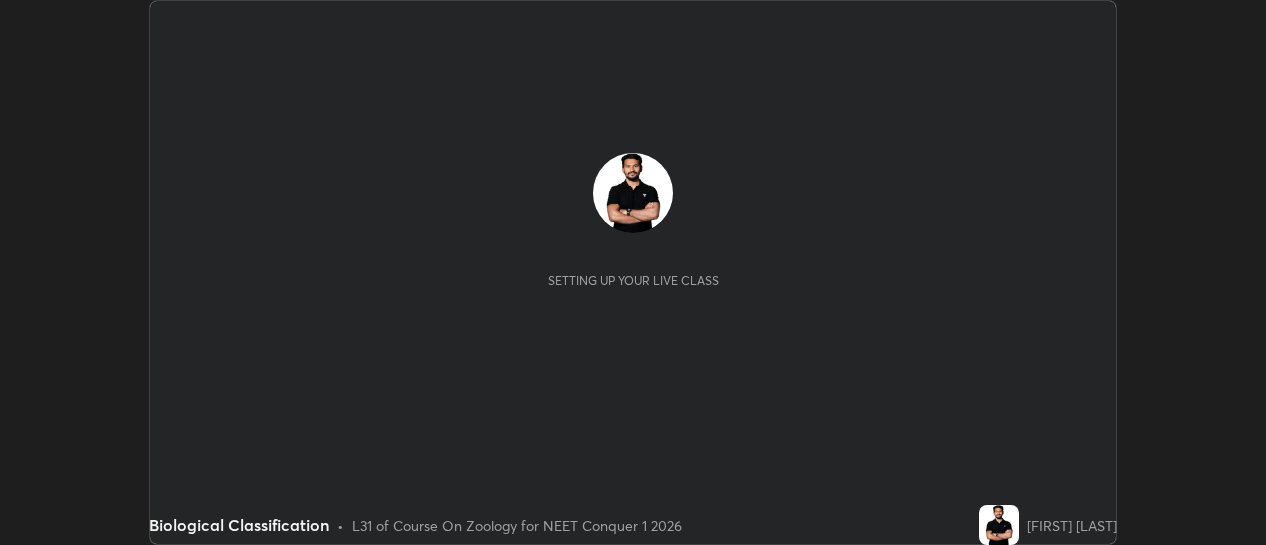 scroll, scrollTop: 0, scrollLeft: 0, axis: both 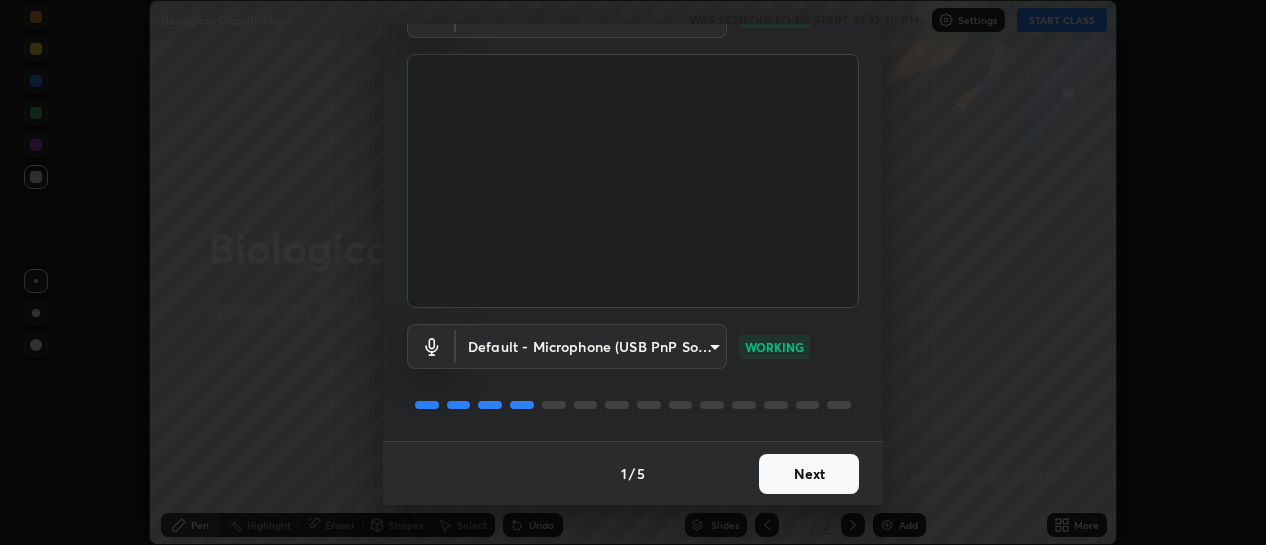 click on "Next" at bounding box center [809, 474] 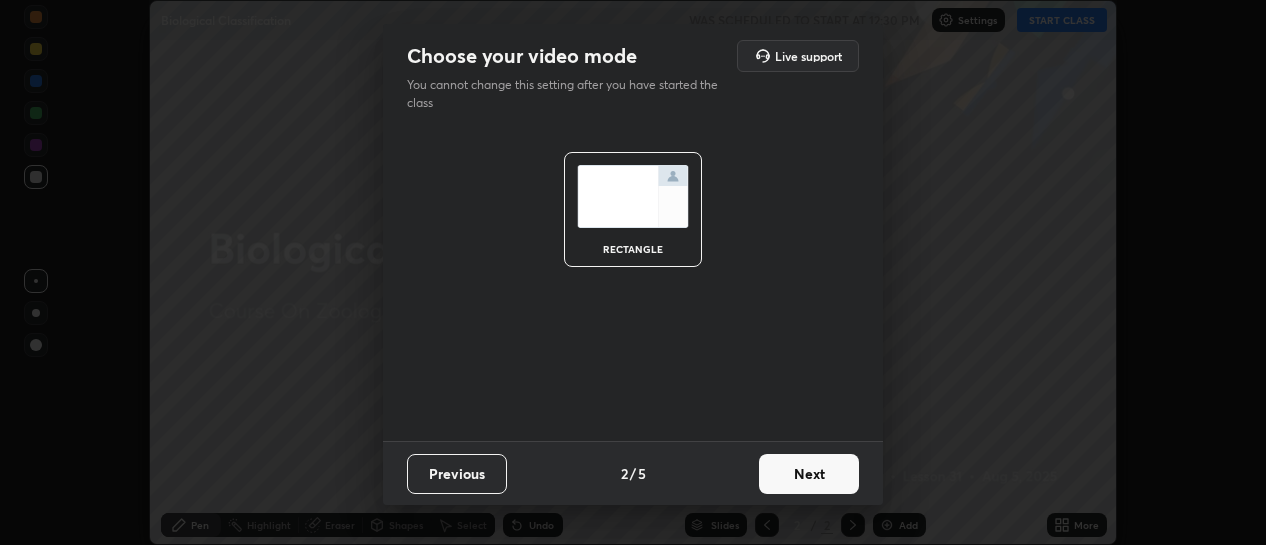 click on "Next" at bounding box center (809, 474) 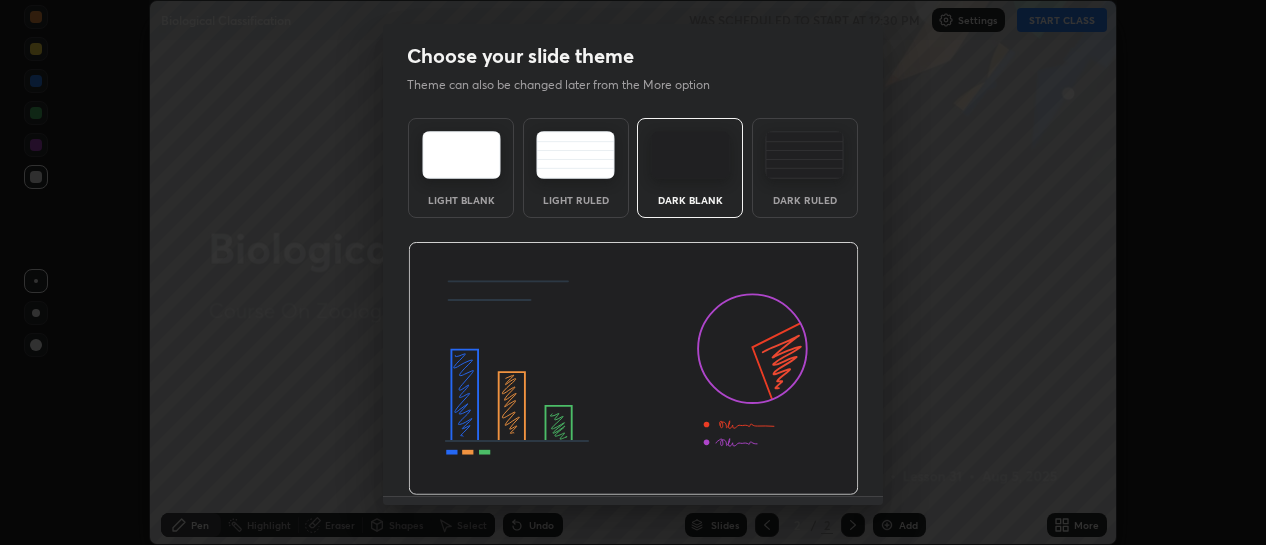 scroll, scrollTop: 55, scrollLeft: 0, axis: vertical 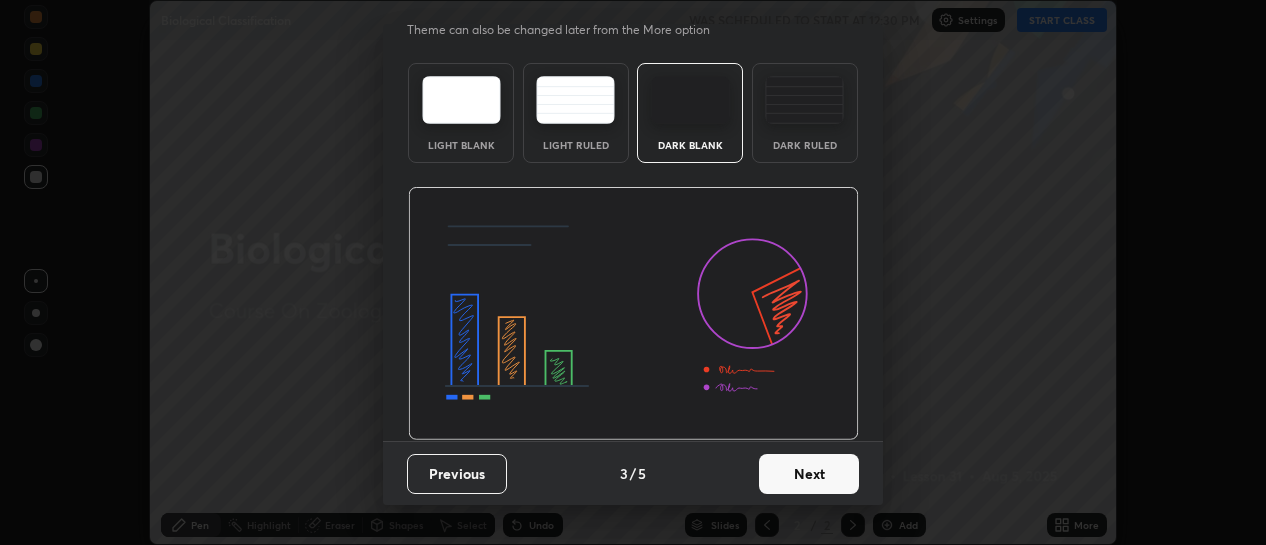 click on "Next" at bounding box center (809, 474) 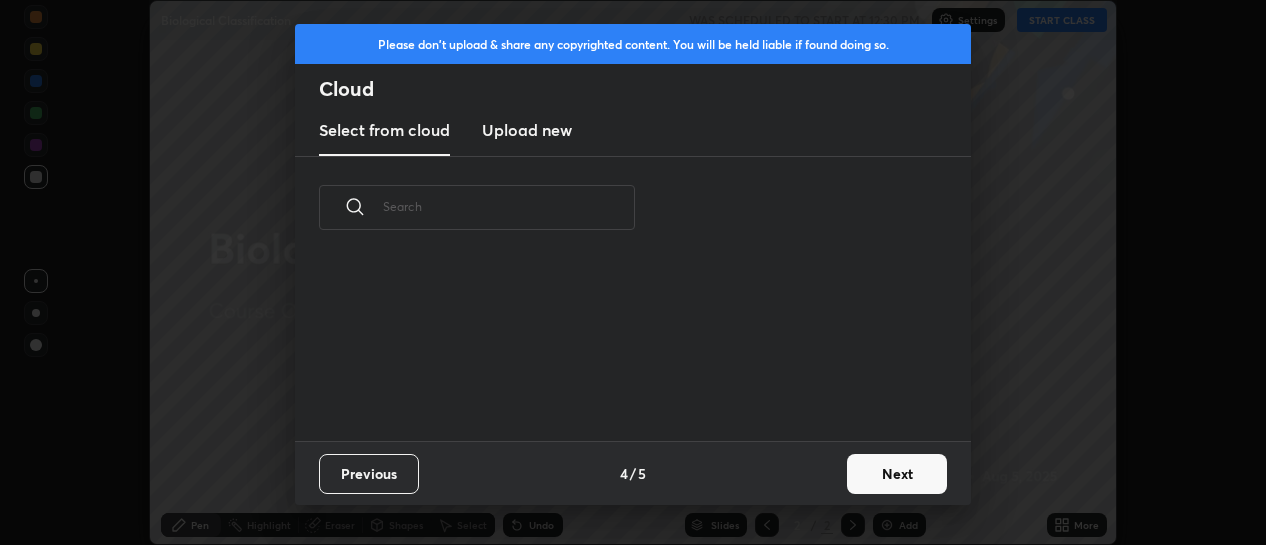 click on "Next" at bounding box center (897, 474) 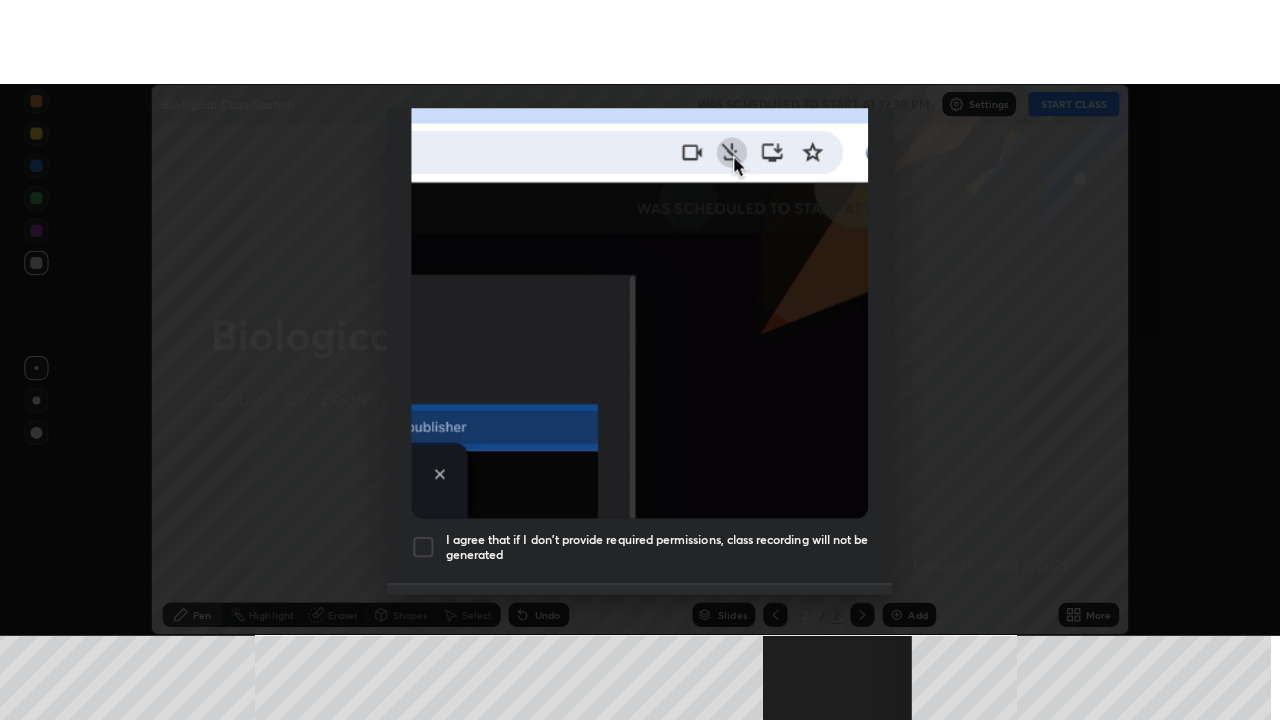 scroll, scrollTop: 519, scrollLeft: 0, axis: vertical 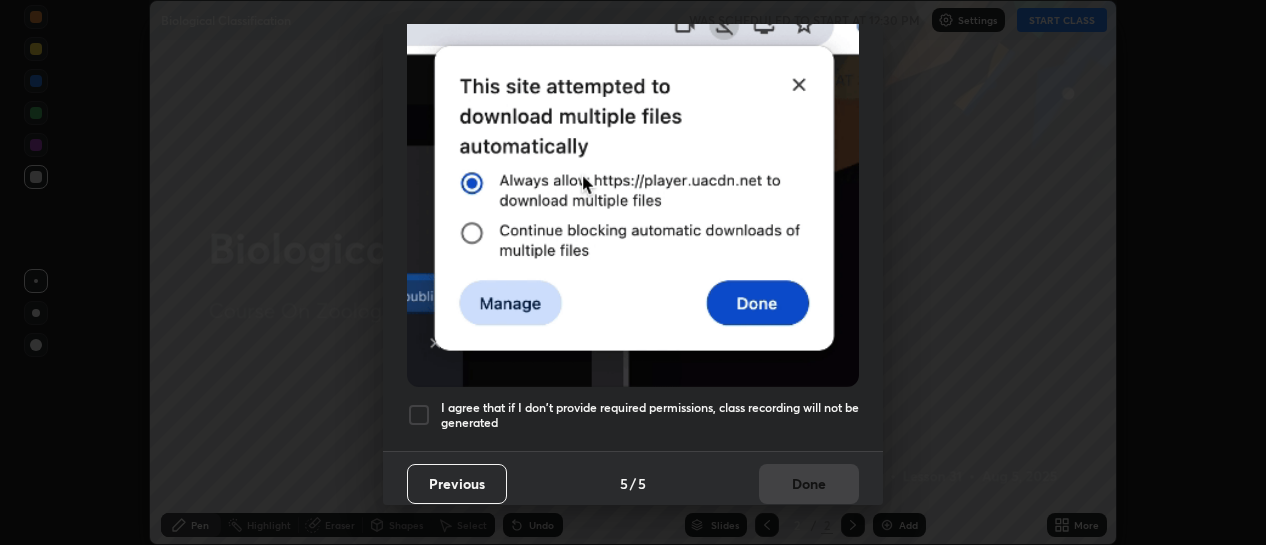 click at bounding box center [419, 415] 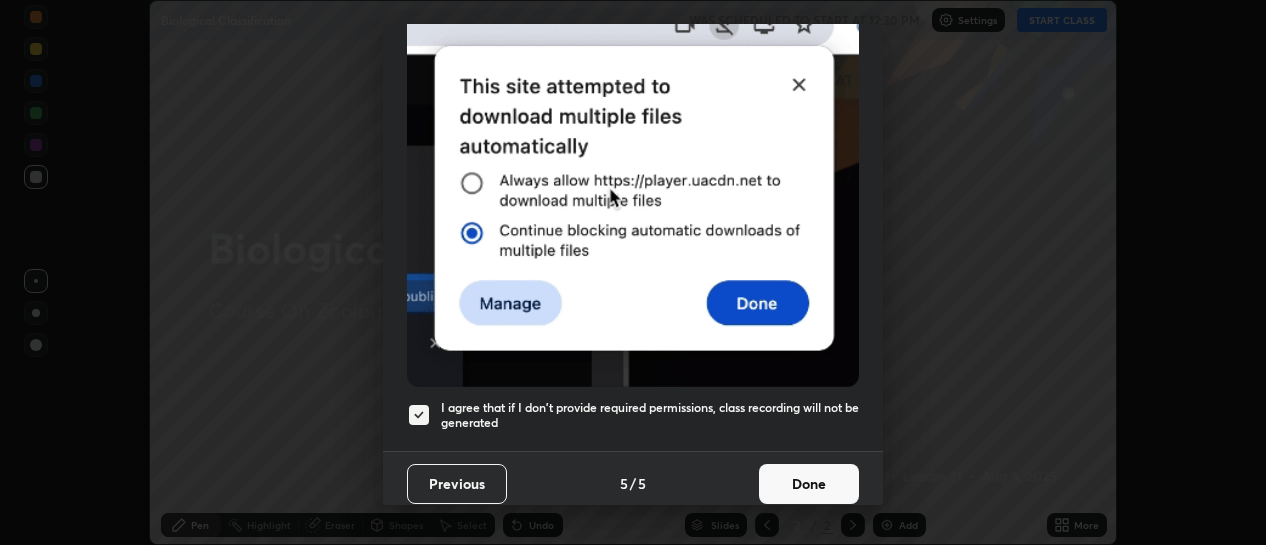 click on "Done" at bounding box center (809, 484) 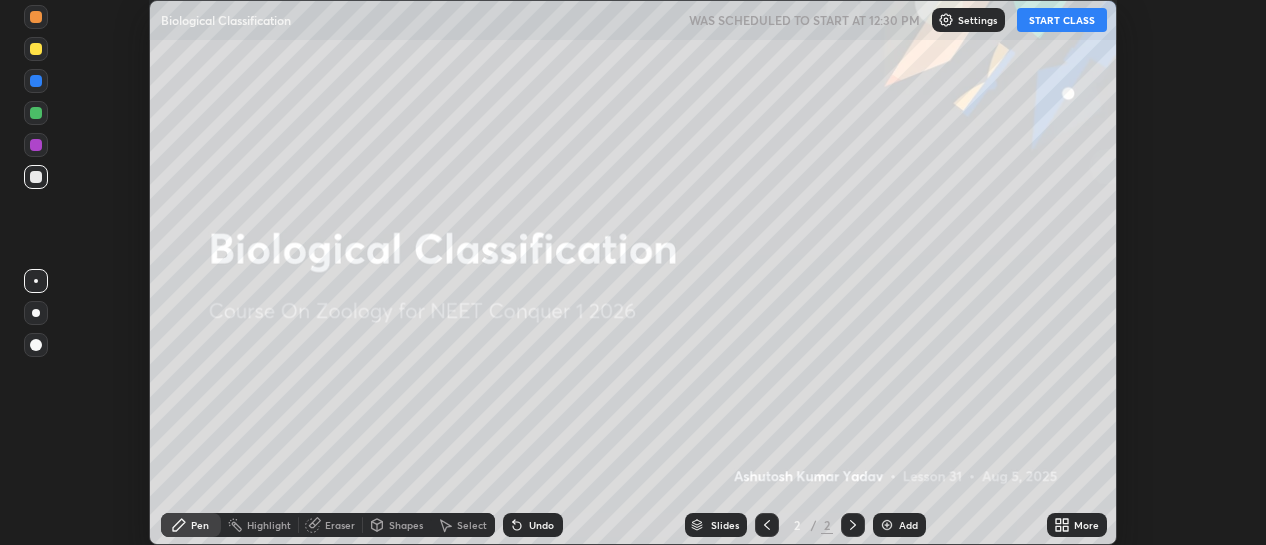 click at bounding box center [887, 525] 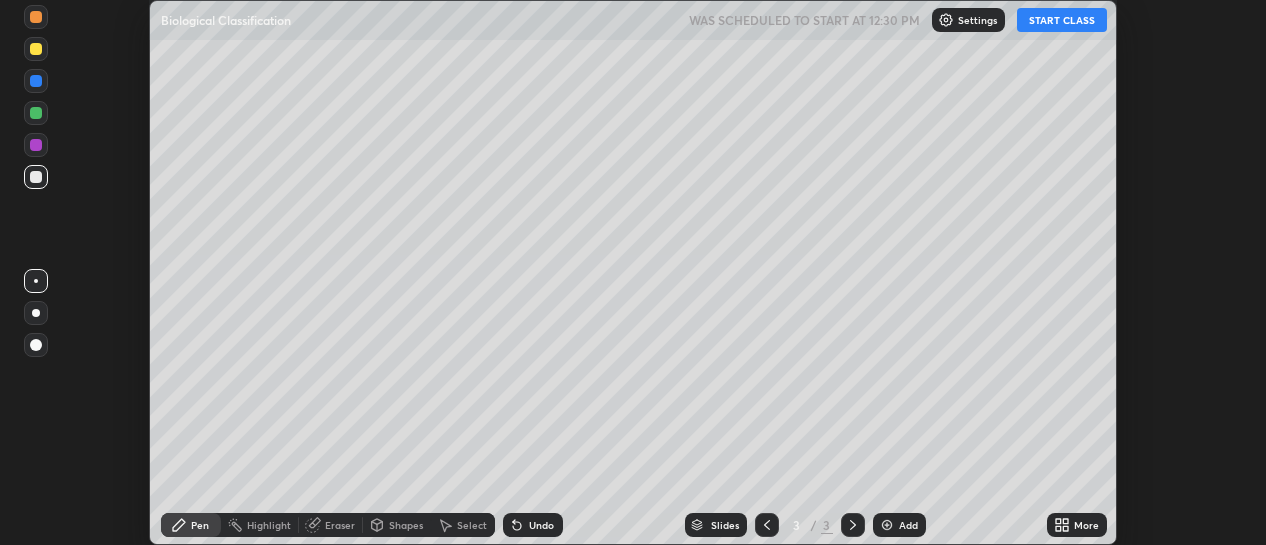 click on "More" at bounding box center [1086, 525] 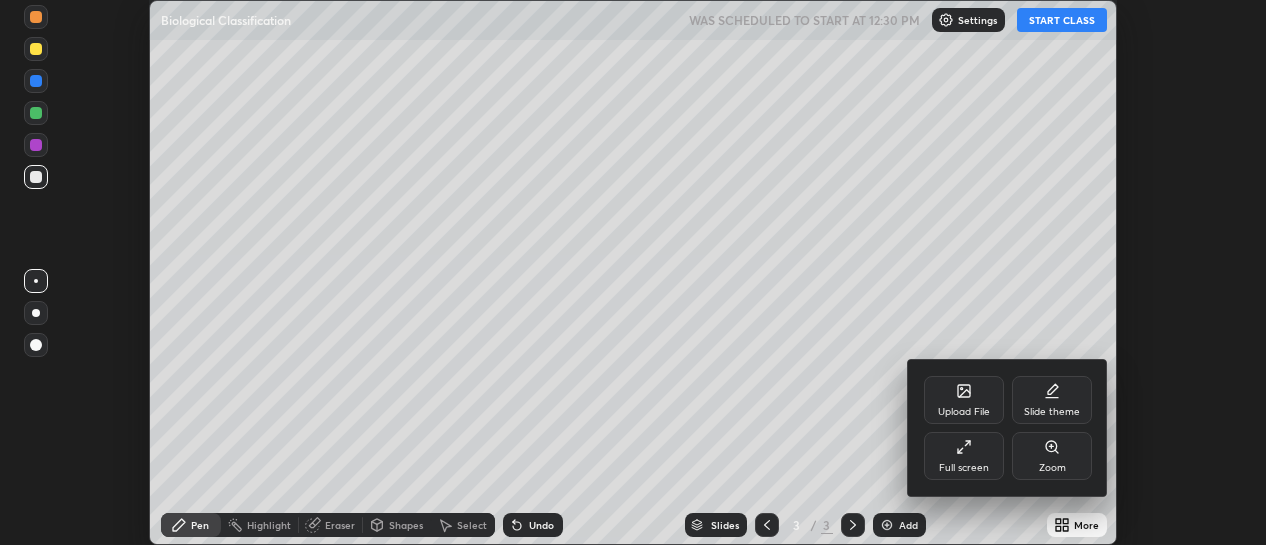 click on "Full screen" at bounding box center [964, 468] 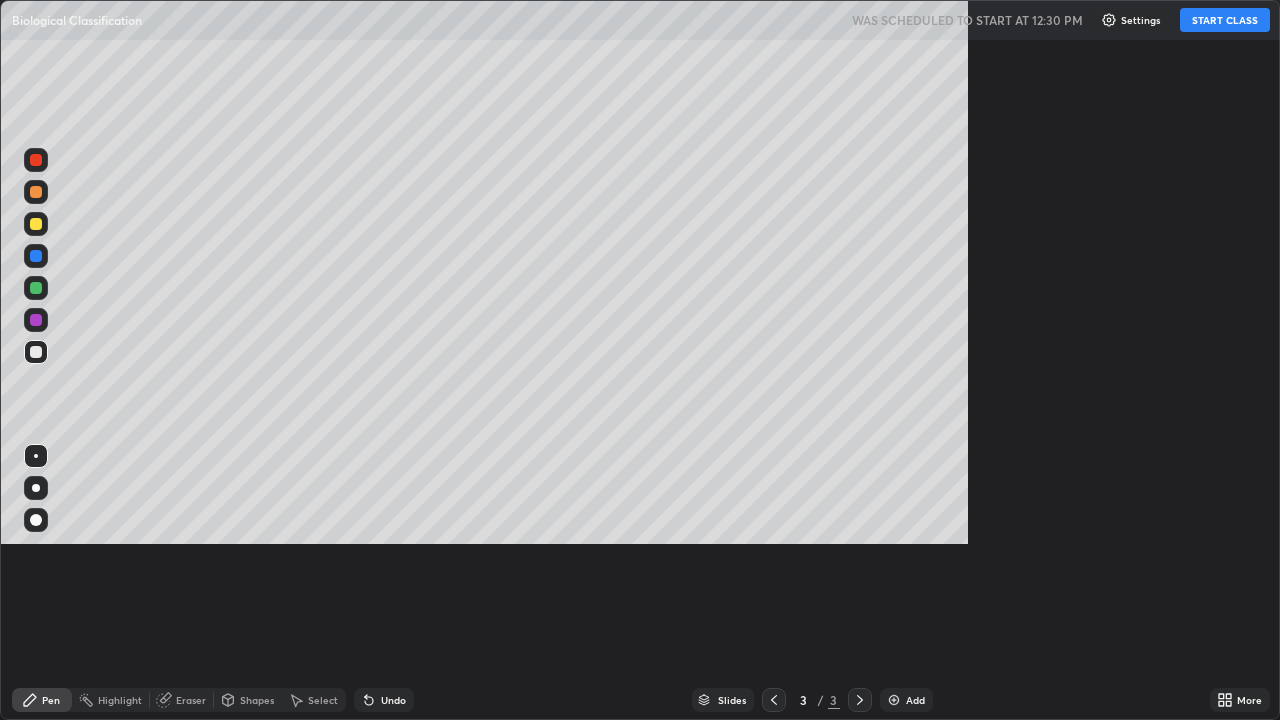 scroll, scrollTop: 99280, scrollLeft: 98720, axis: both 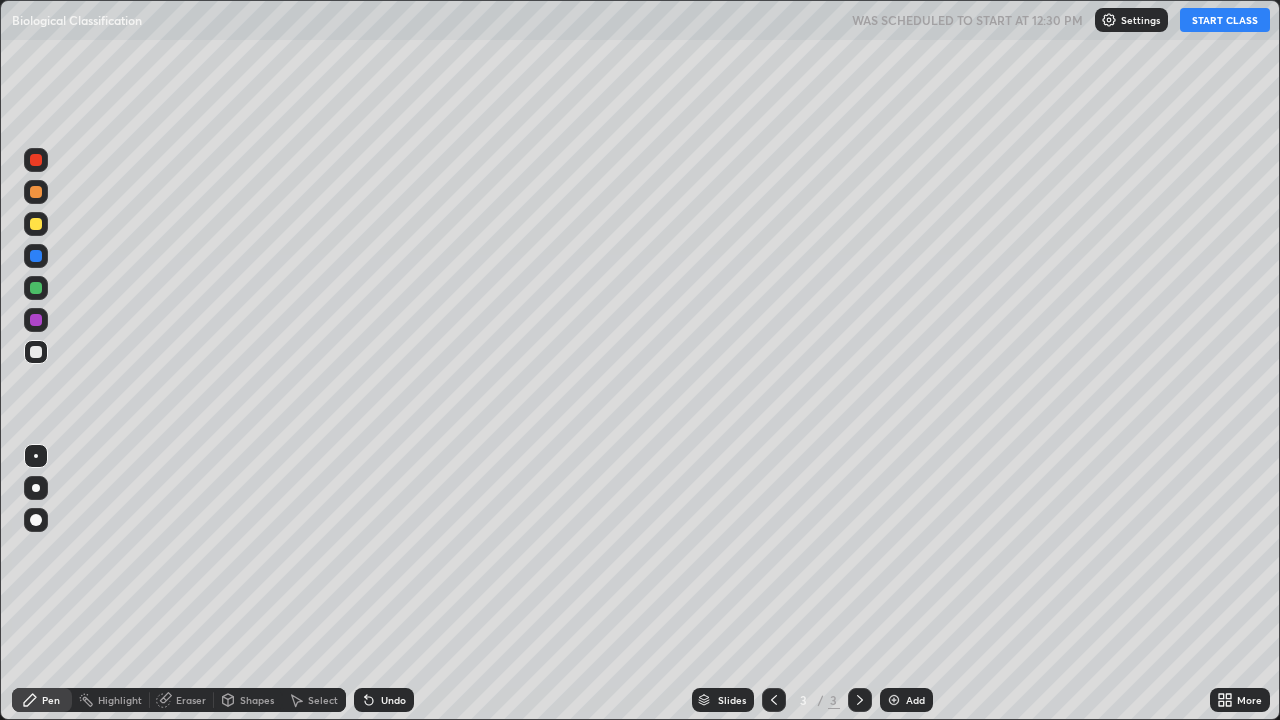 click on "START CLASS" at bounding box center [1225, 20] 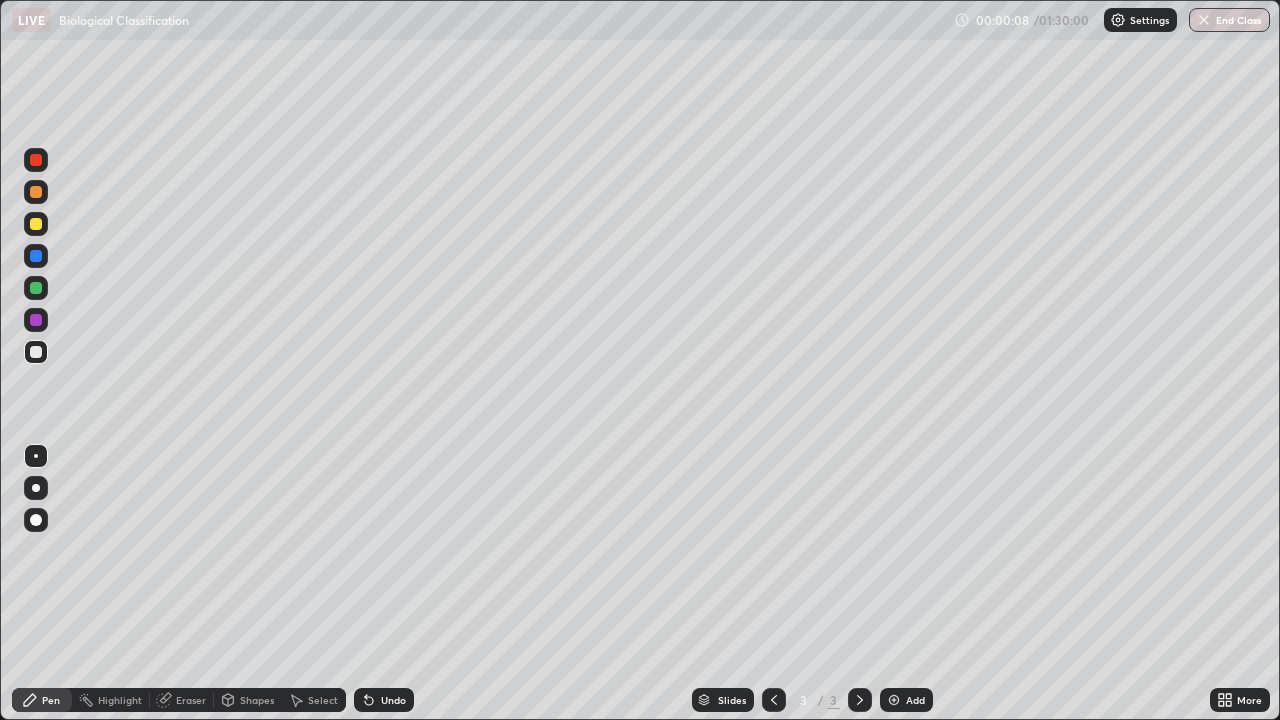 click at bounding box center [36, 520] 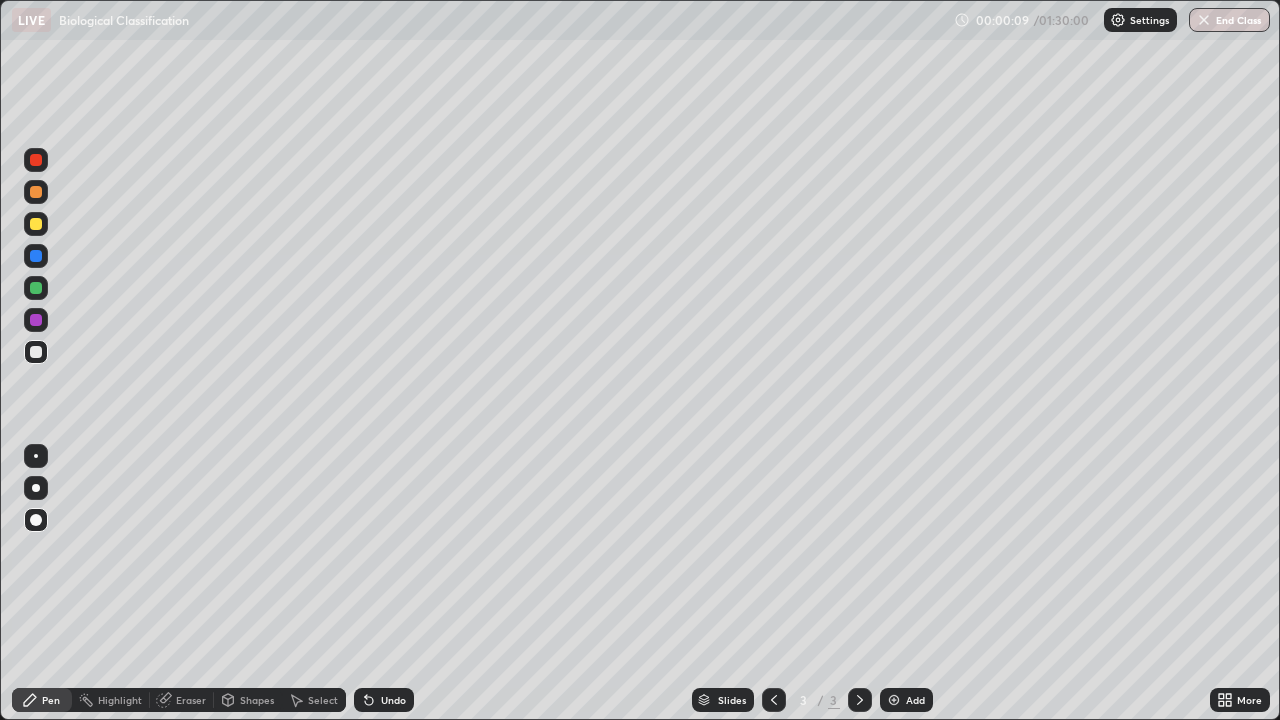 click at bounding box center (36, 224) 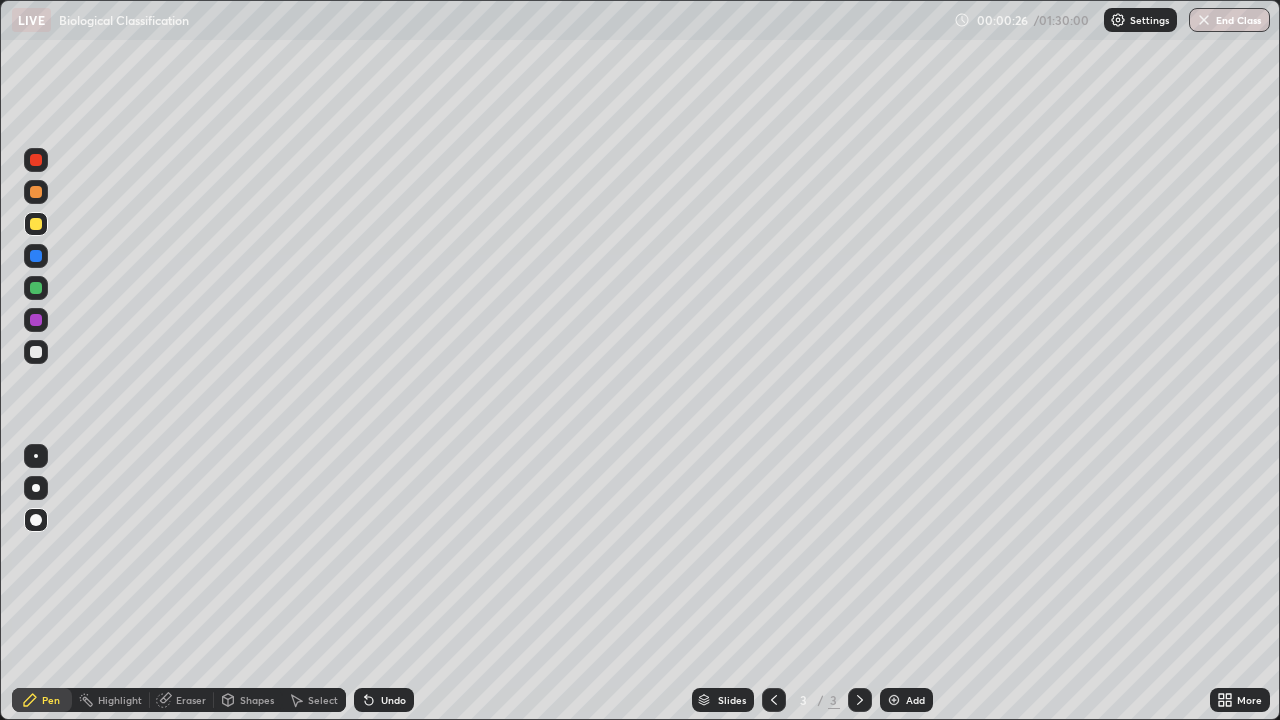 click on "Shapes" at bounding box center (257, 700) 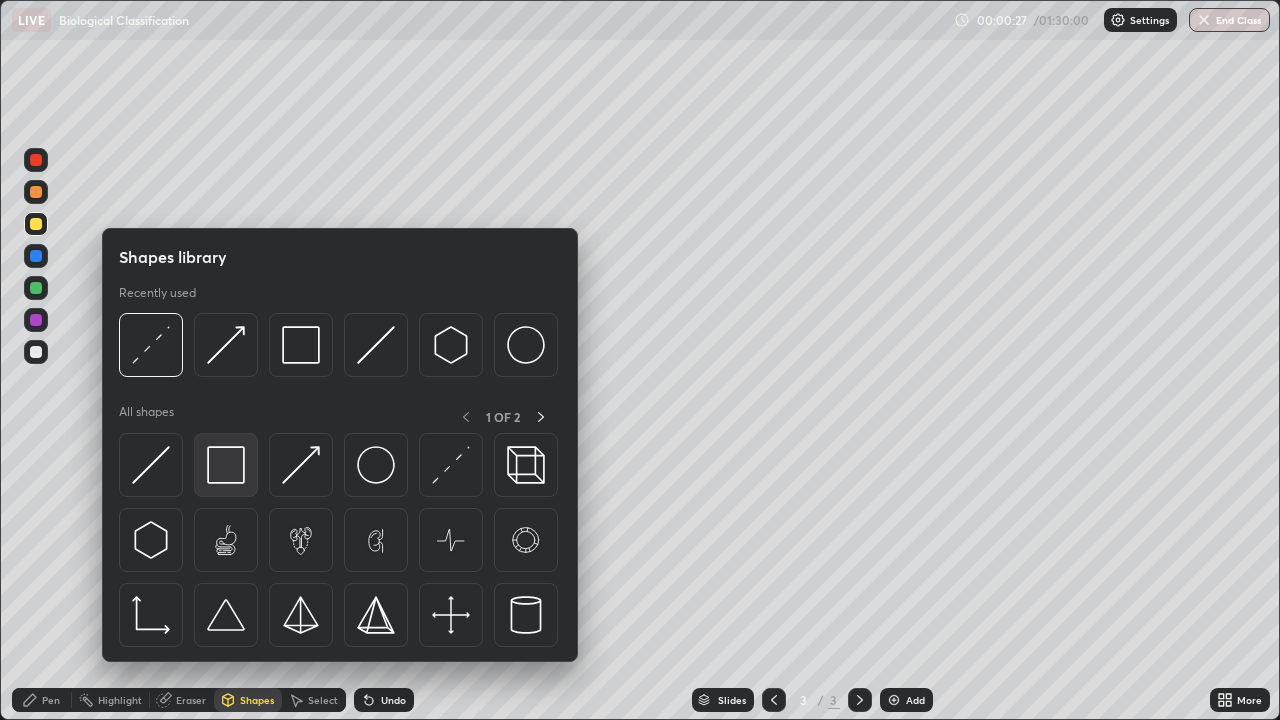 click at bounding box center [226, 465] 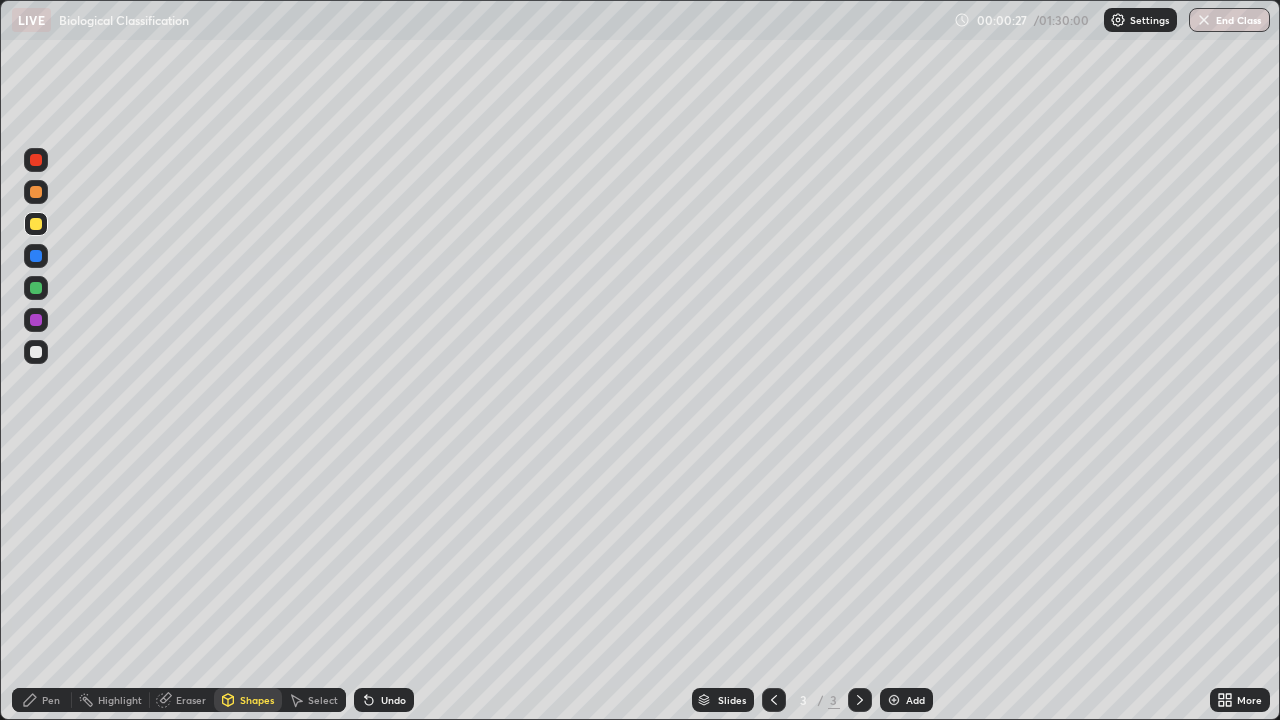 click at bounding box center (36, 288) 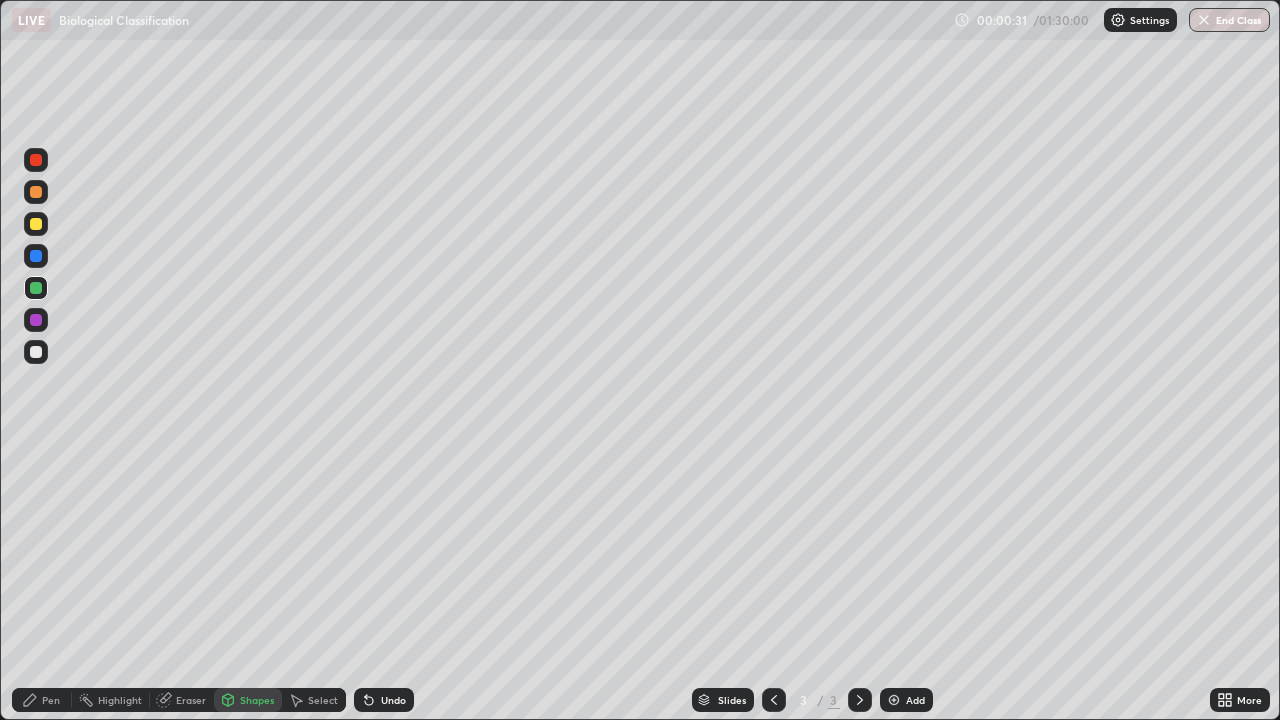 click on "Pen" at bounding box center [51, 700] 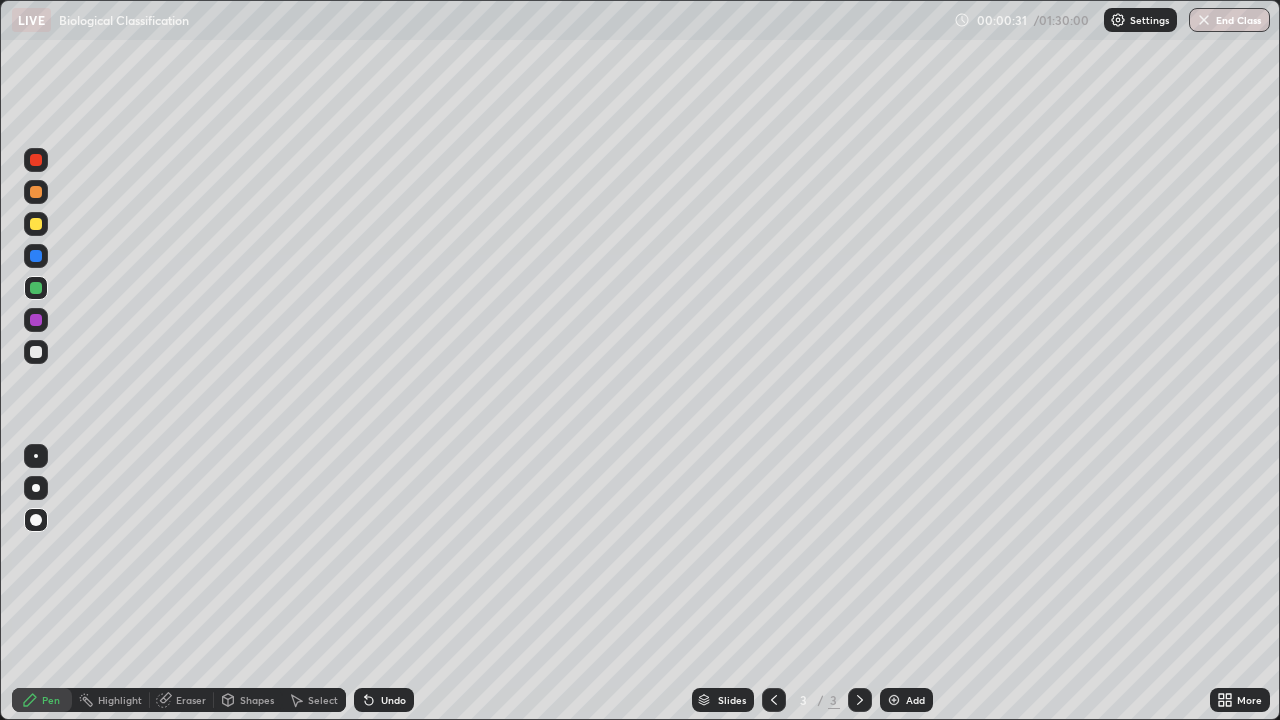 click at bounding box center (36, 352) 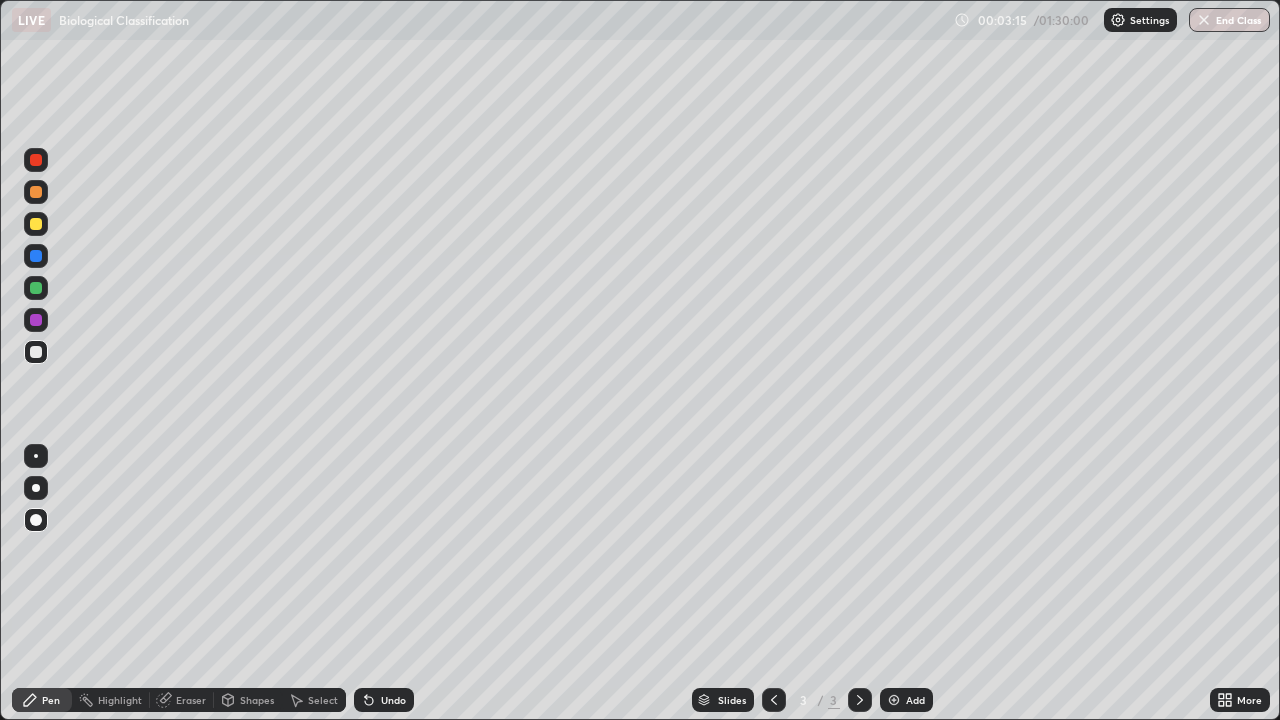 click at bounding box center [36, 352] 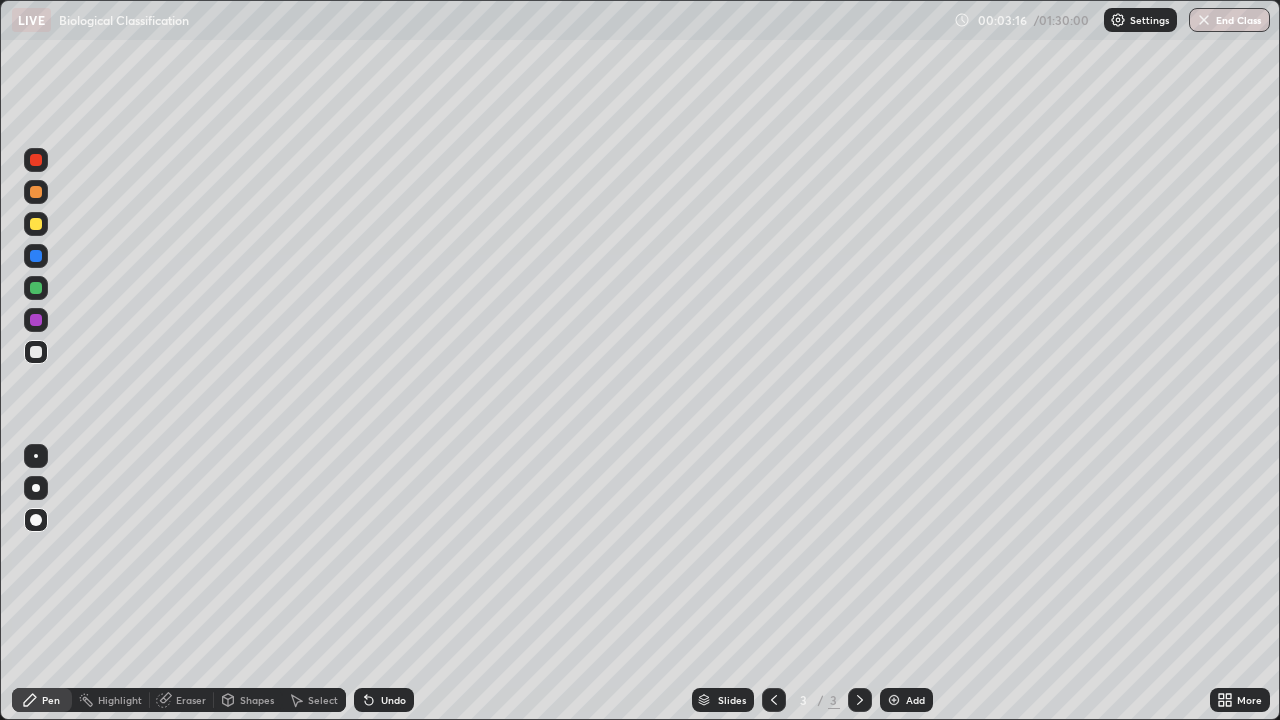 click on "Pen" at bounding box center (51, 700) 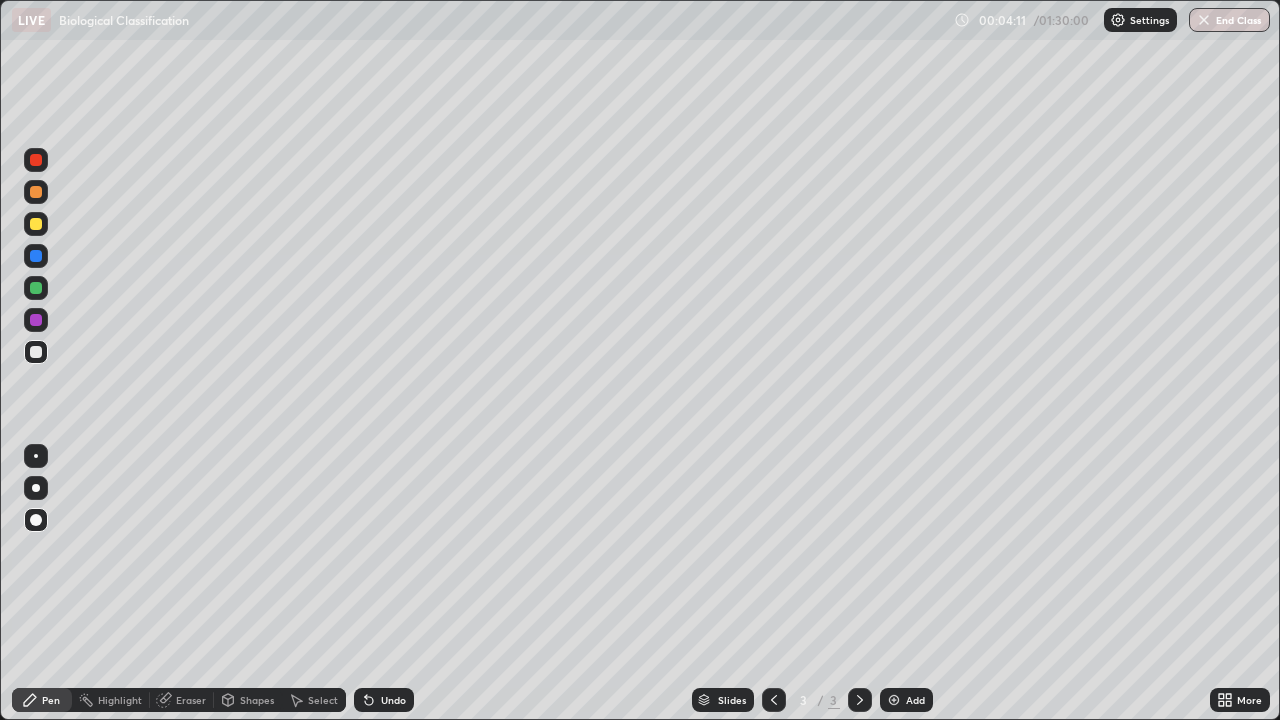 click at bounding box center [36, 320] 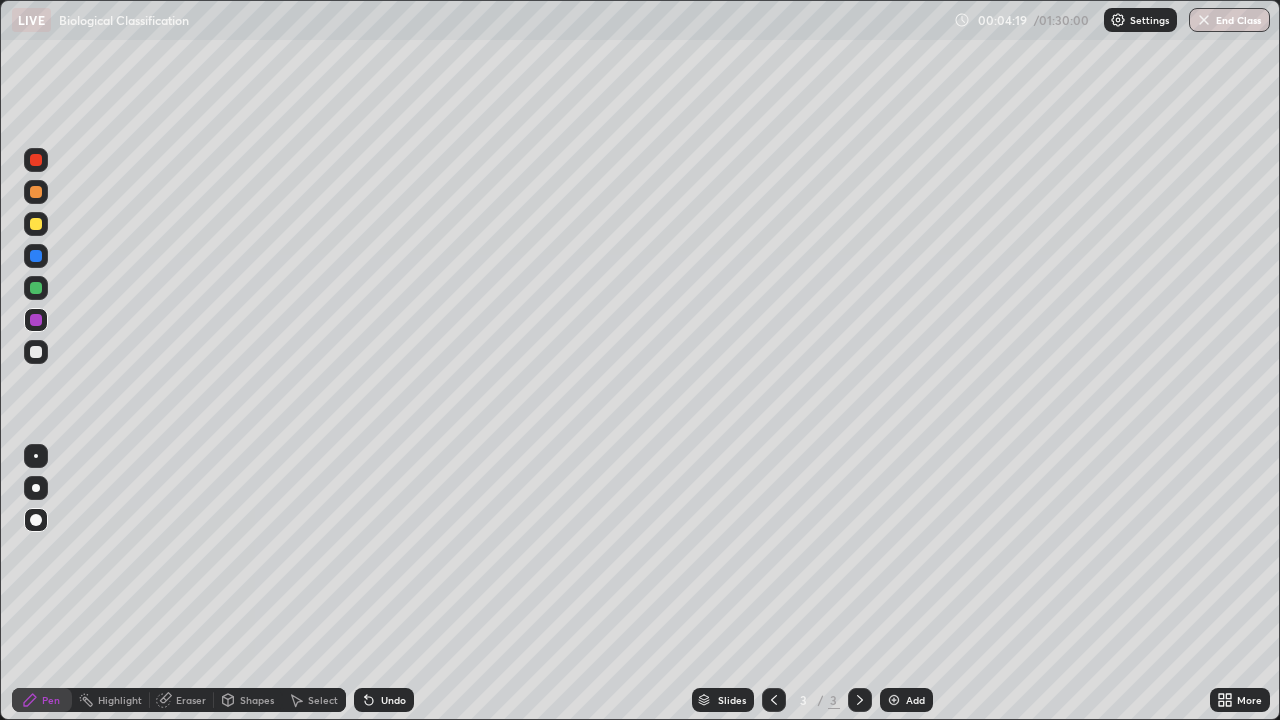 click at bounding box center (36, 352) 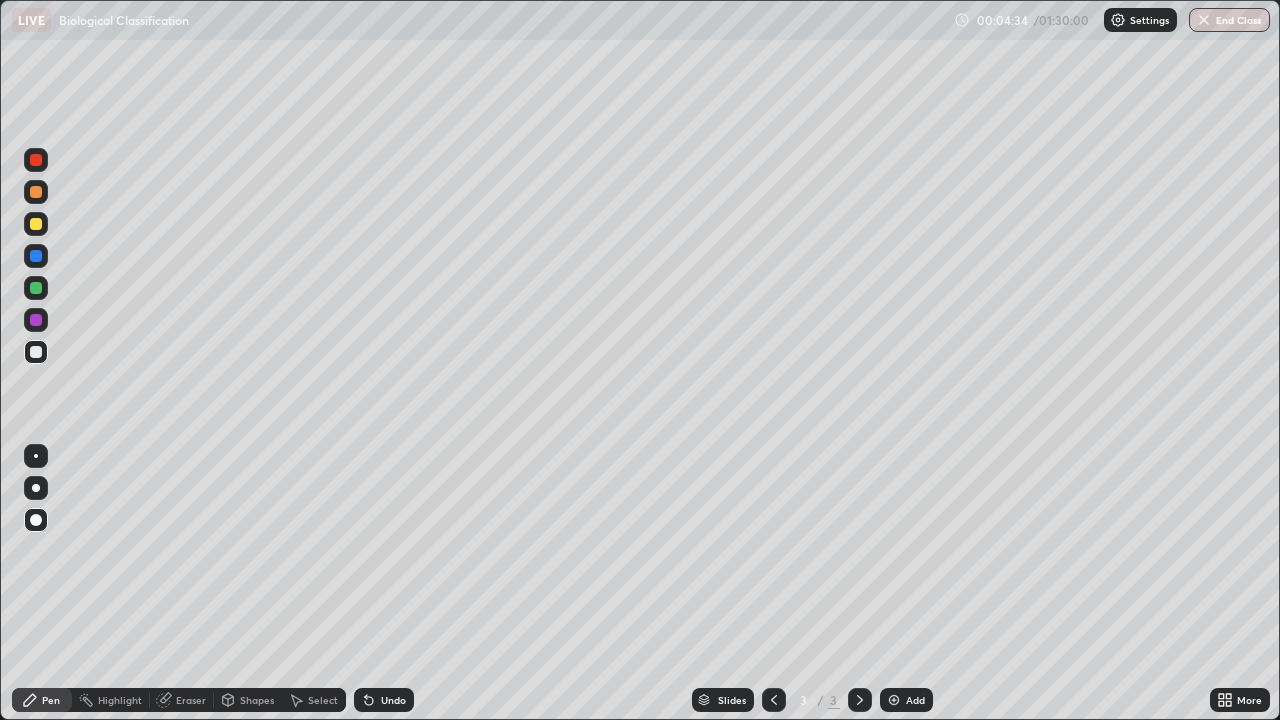 click at bounding box center [36, 256] 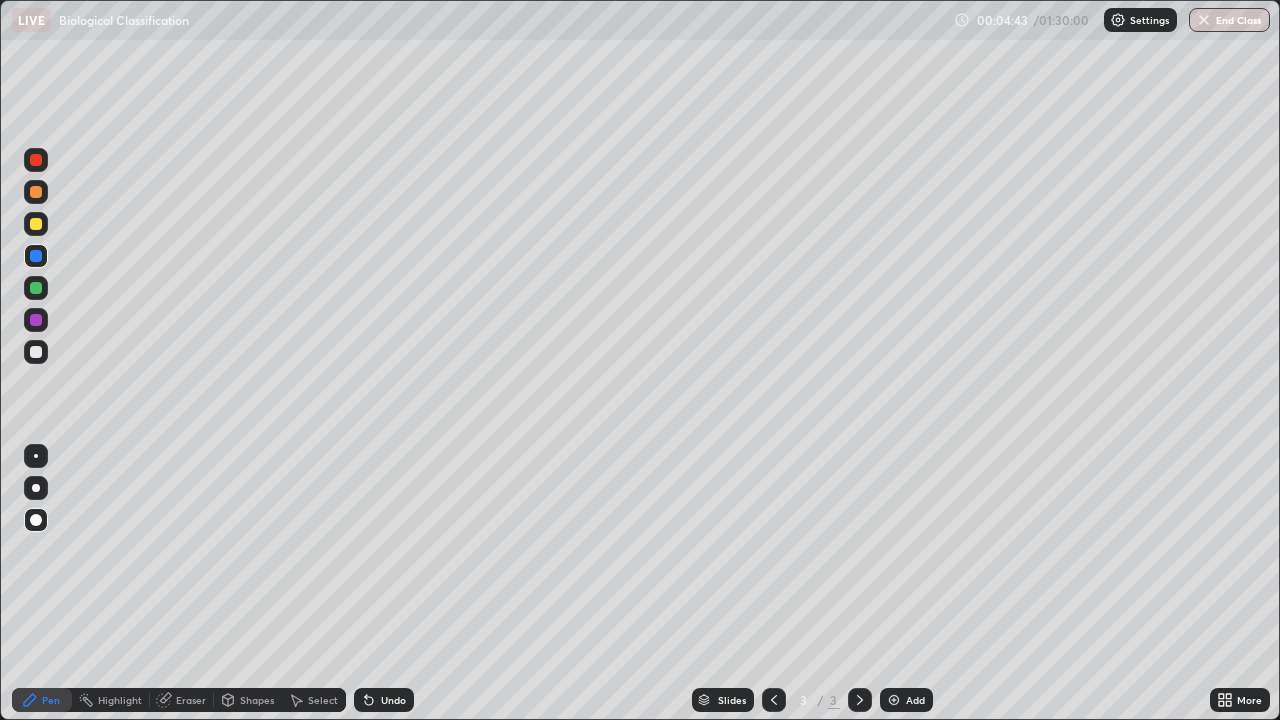 click on "Undo" at bounding box center (384, 700) 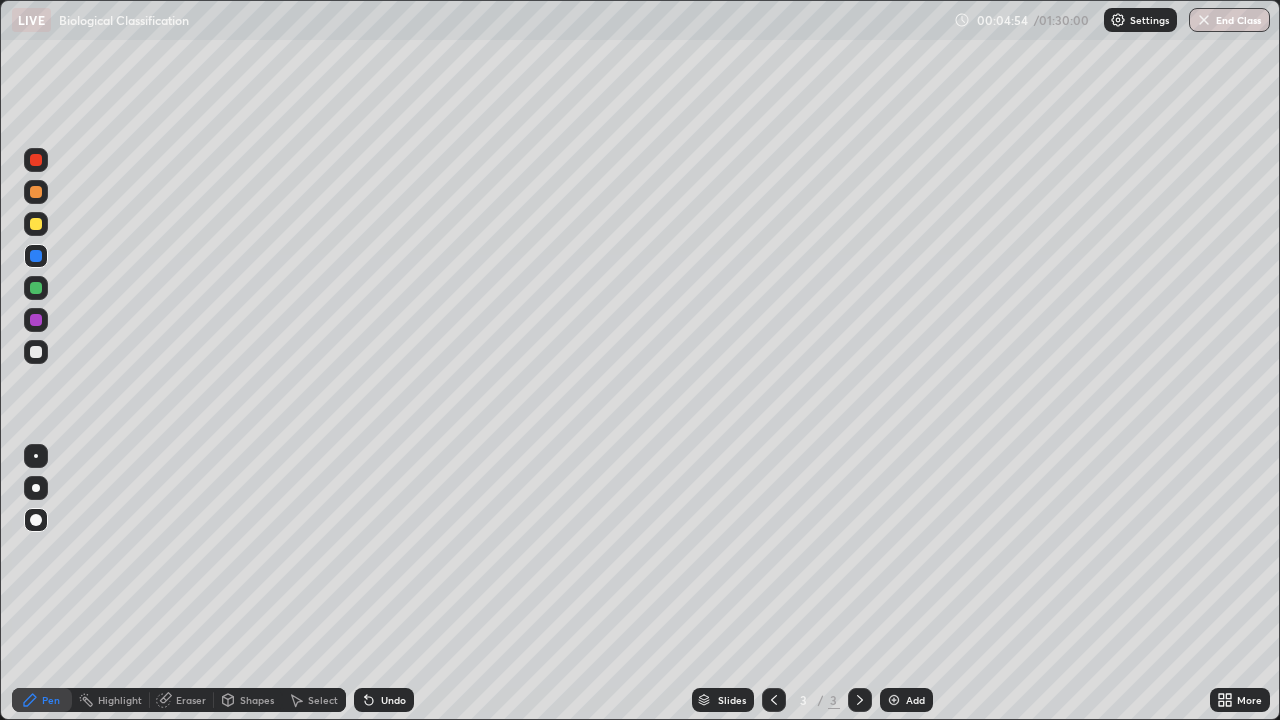 click at bounding box center (36, 352) 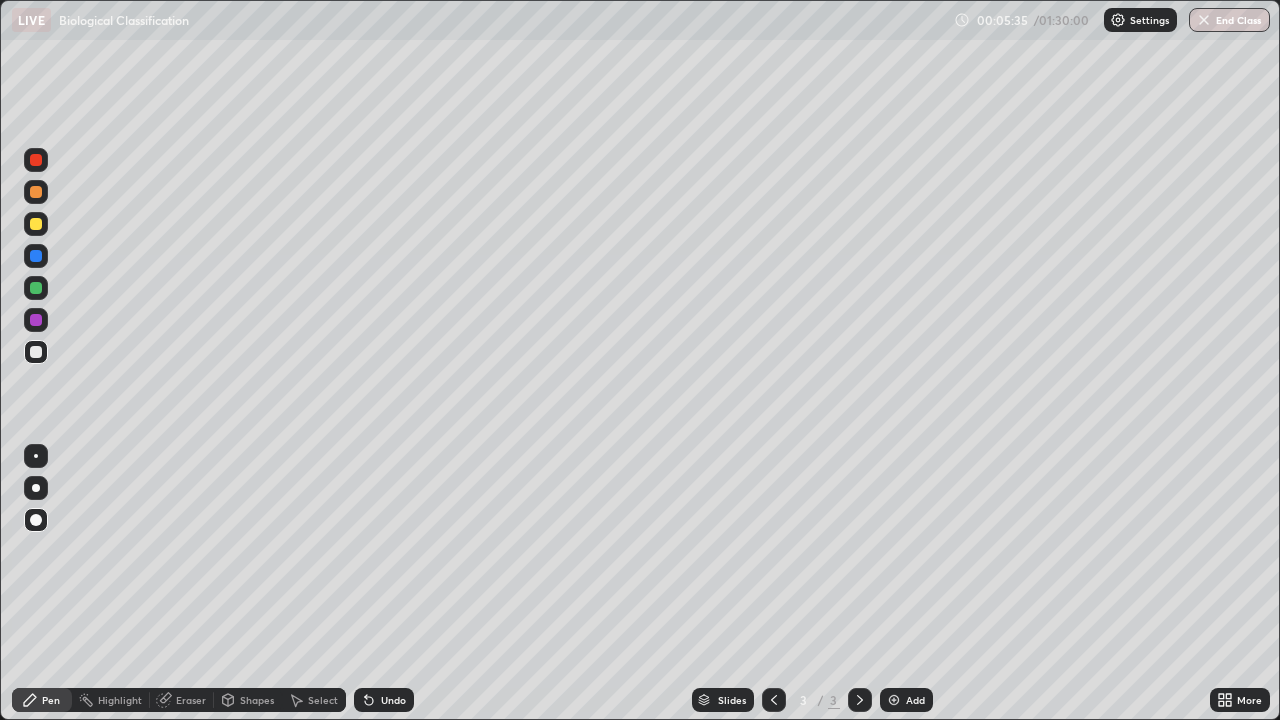 click at bounding box center [36, 224] 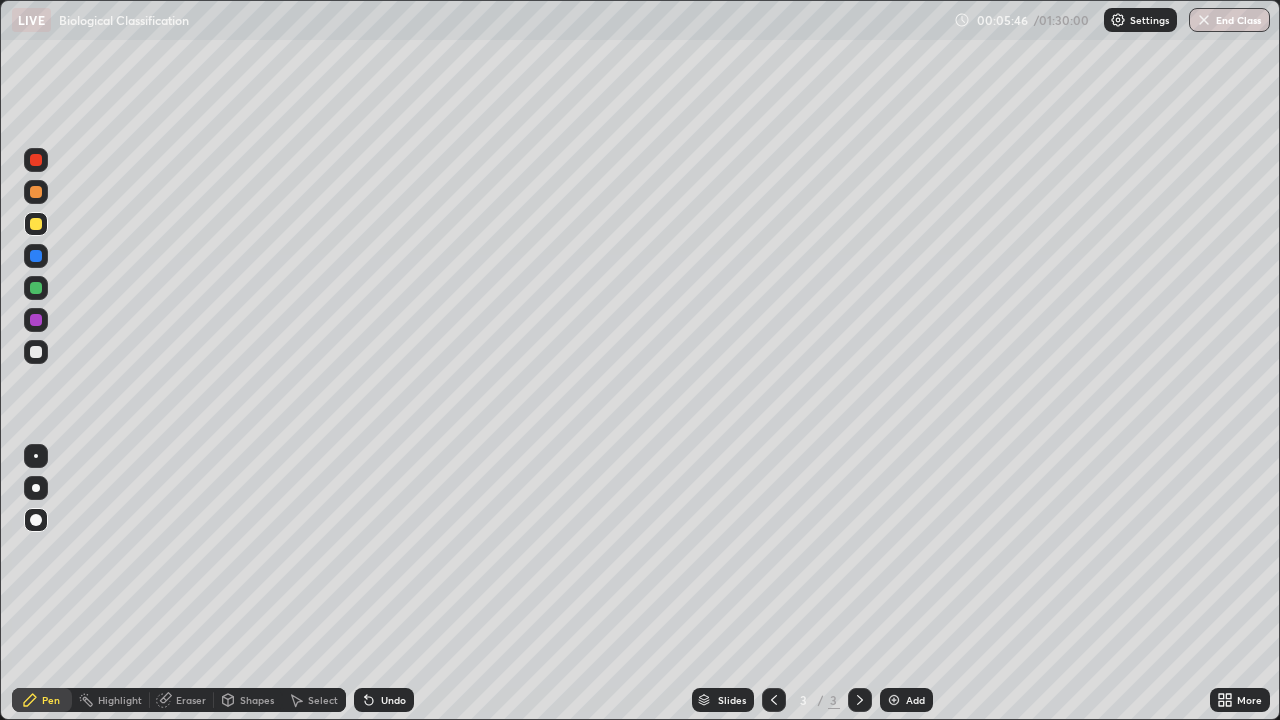 click on "Undo" at bounding box center [393, 700] 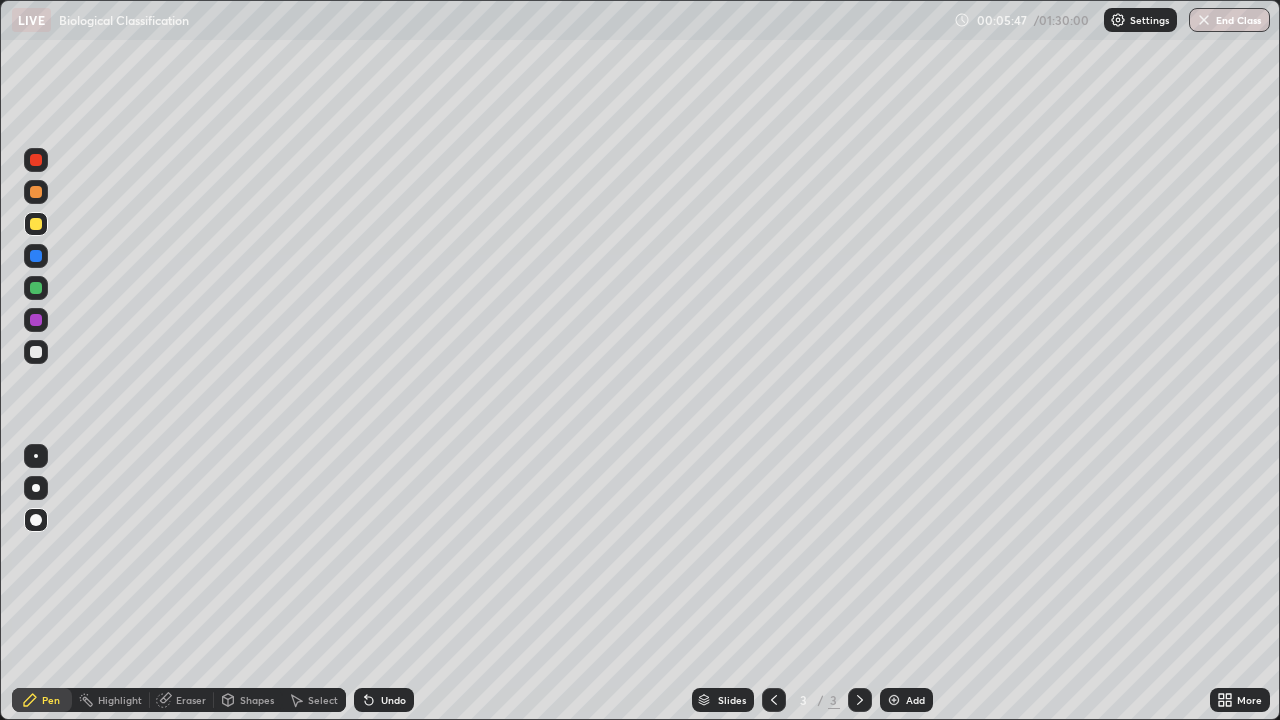 click on "Undo" at bounding box center [393, 700] 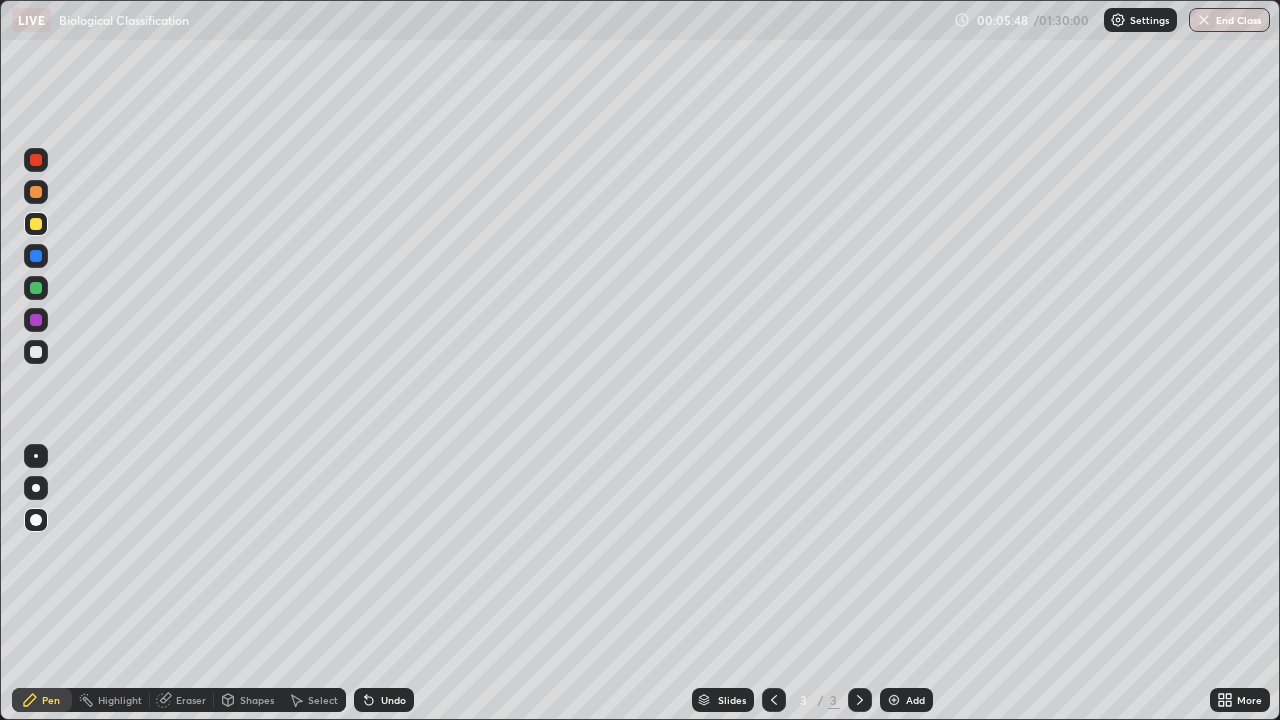 click on "Undo" at bounding box center [384, 700] 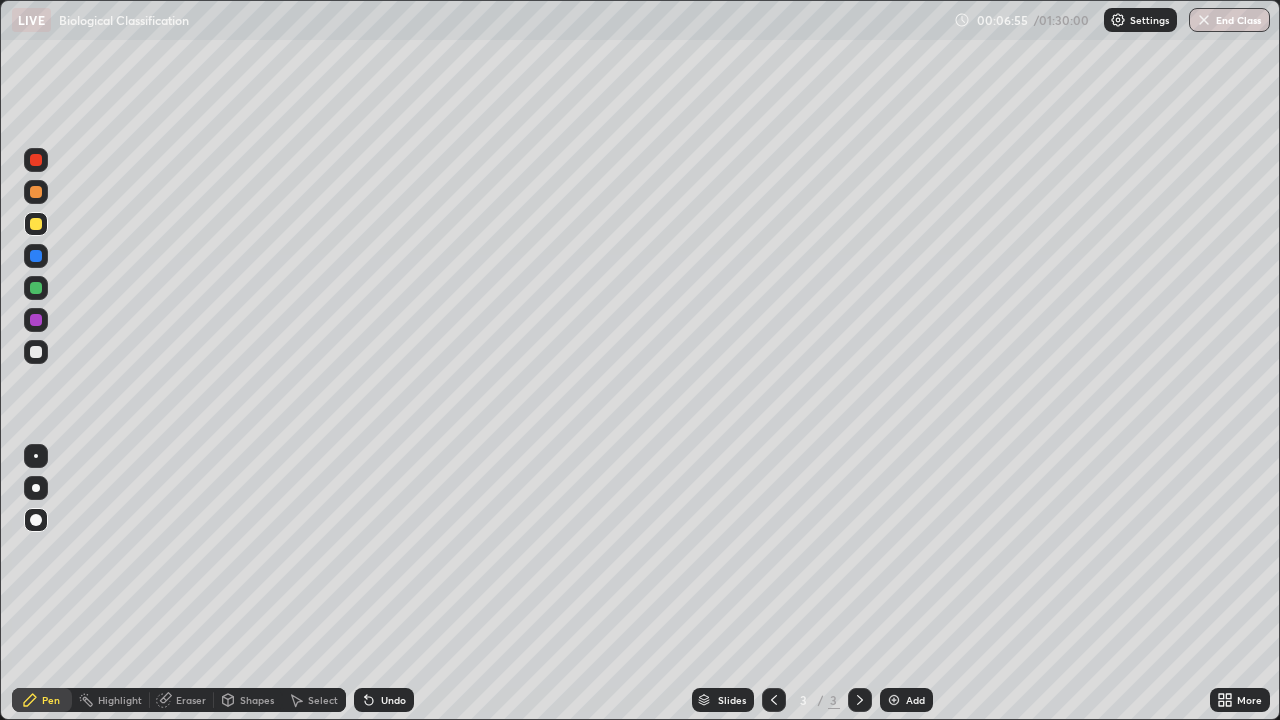 click on "Add" at bounding box center (915, 700) 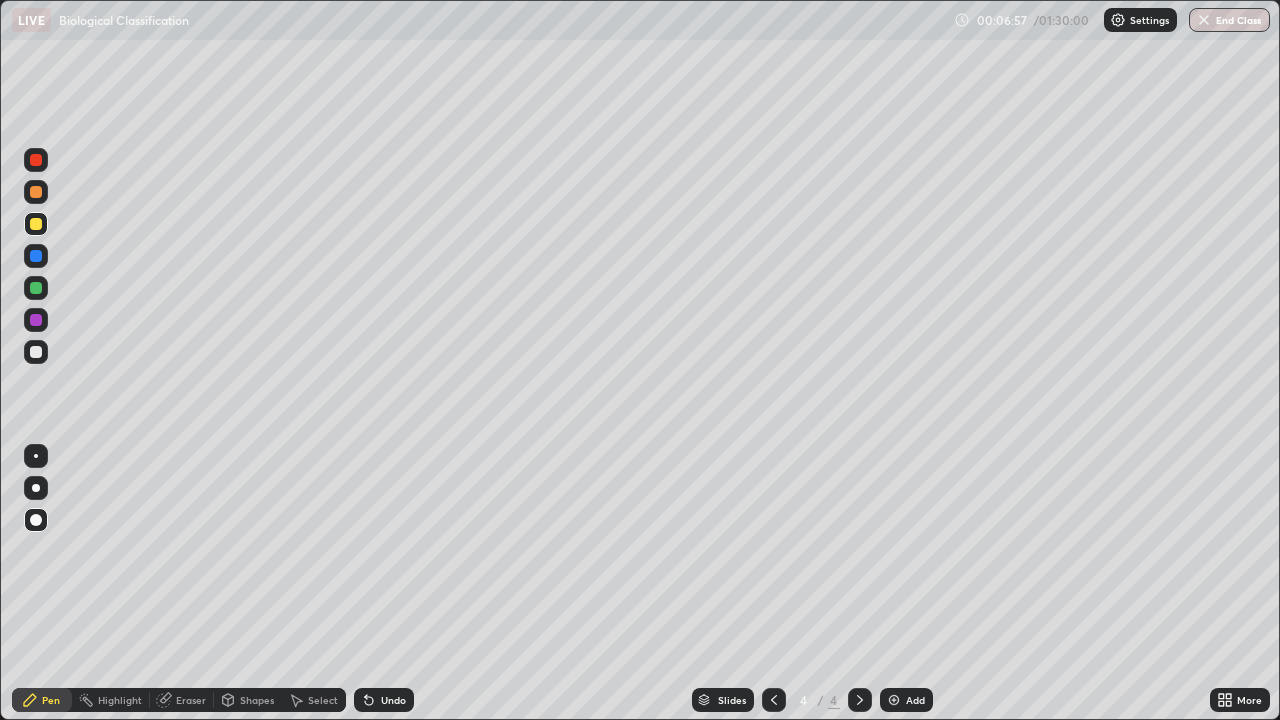 click at bounding box center [36, 352] 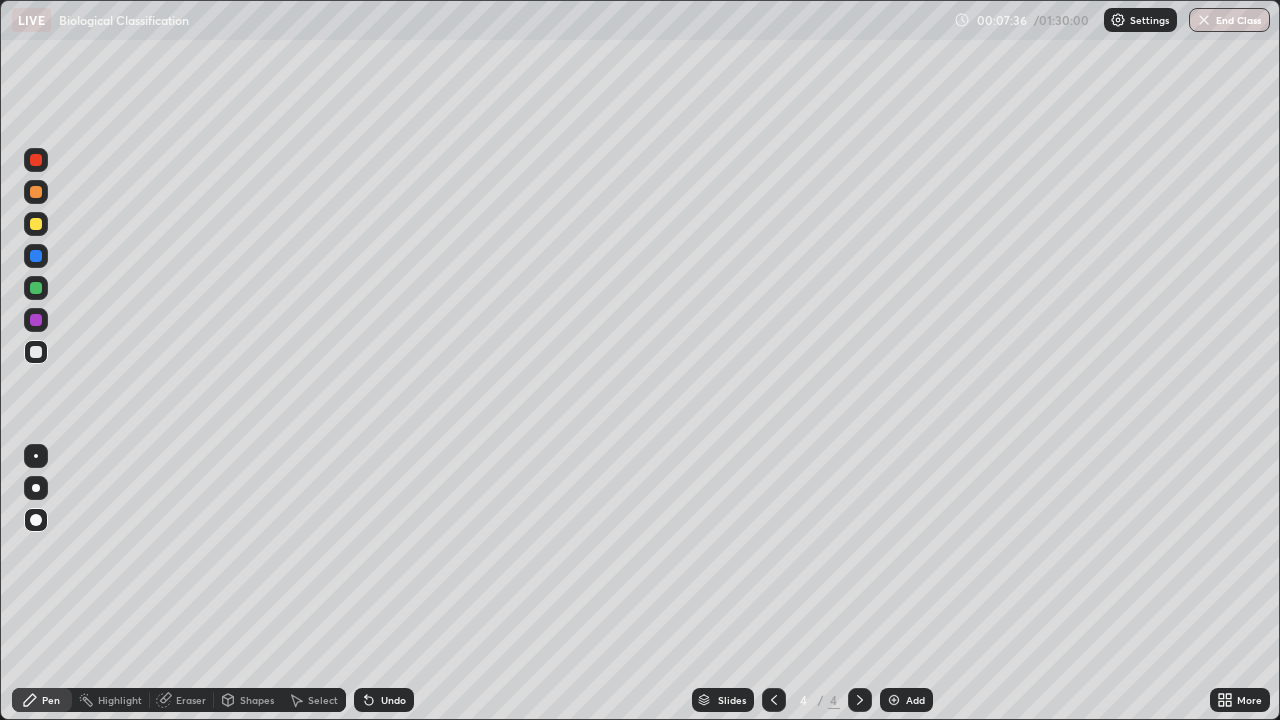 click on "Shapes" at bounding box center (248, 700) 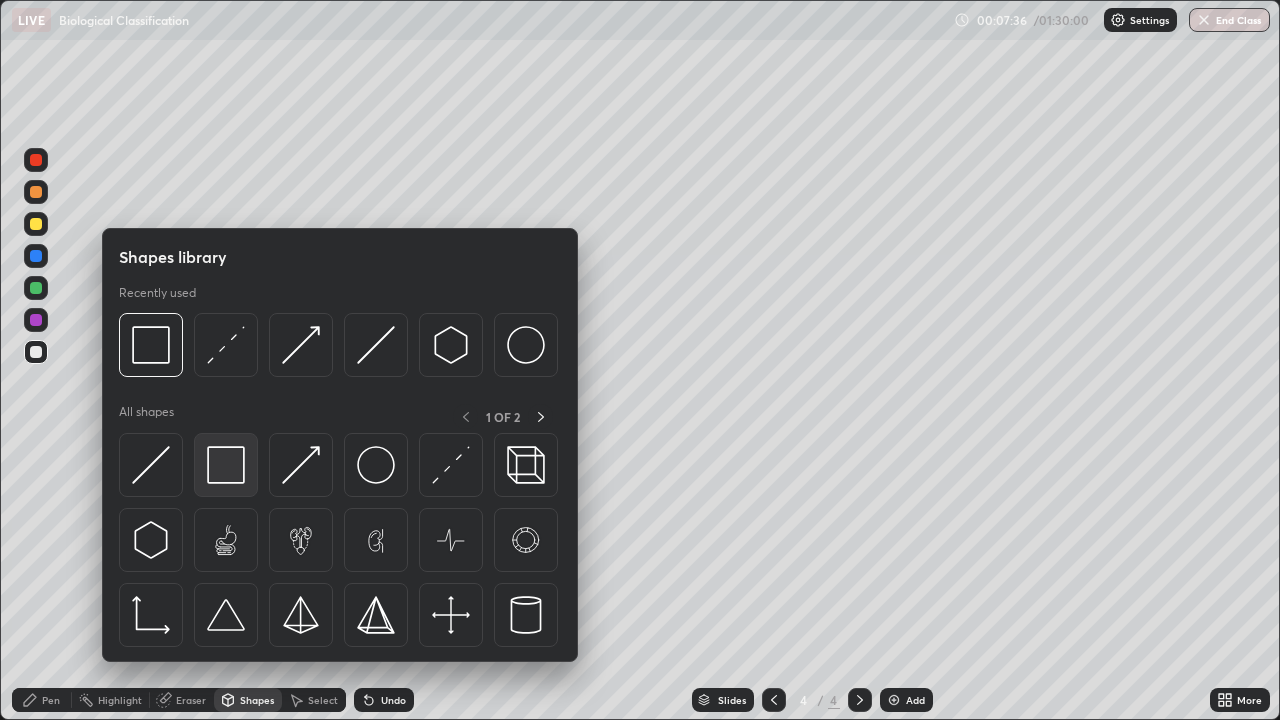 click at bounding box center (226, 465) 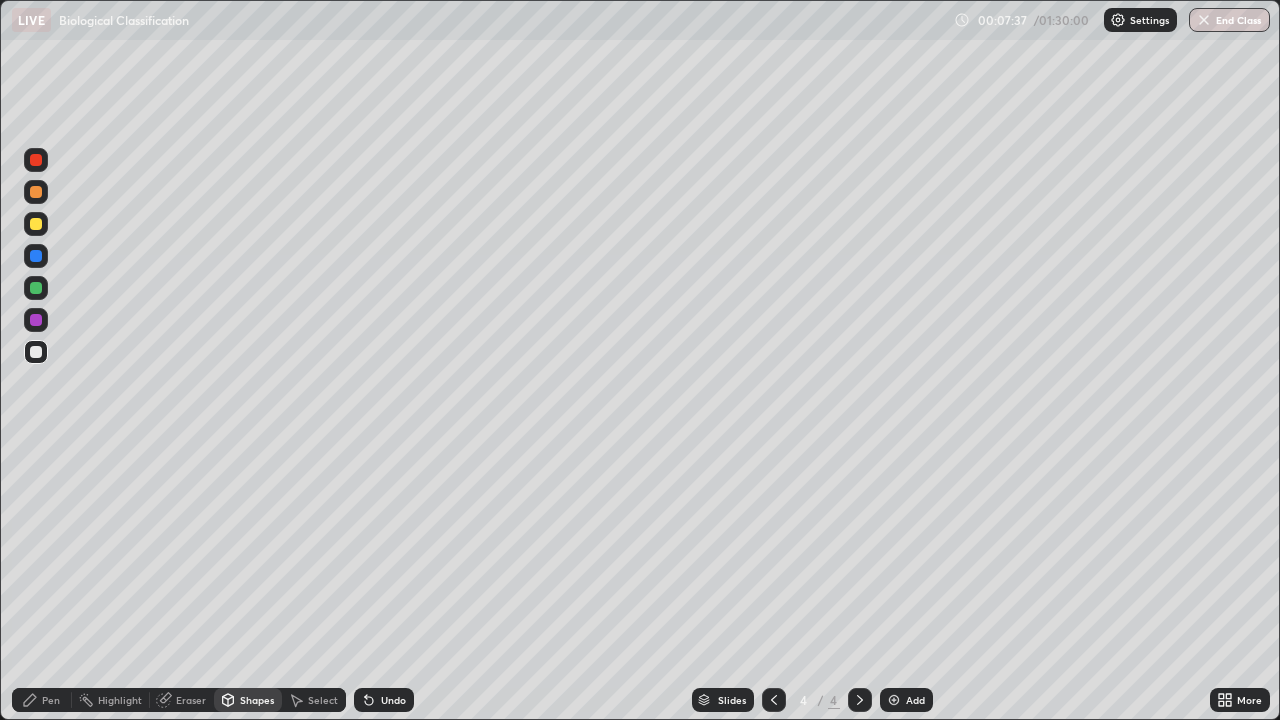 click at bounding box center [36, 320] 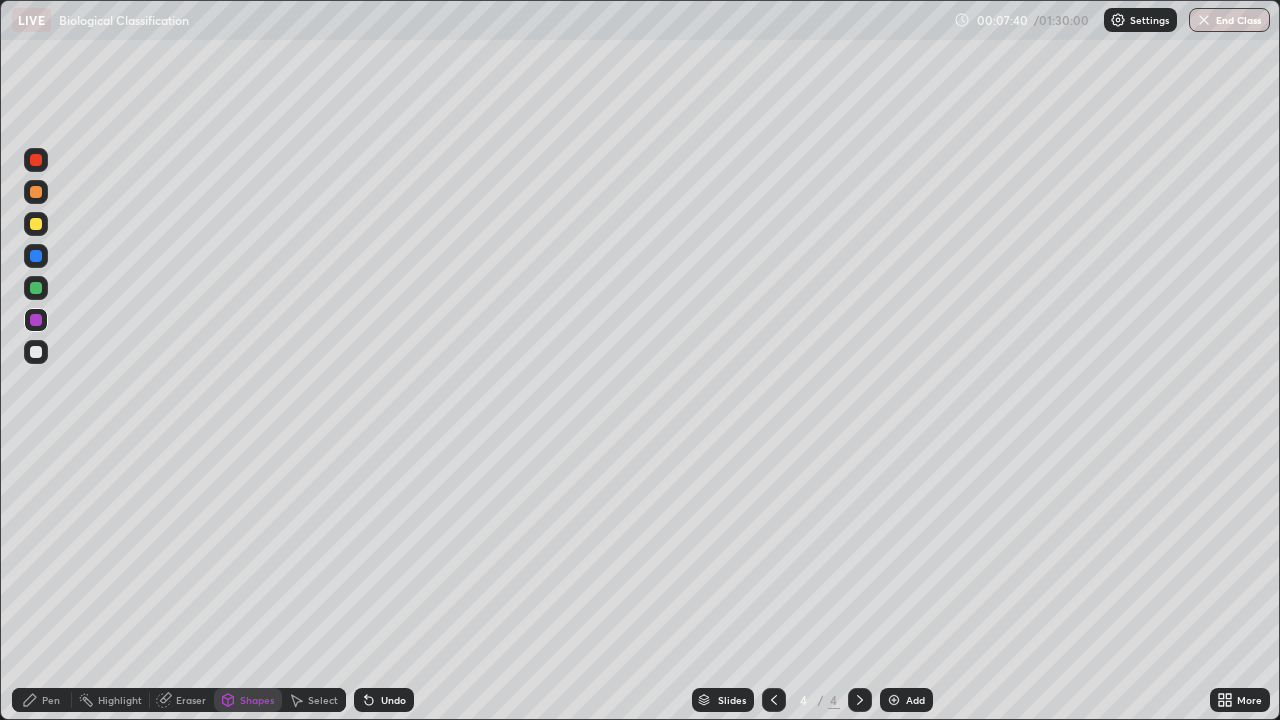 click at bounding box center (36, 352) 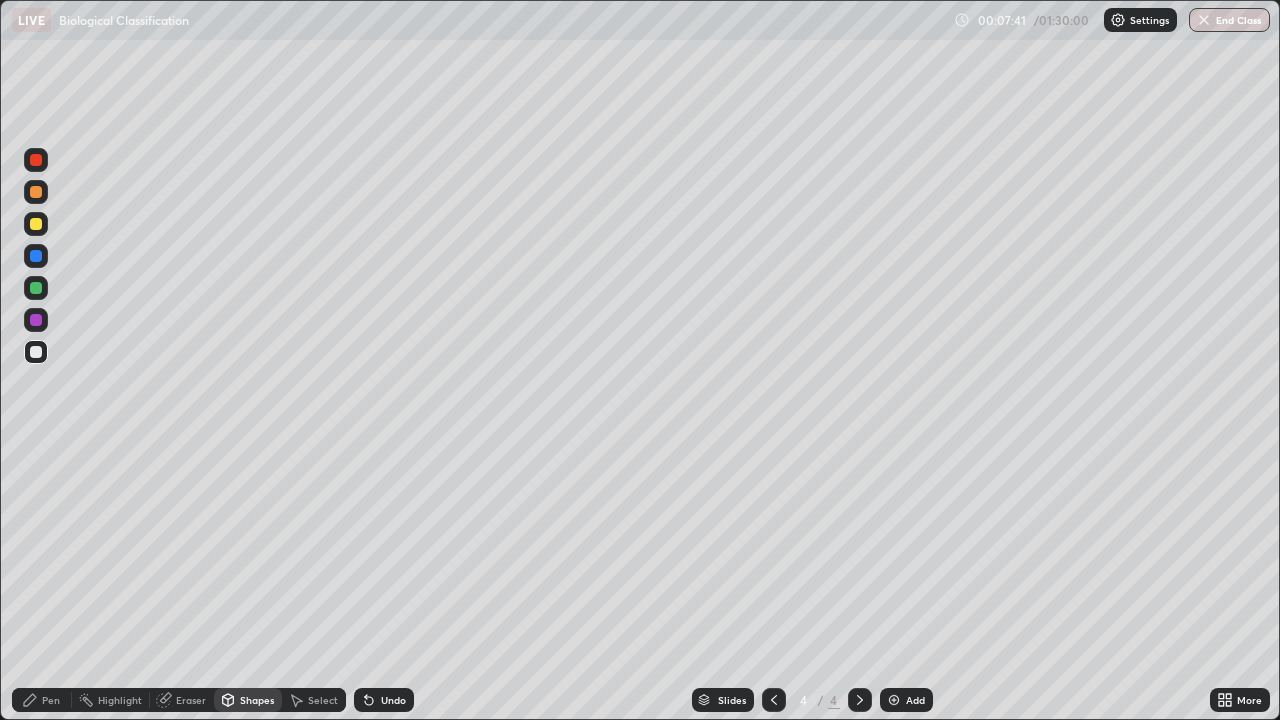 click on "Pen" at bounding box center [51, 700] 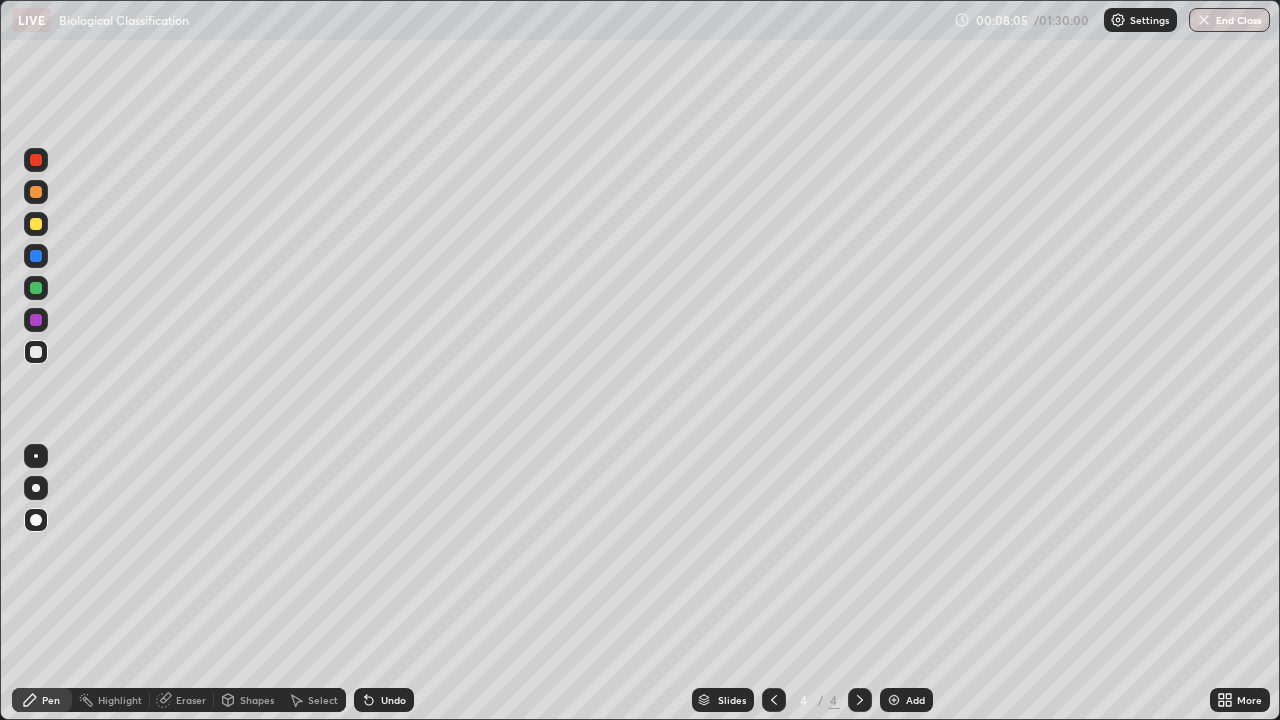 click on "Shapes" at bounding box center (248, 700) 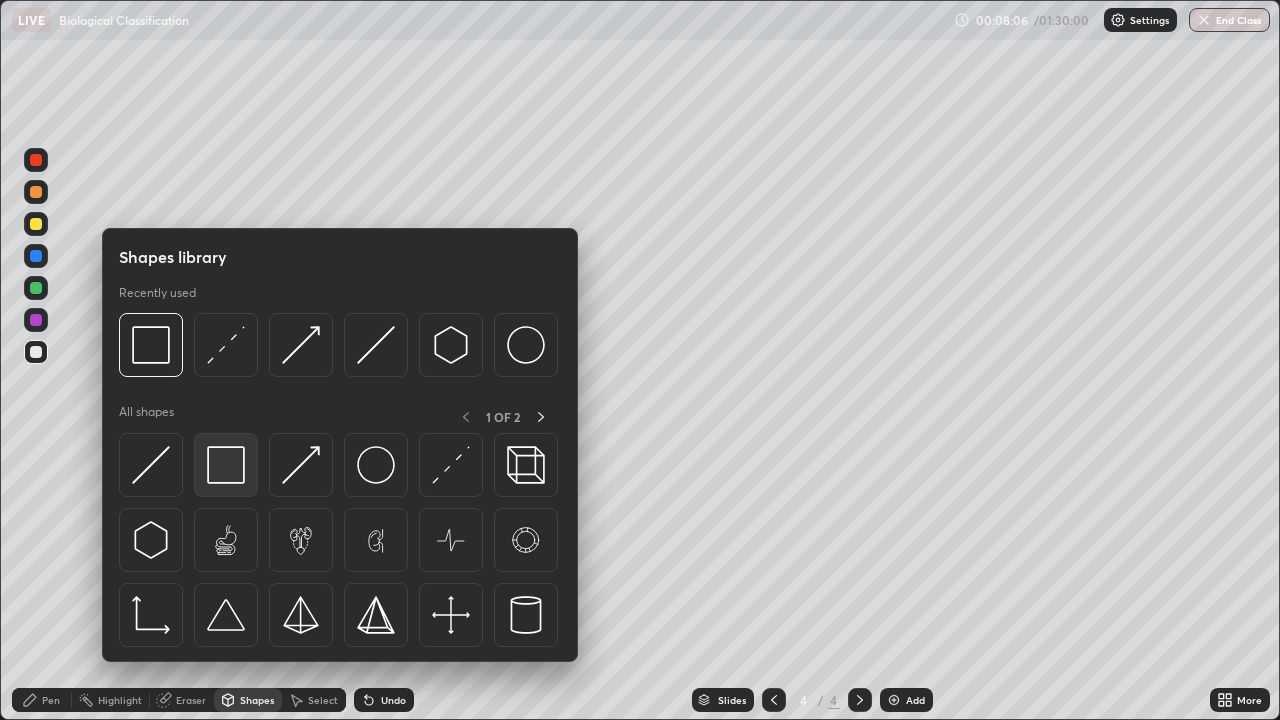 click at bounding box center [226, 465] 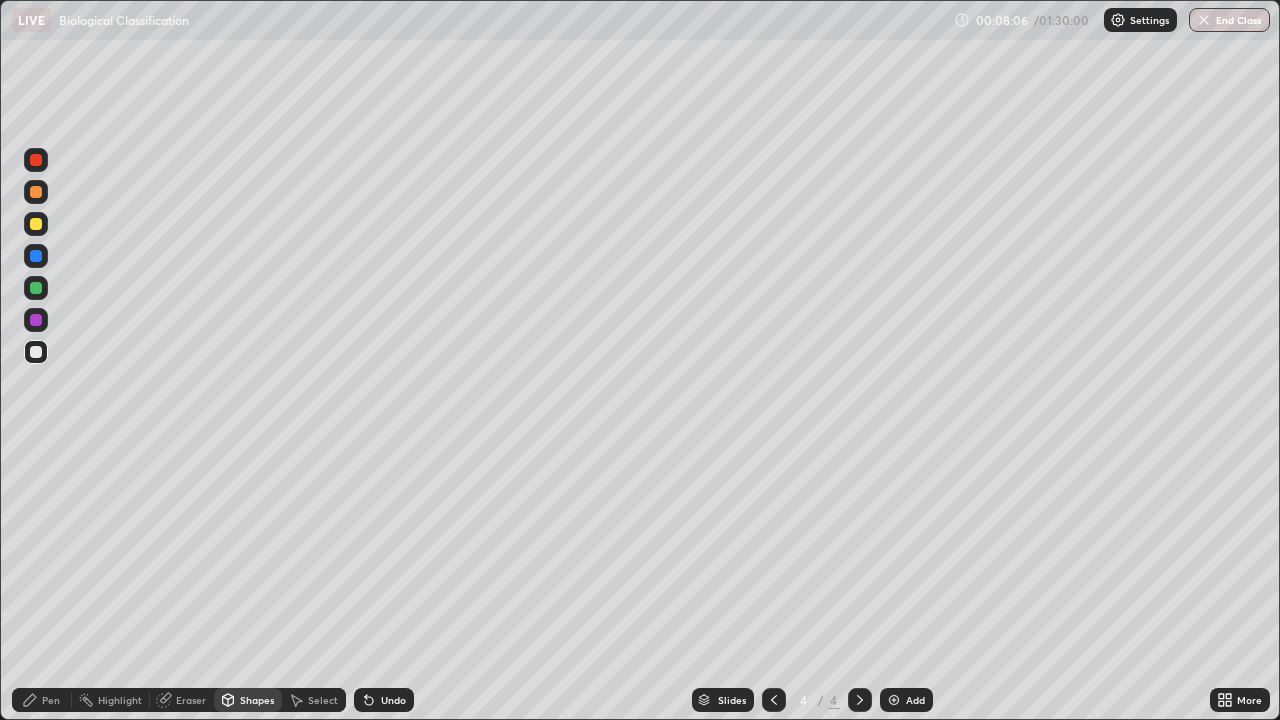 click at bounding box center (36, 320) 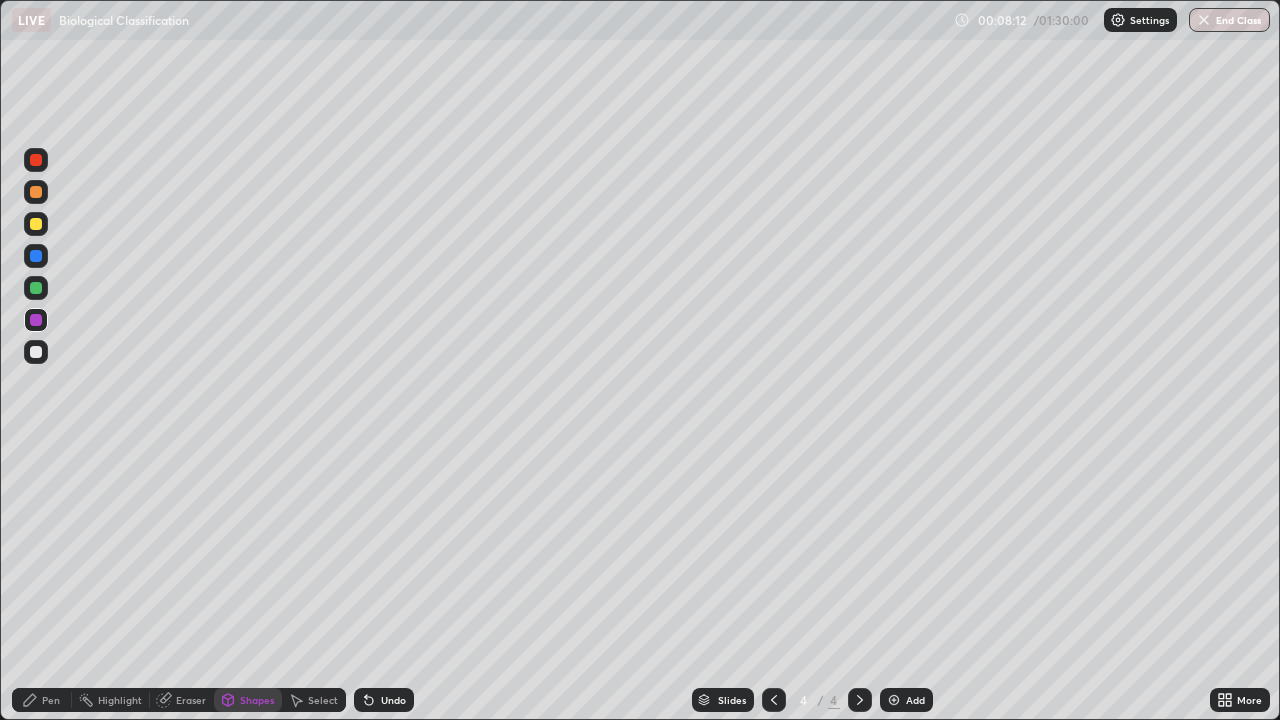 click on "Shapes" at bounding box center (257, 700) 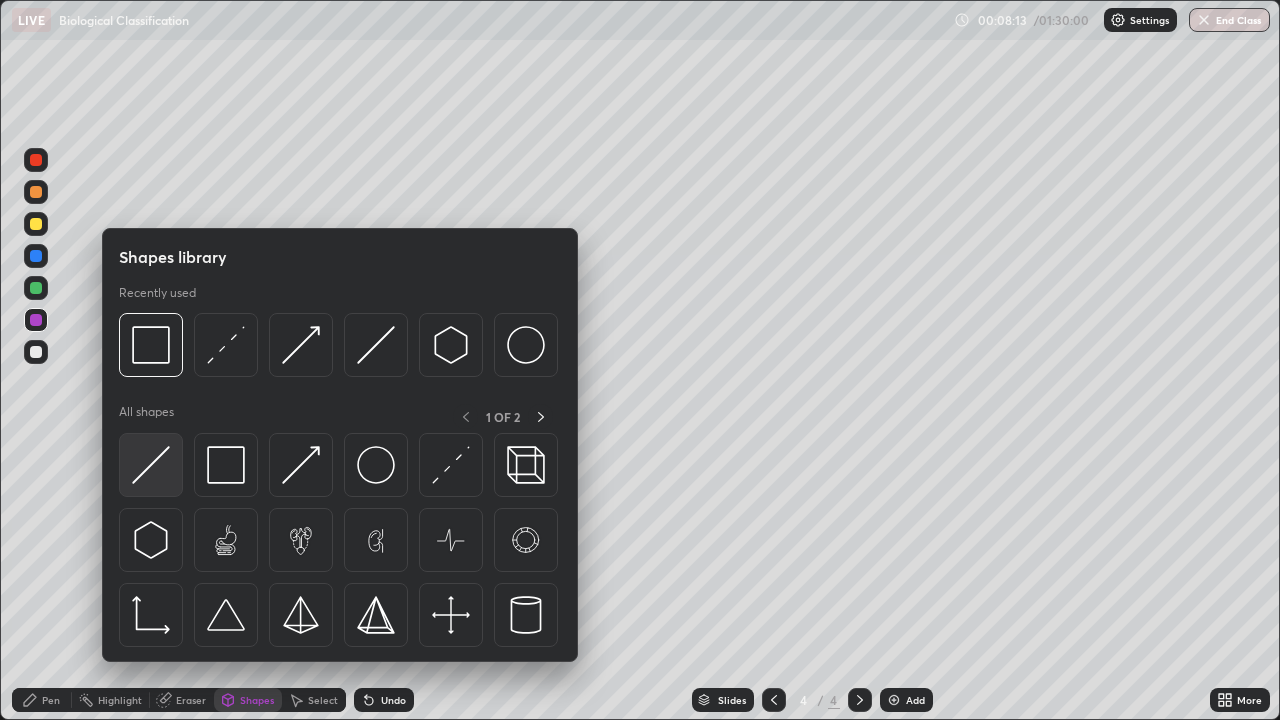 click at bounding box center (151, 465) 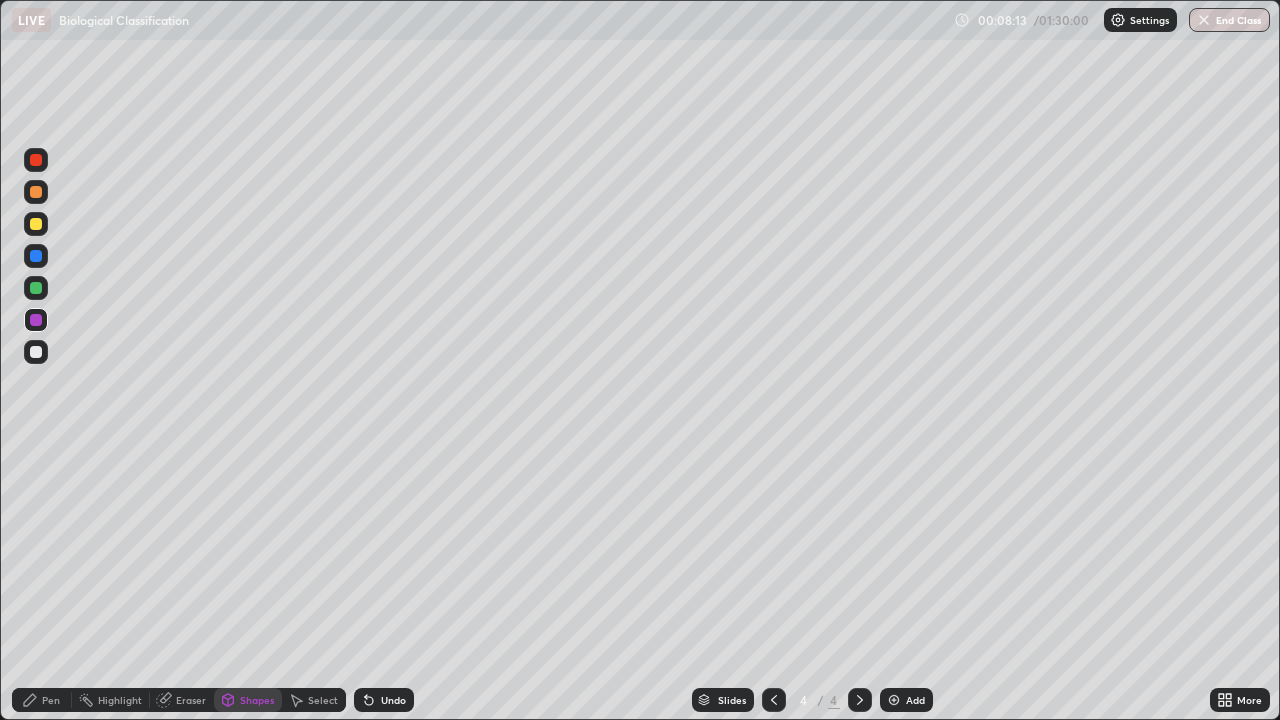 click at bounding box center [36, 352] 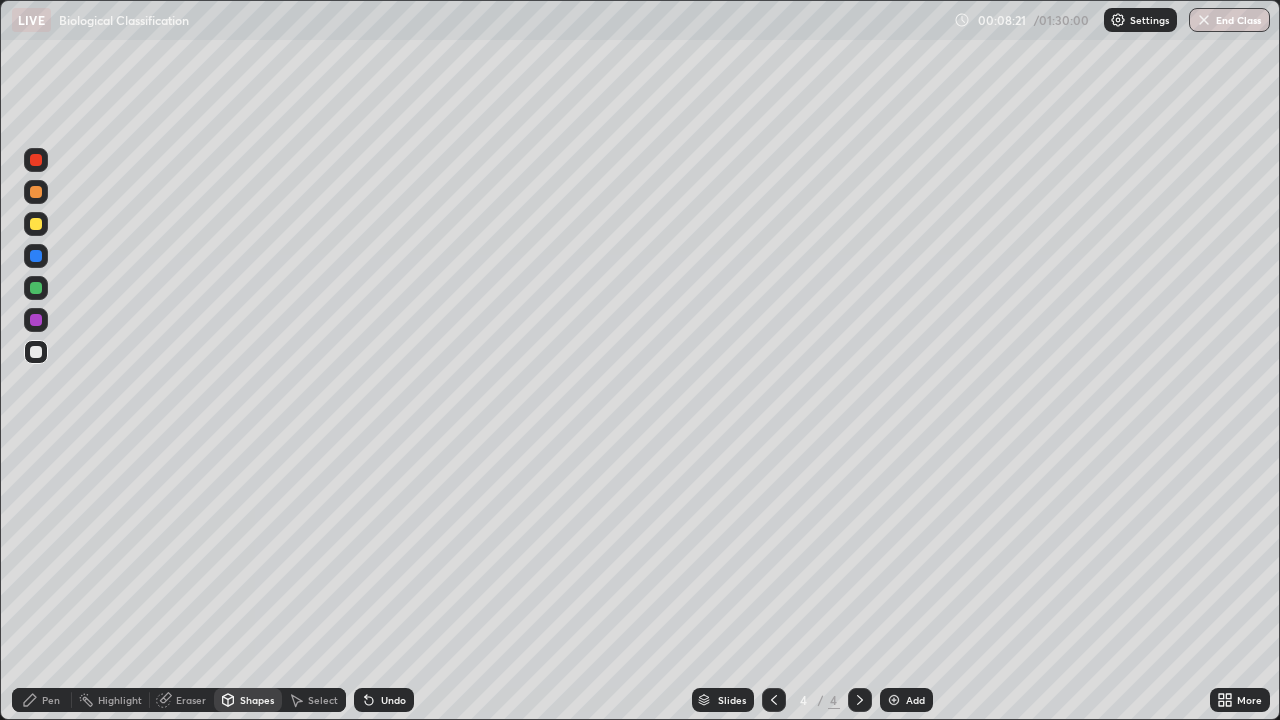 click on "Pen" at bounding box center [51, 700] 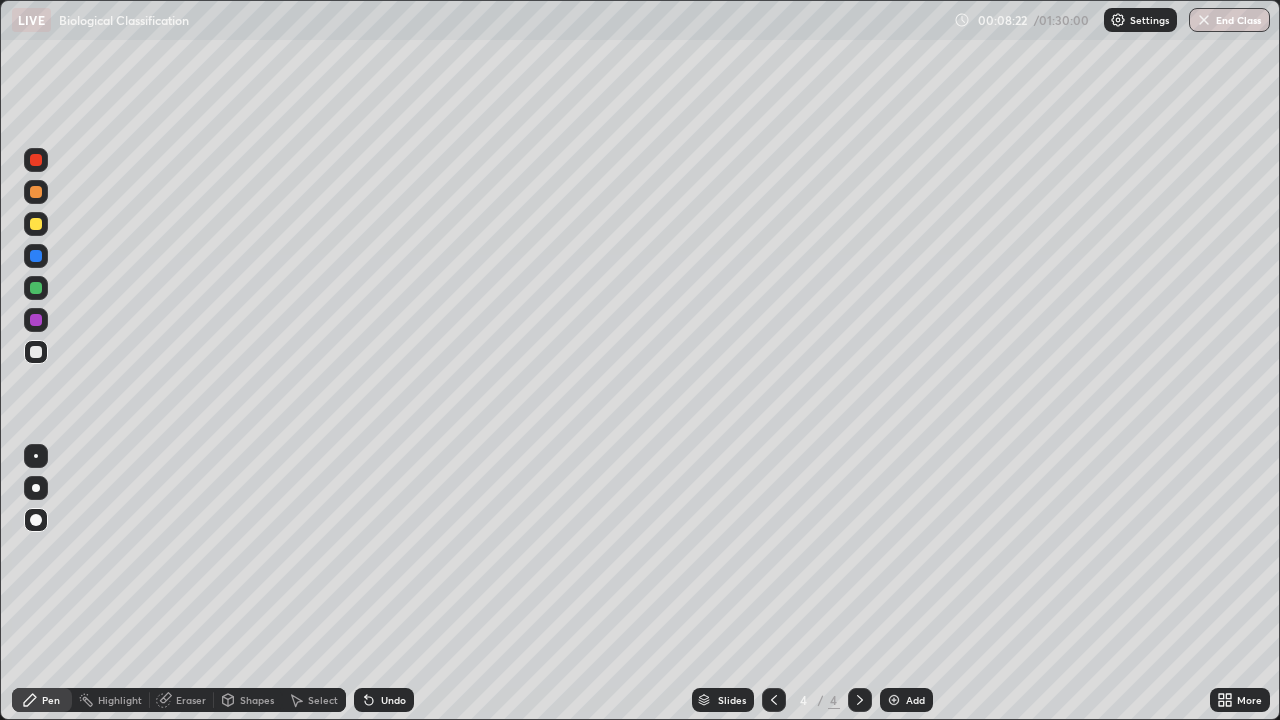 click at bounding box center [36, 224] 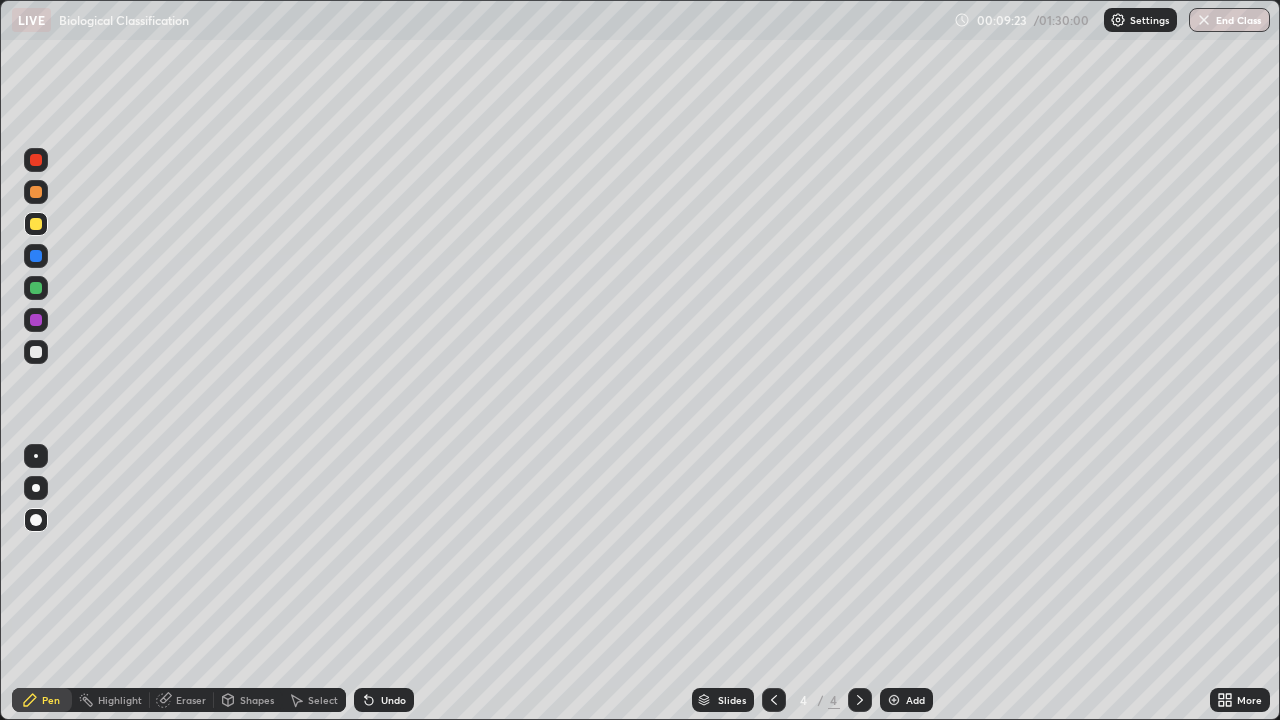 click at bounding box center [36, 224] 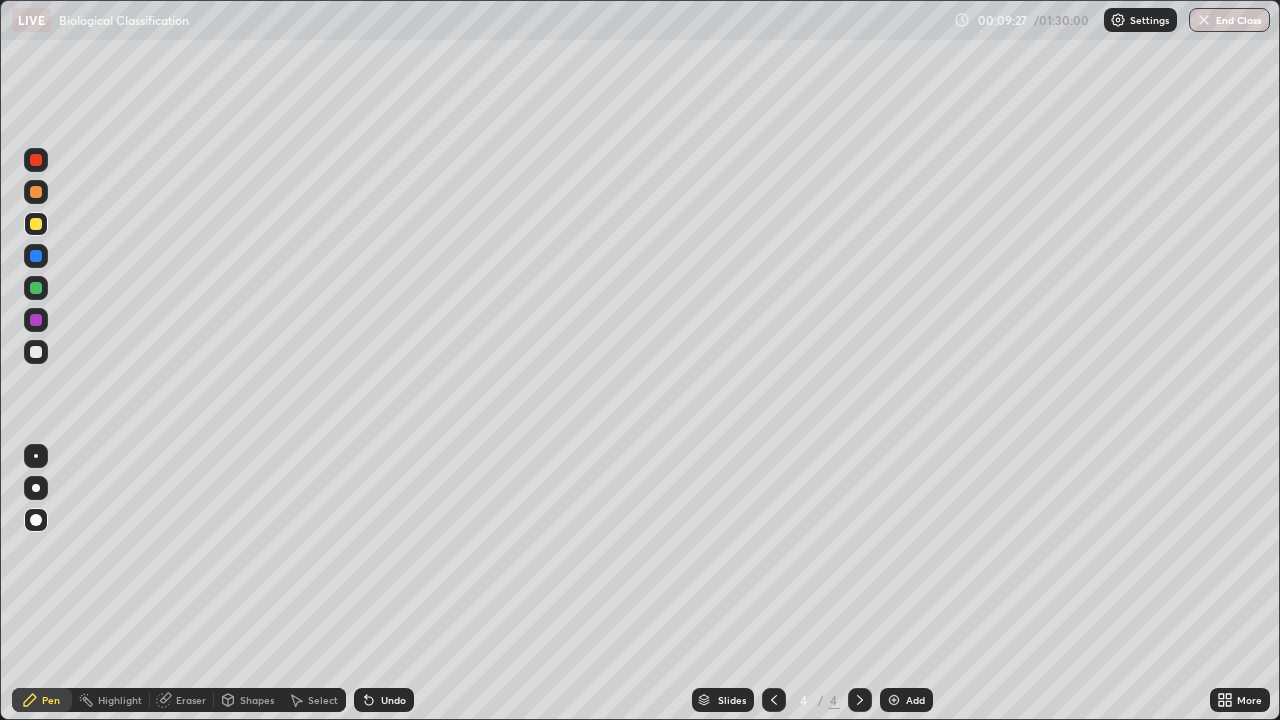 click 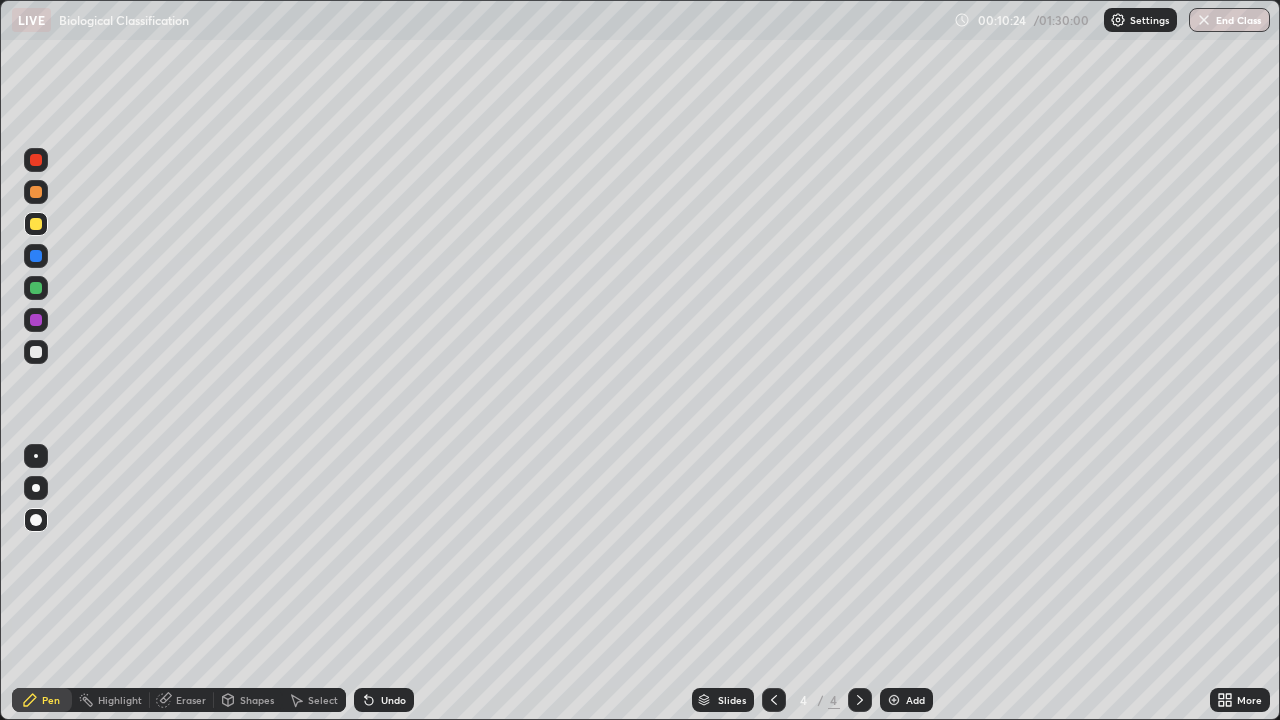 click at bounding box center [36, 352] 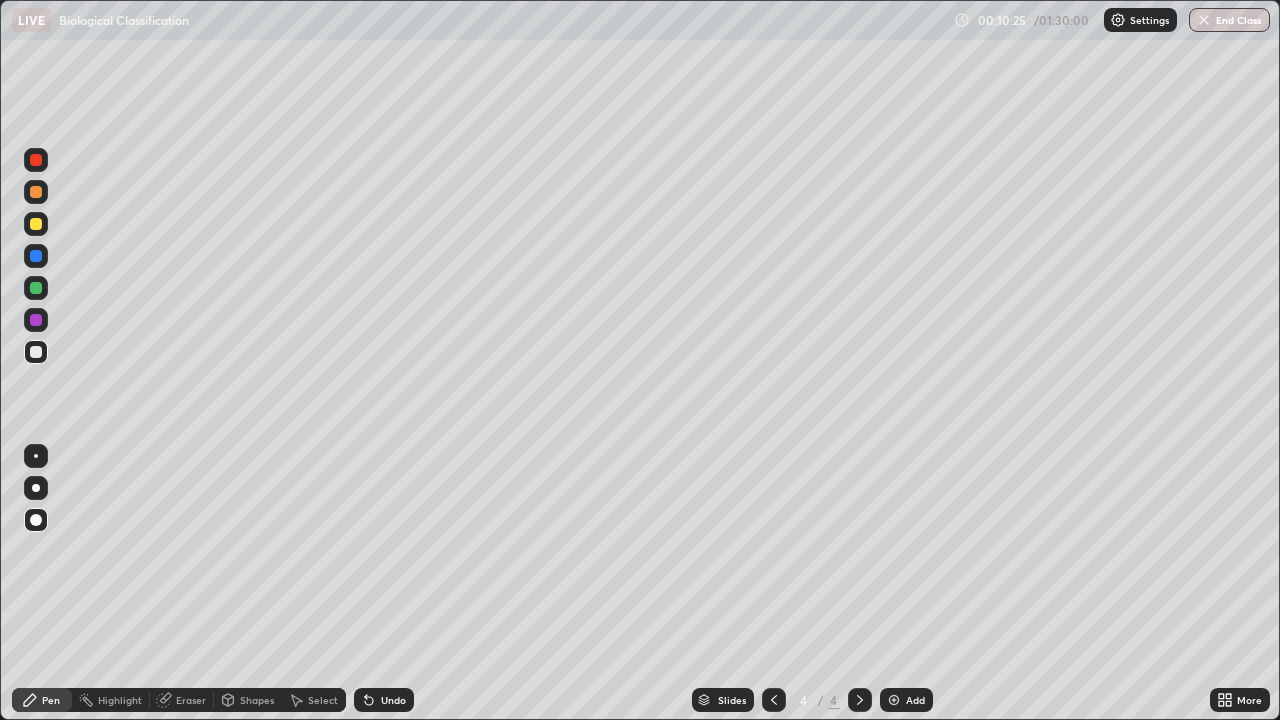 click on "Pen" at bounding box center (42, 700) 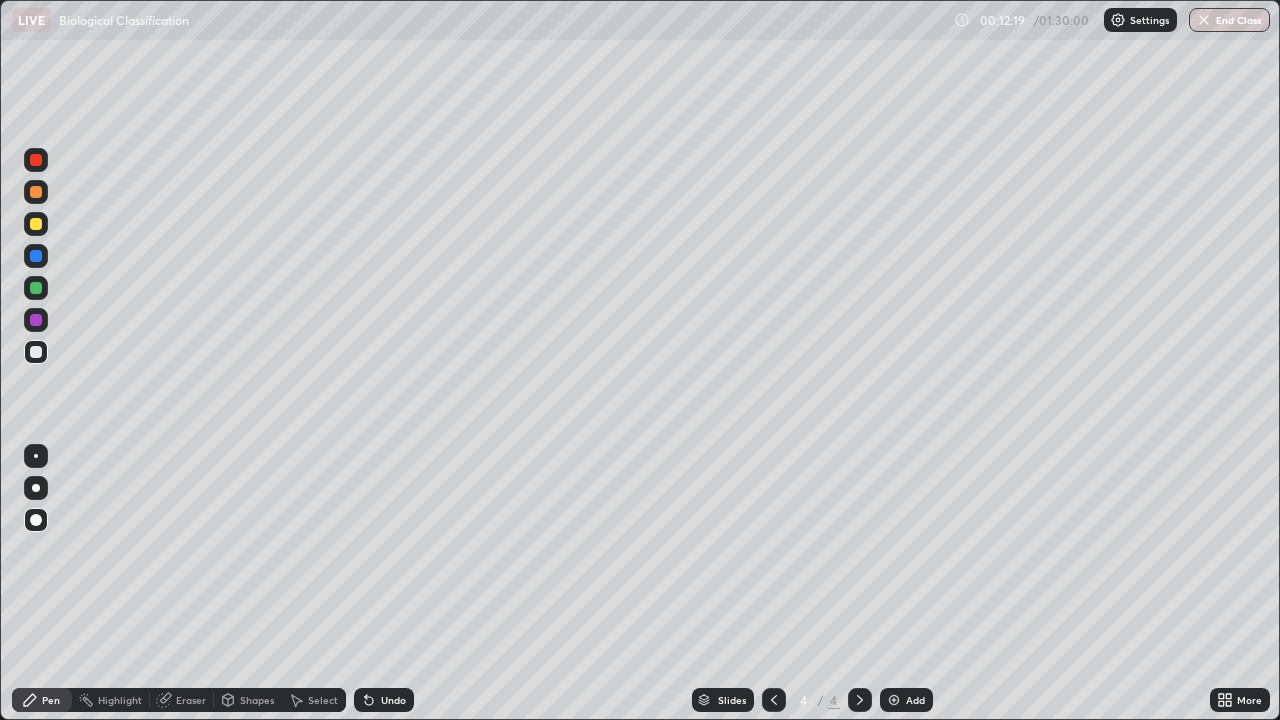 click at bounding box center (36, 224) 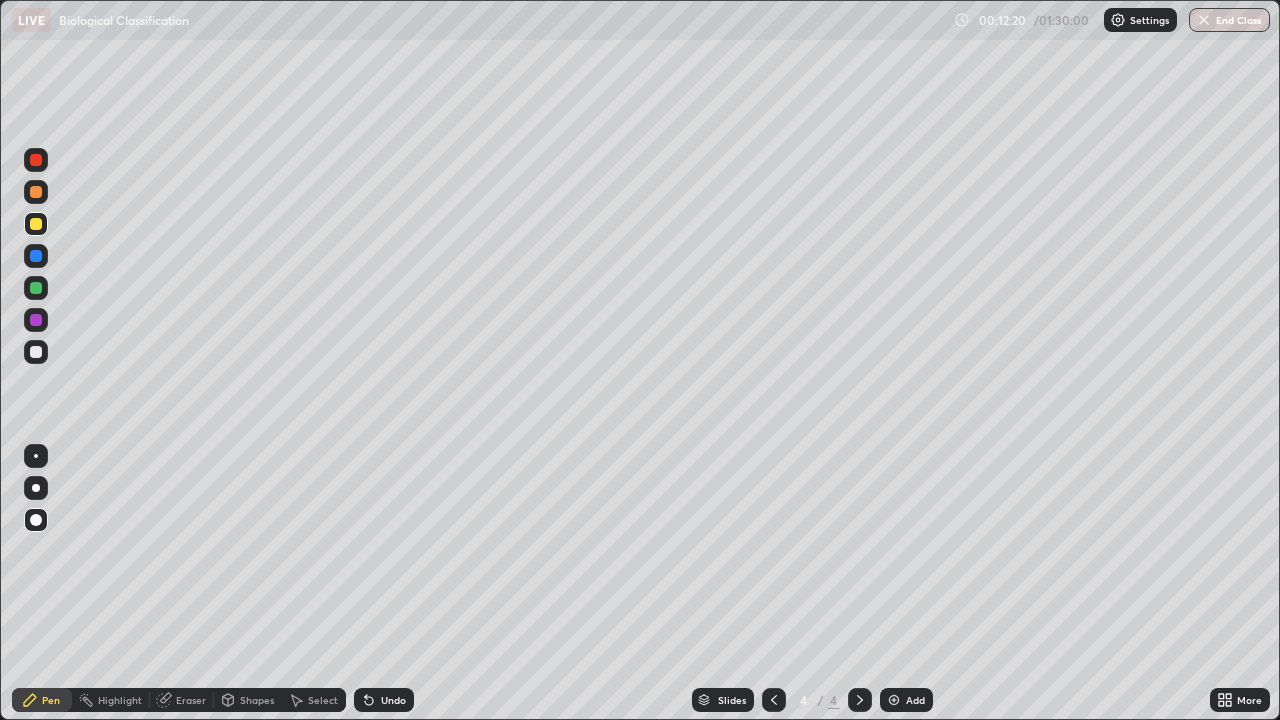 click on "Pen" at bounding box center (51, 700) 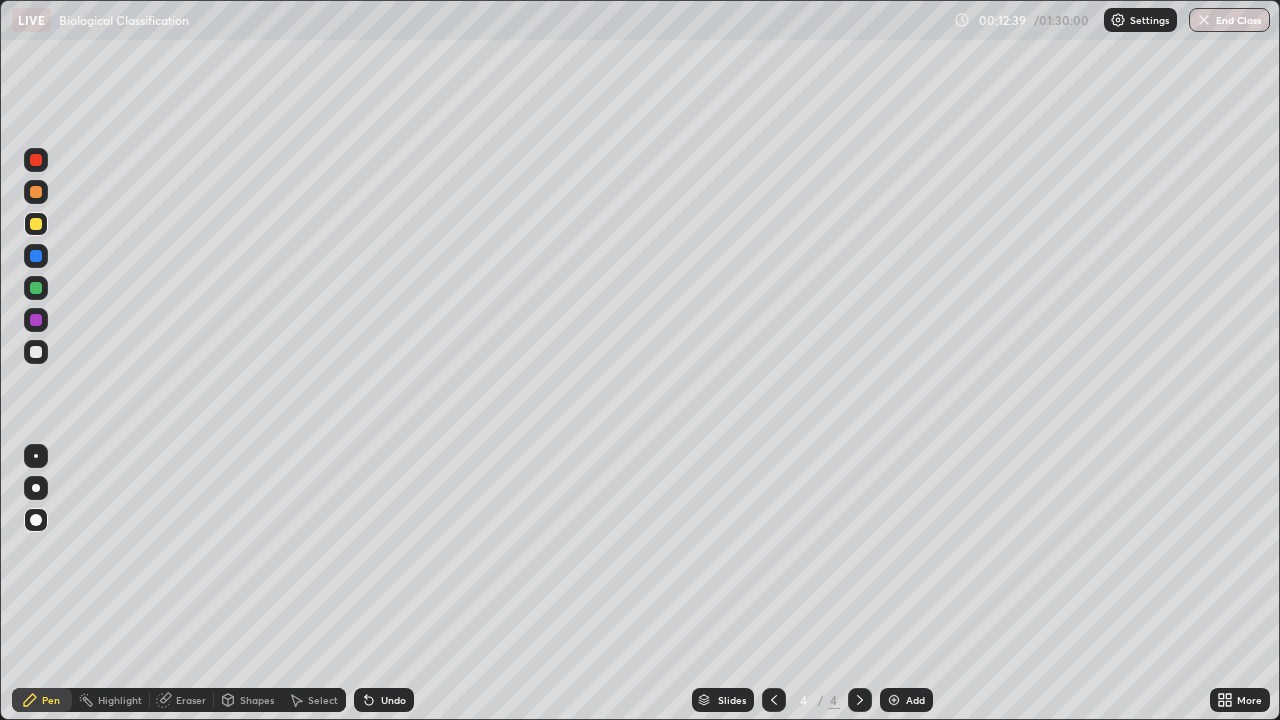 click on "Shapes" at bounding box center [248, 700] 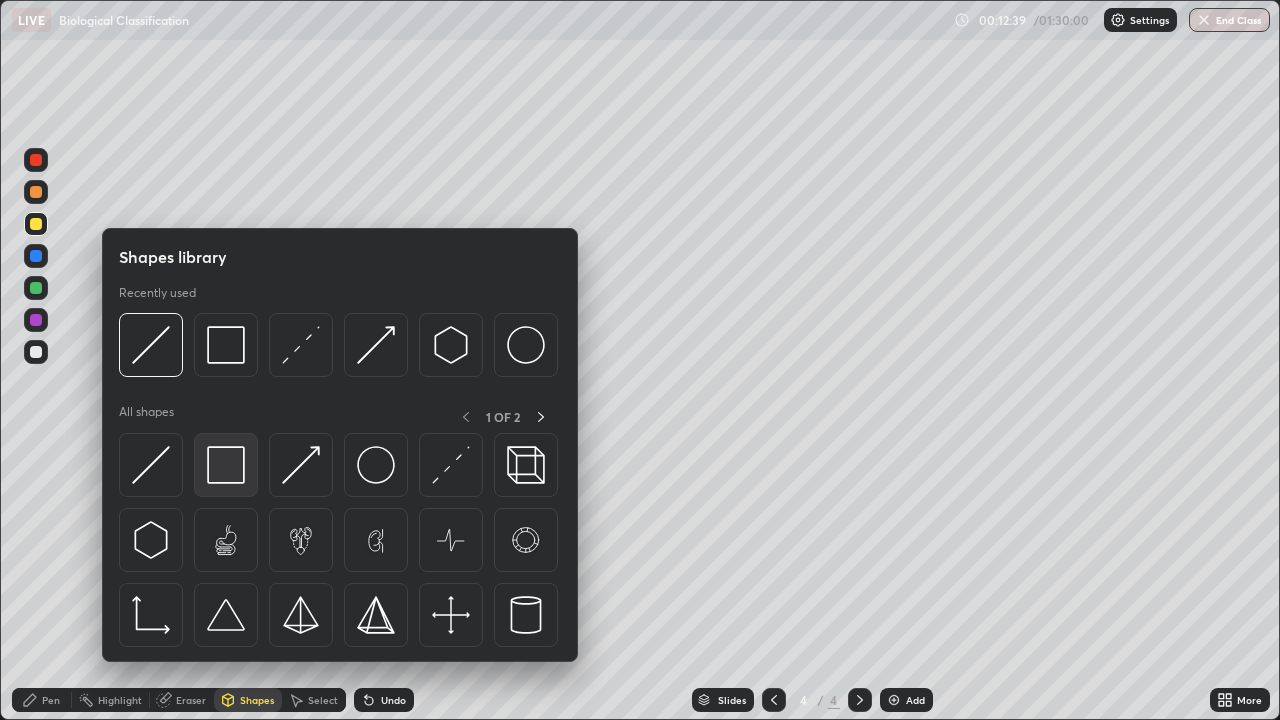 click at bounding box center (226, 465) 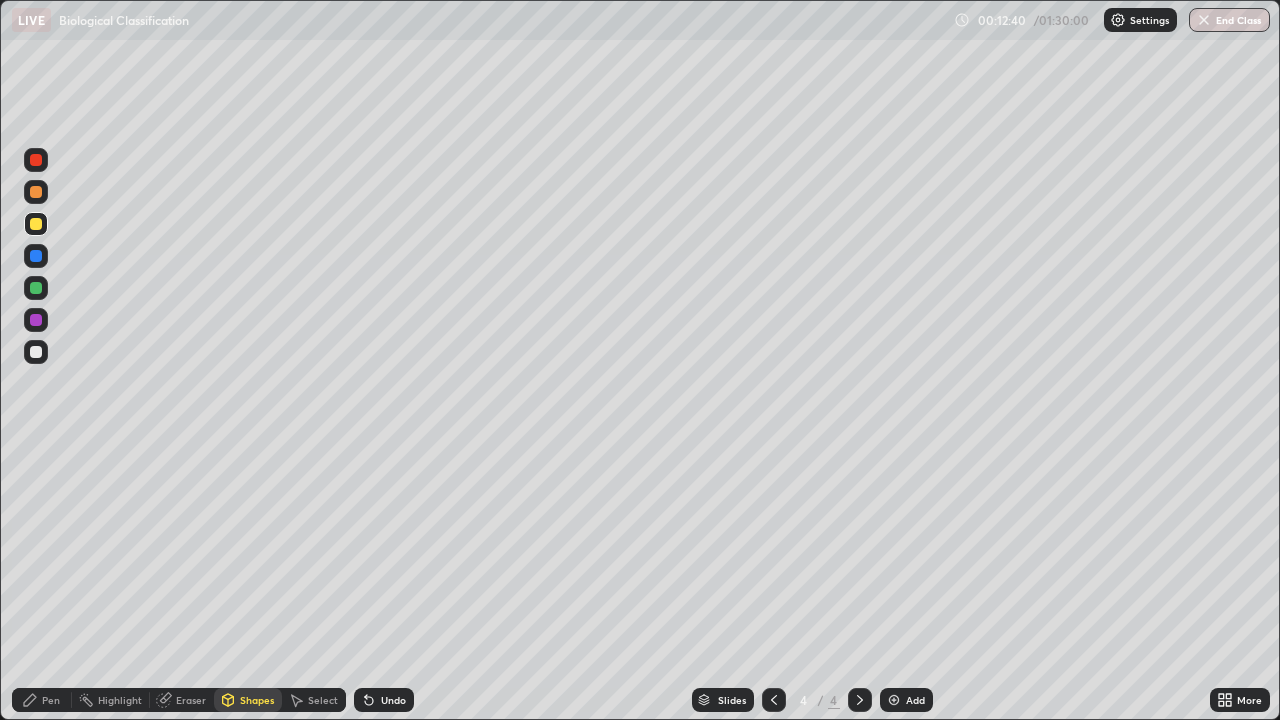 click at bounding box center (36, 352) 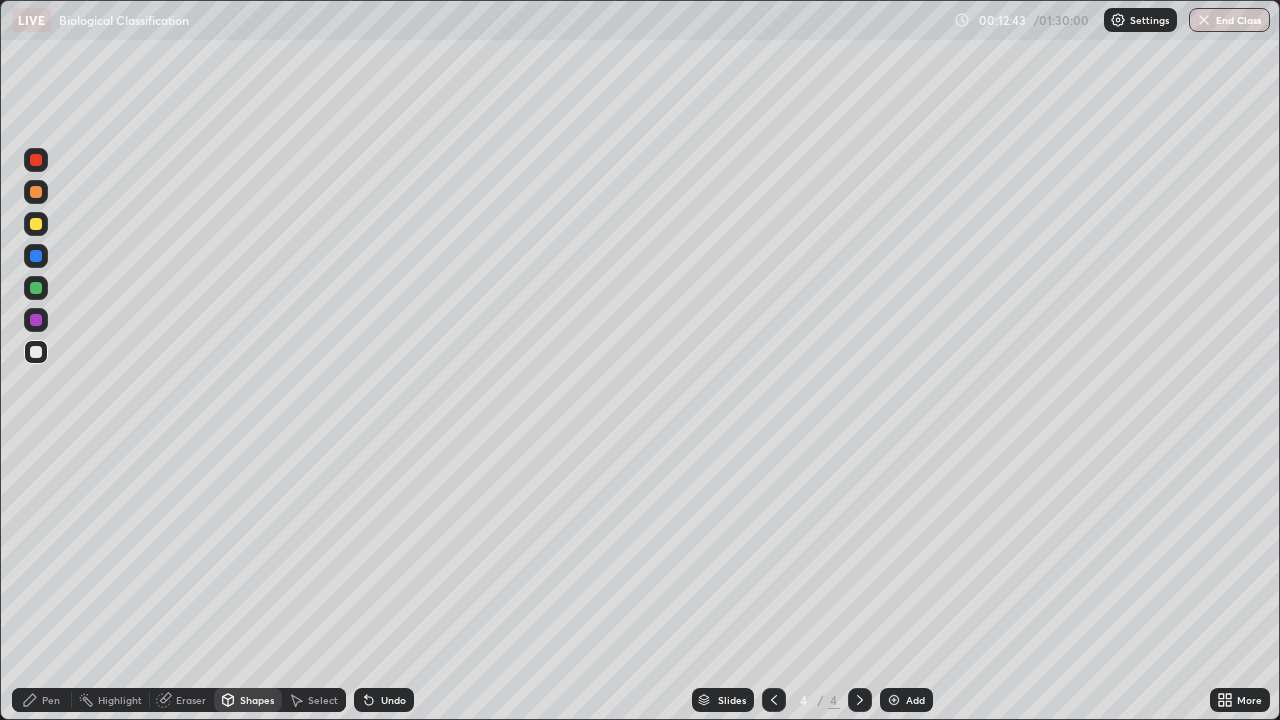 click on "Pen" at bounding box center [51, 700] 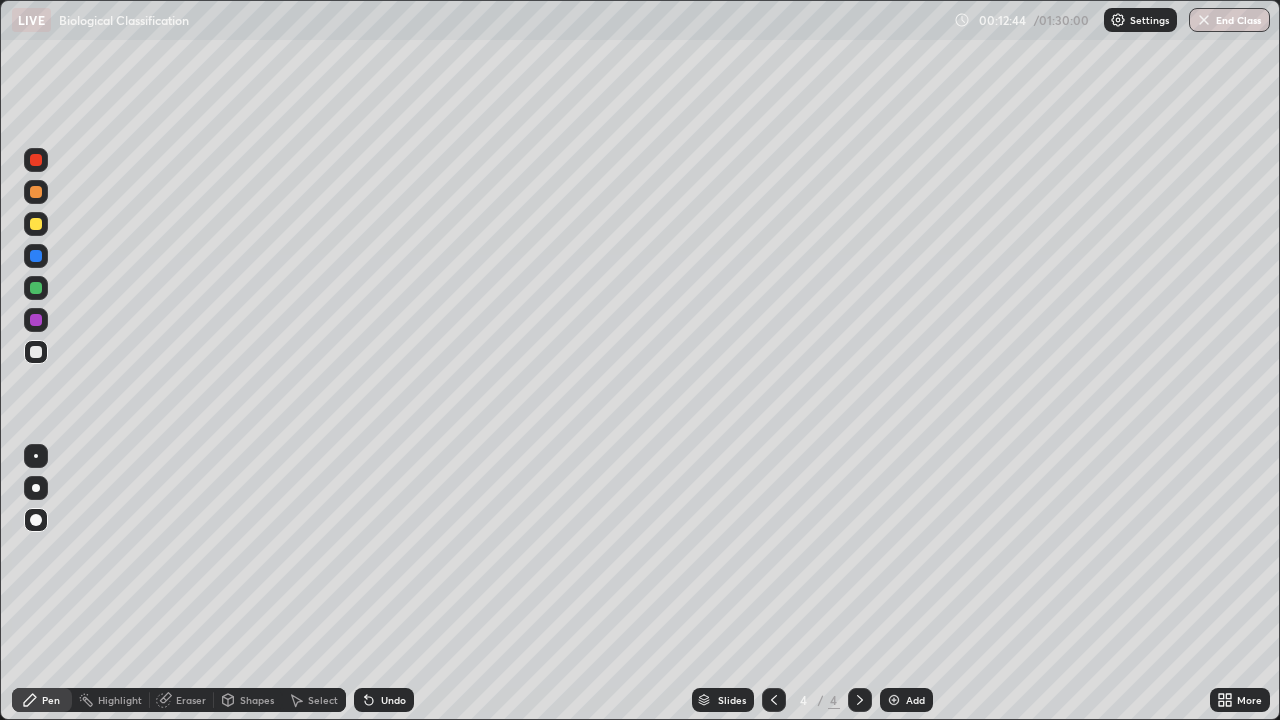 click at bounding box center [36, 352] 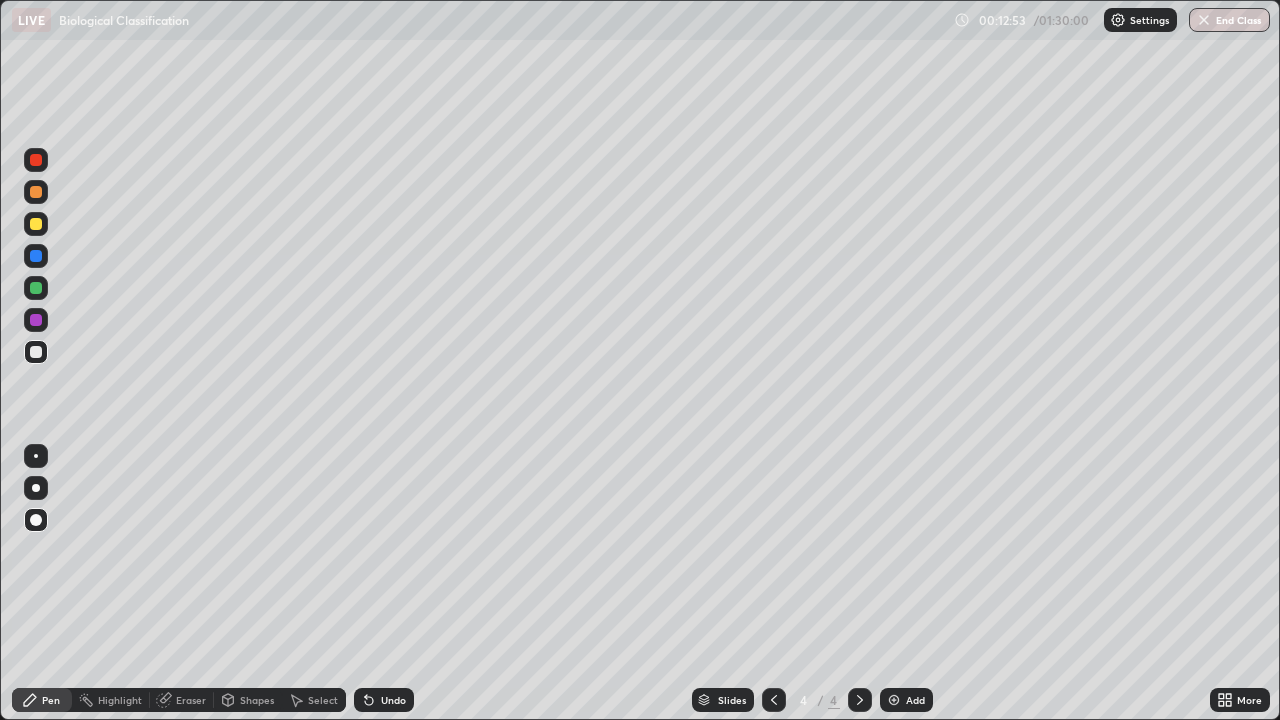 click on "Undo" at bounding box center (393, 700) 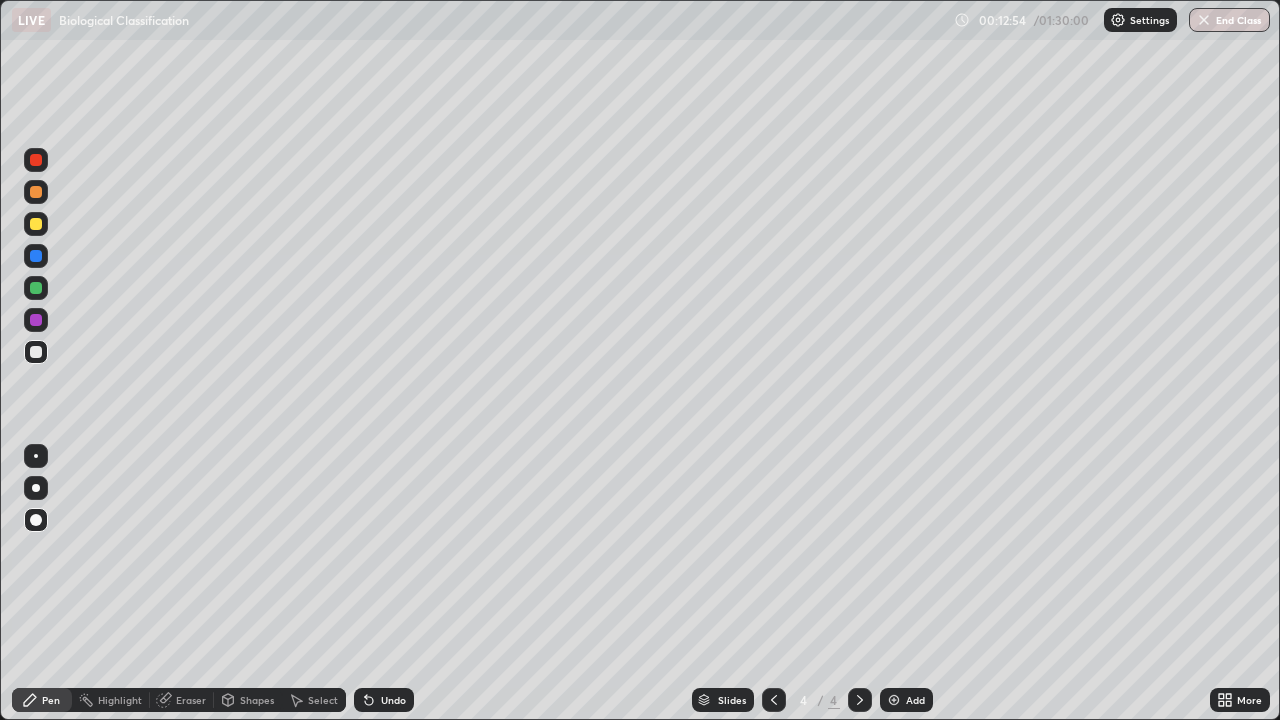 click on "Undo" at bounding box center [384, 700] 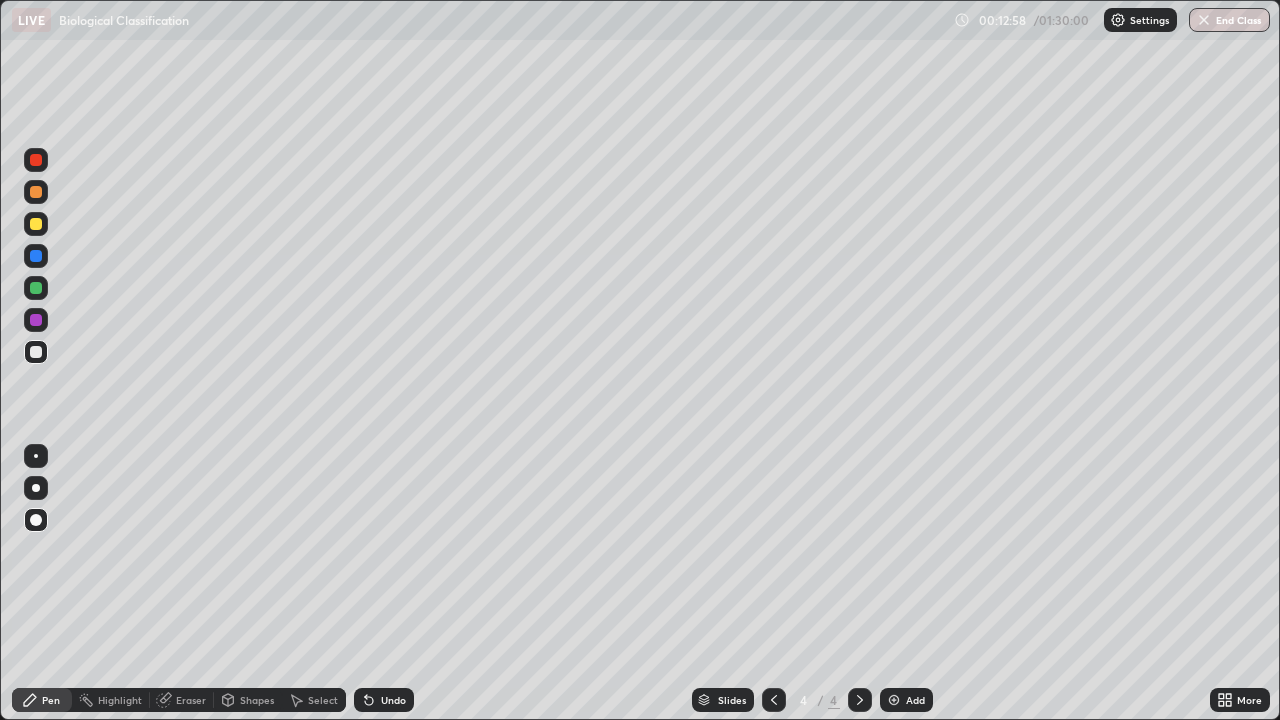 click on "Undo" at bounding box center [384, 700] 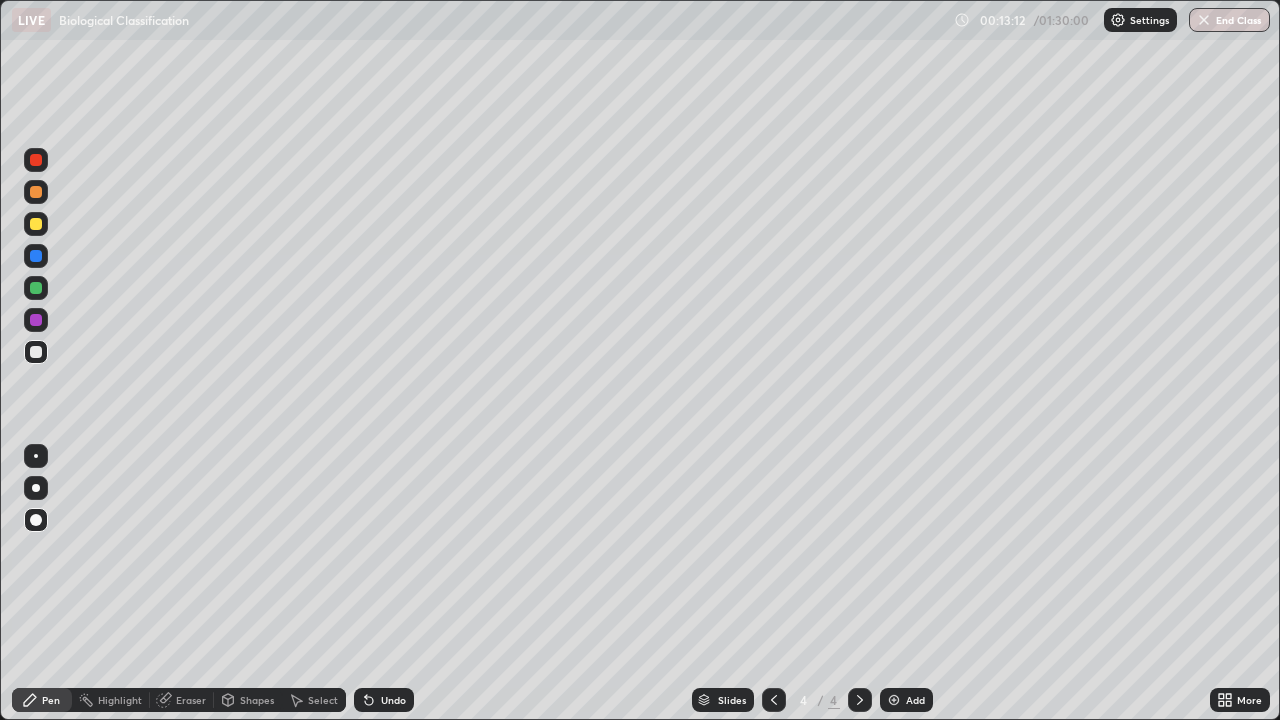 click at bounding box center [36, 224] 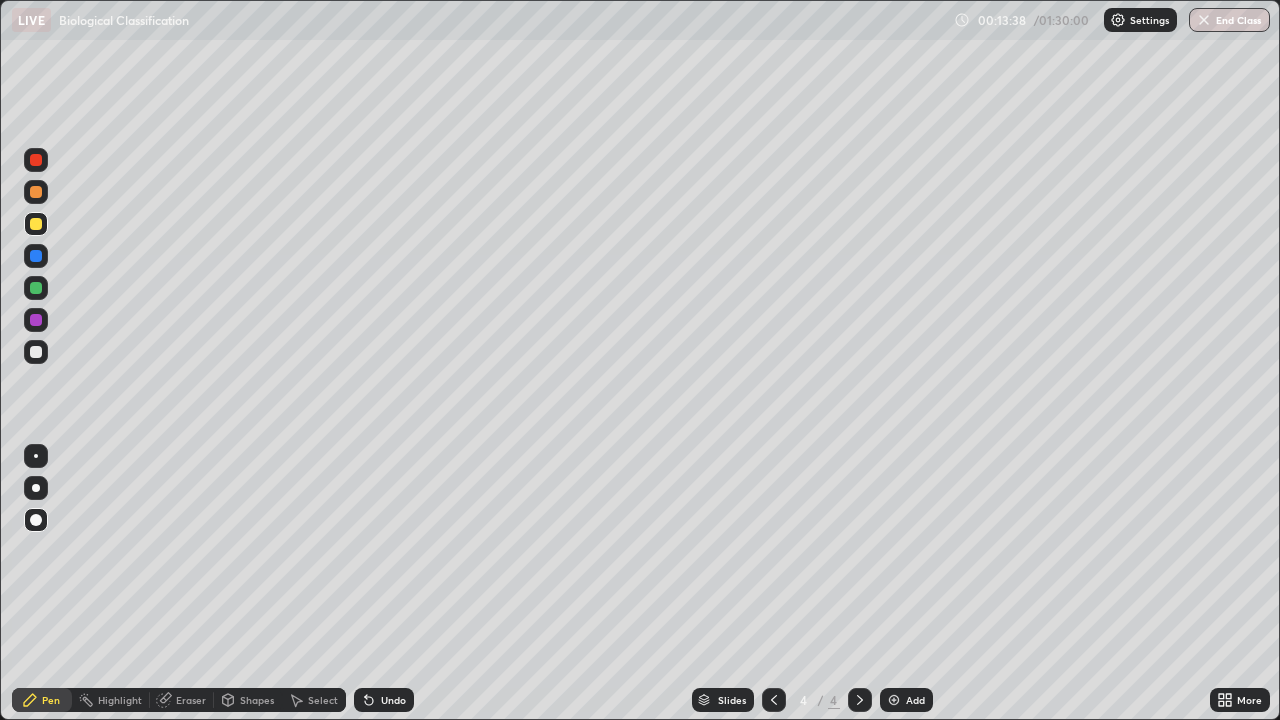 click at bounding box center [36, 352] 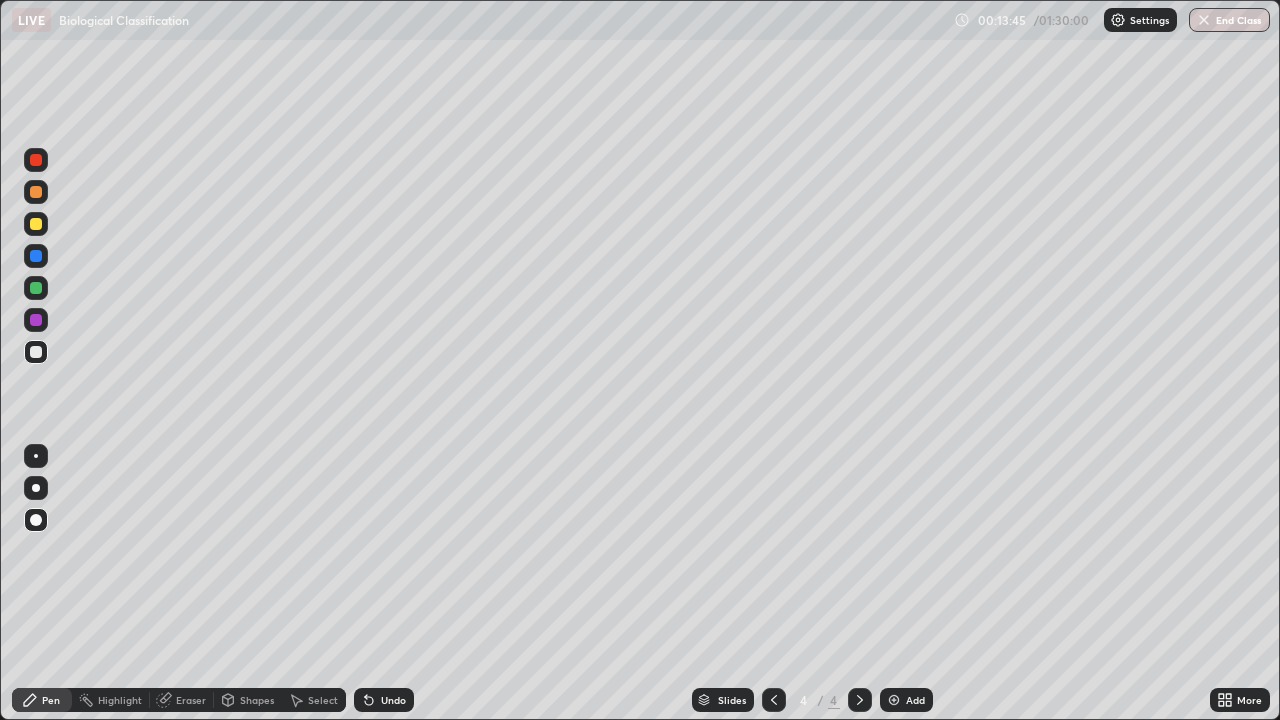 click on "Undo" at bounding box center [384, 700] 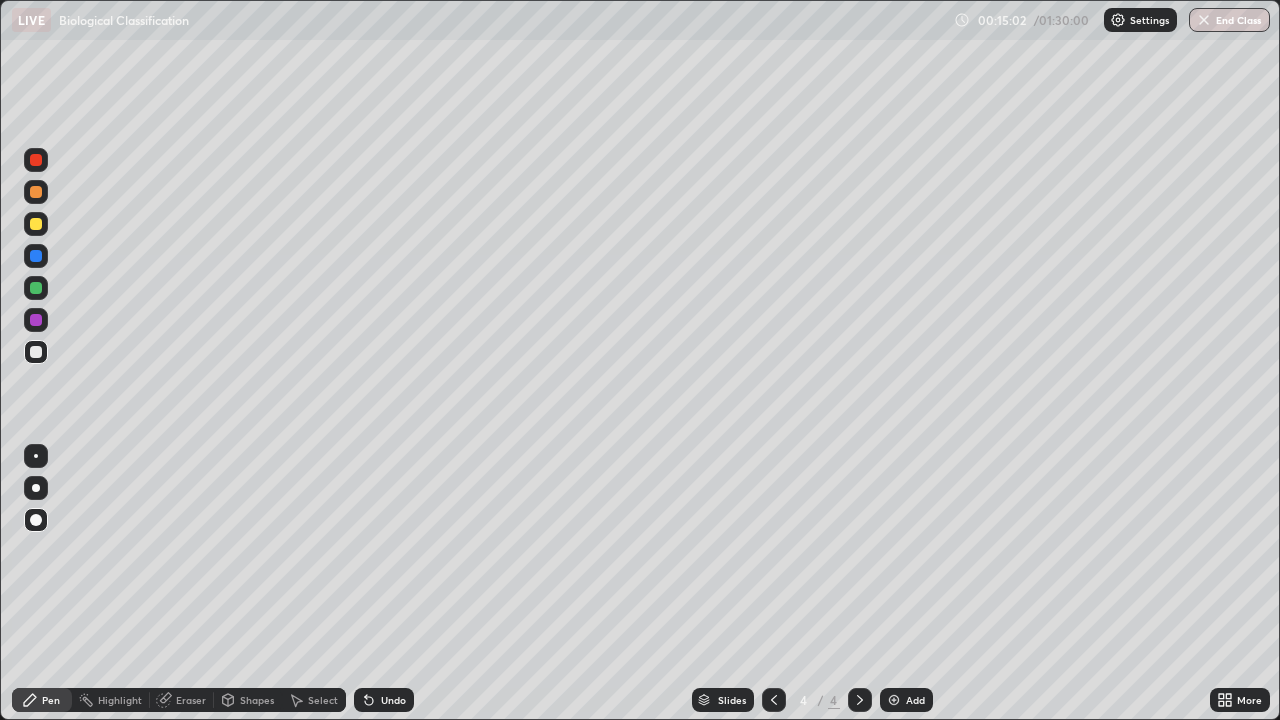 click on "Add" at bounding box center (915, 700) 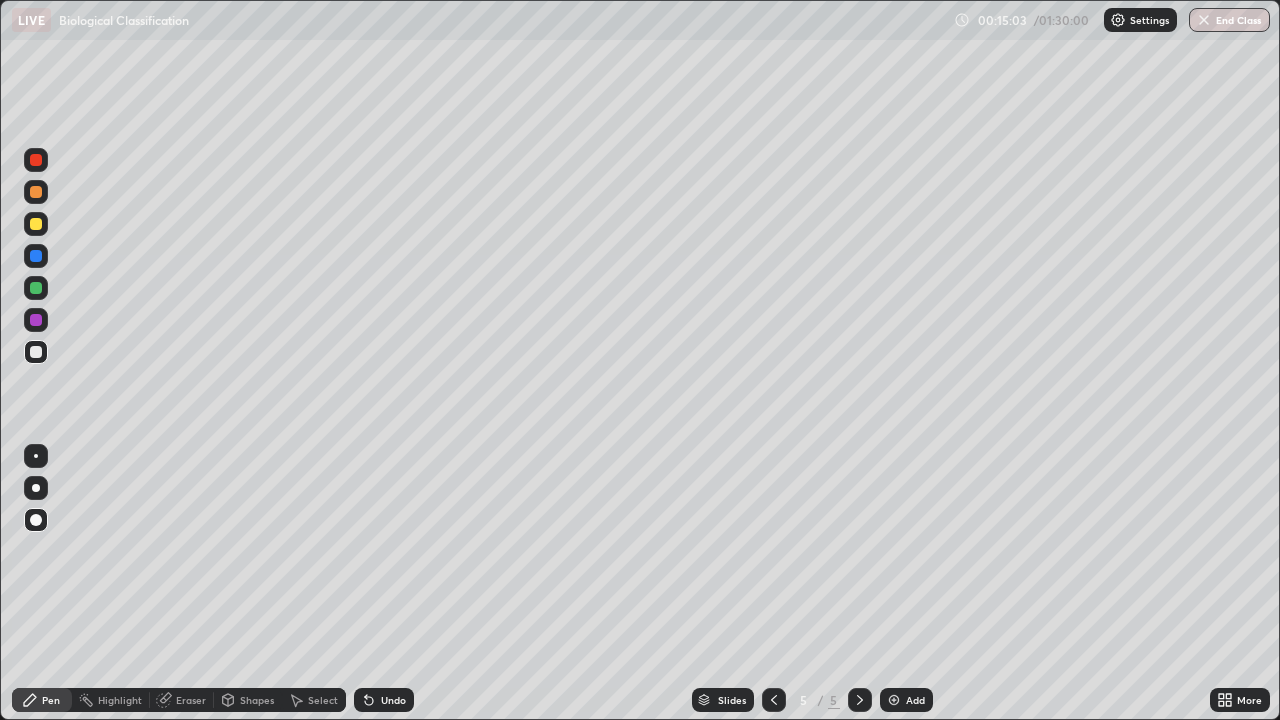 click at bounding box center (36, 224) 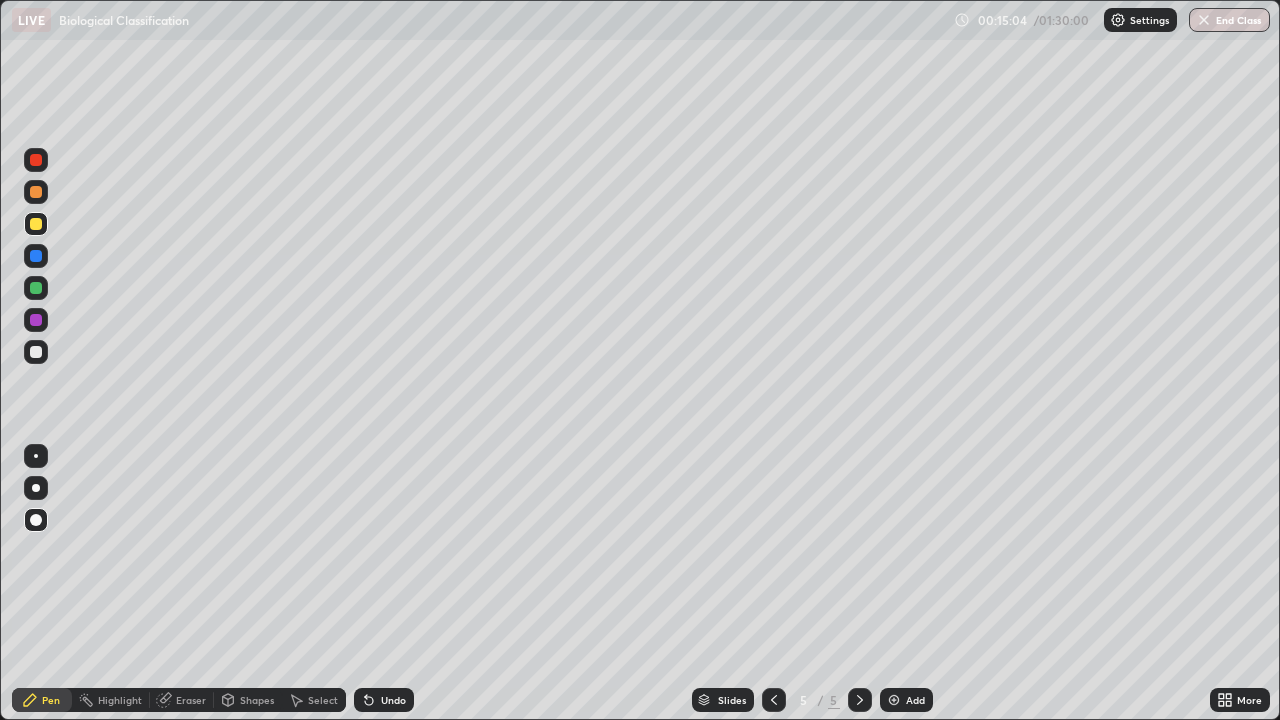 click on "Pen" at bounding box center (42, 700) 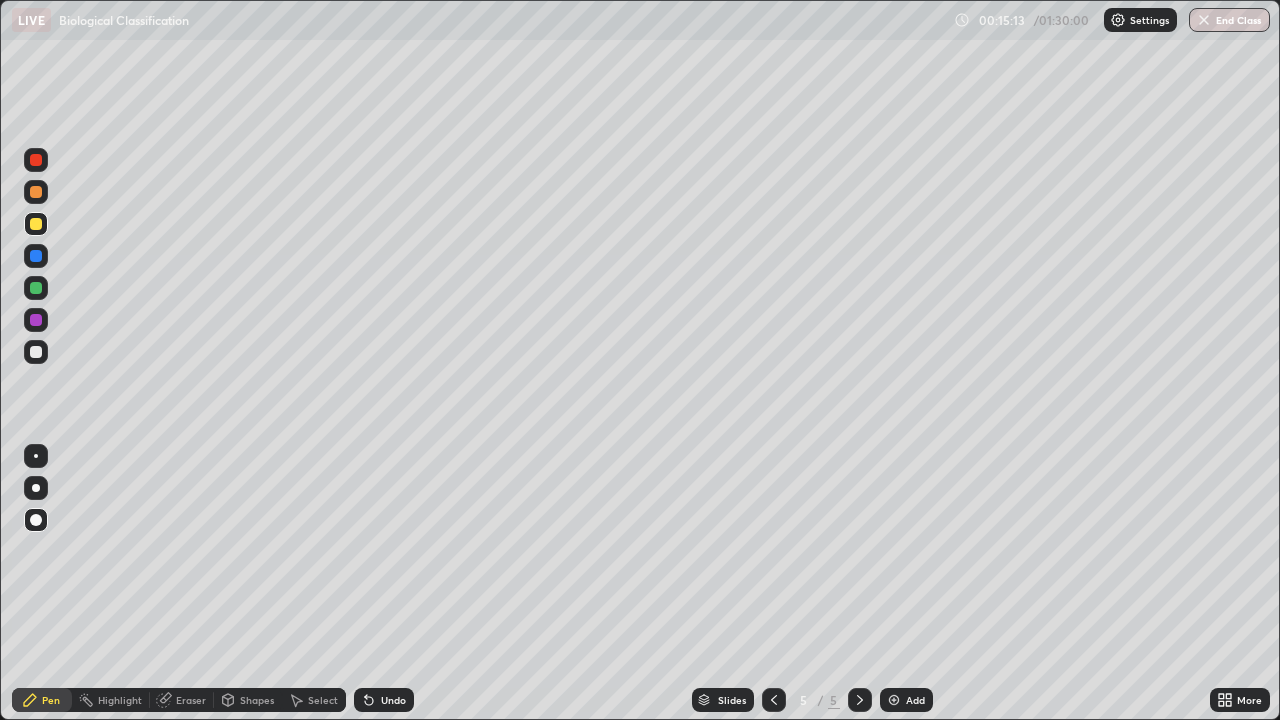 click on "Shapes" at bounding box center [257, 700] 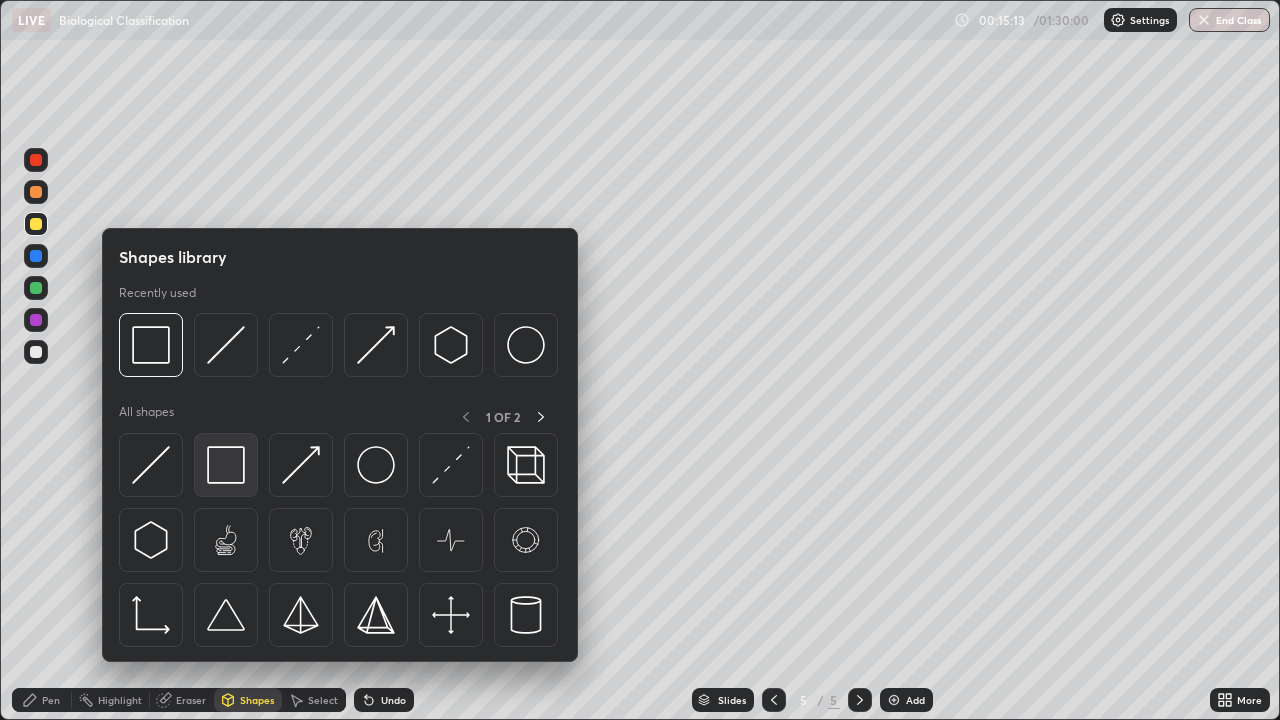 click at bounding box center [226, 465] 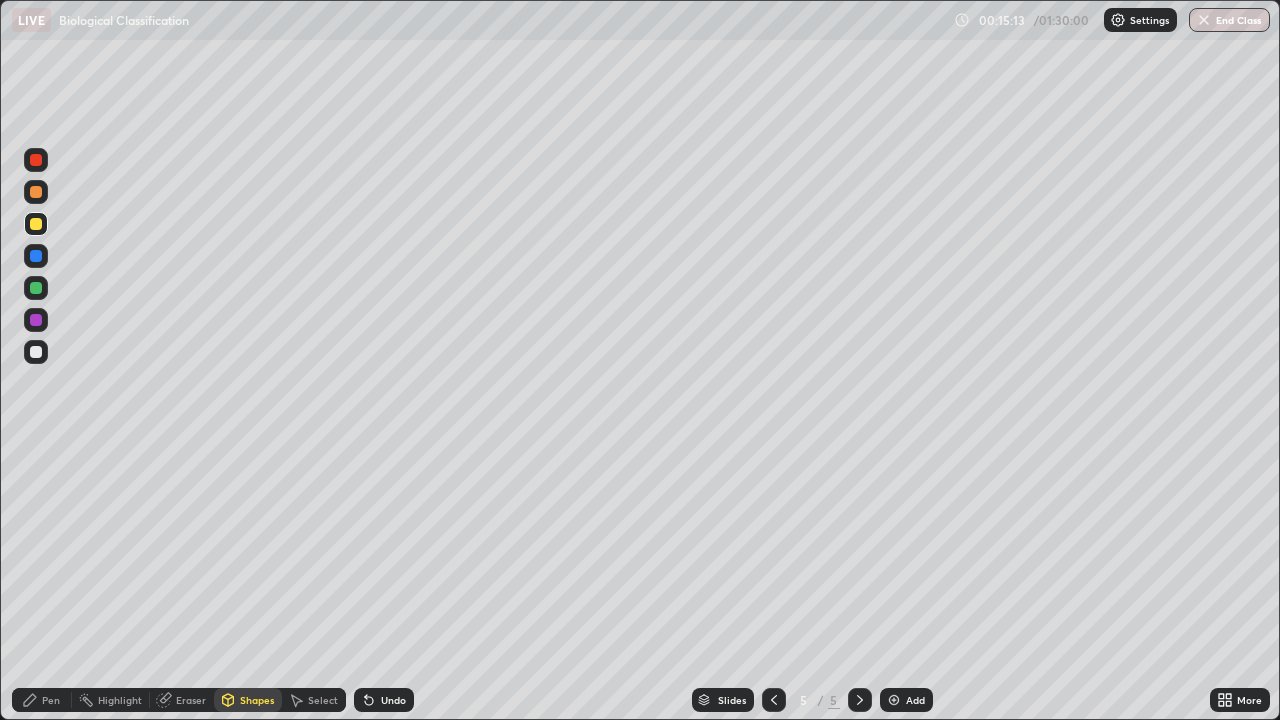 click at bounding box center [36, 320] 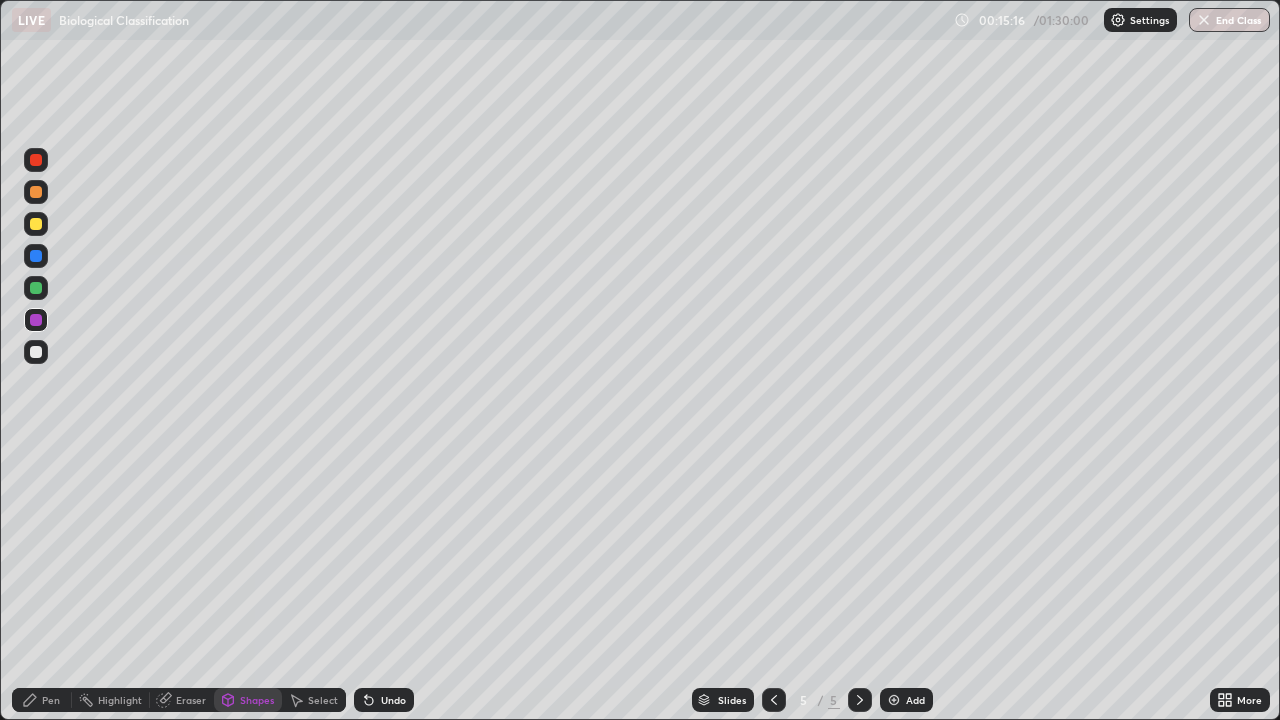 click at bounding box center (36, 352) 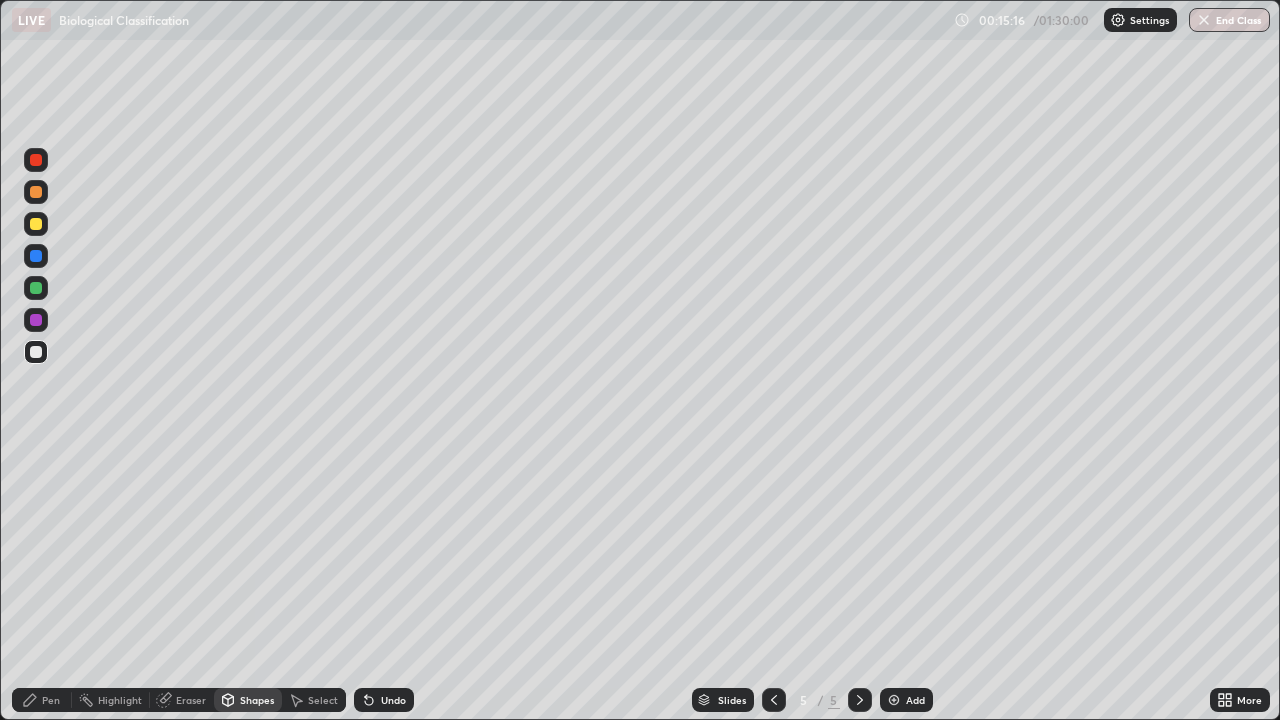 click on "Pen" at bounding box center [51, 700] 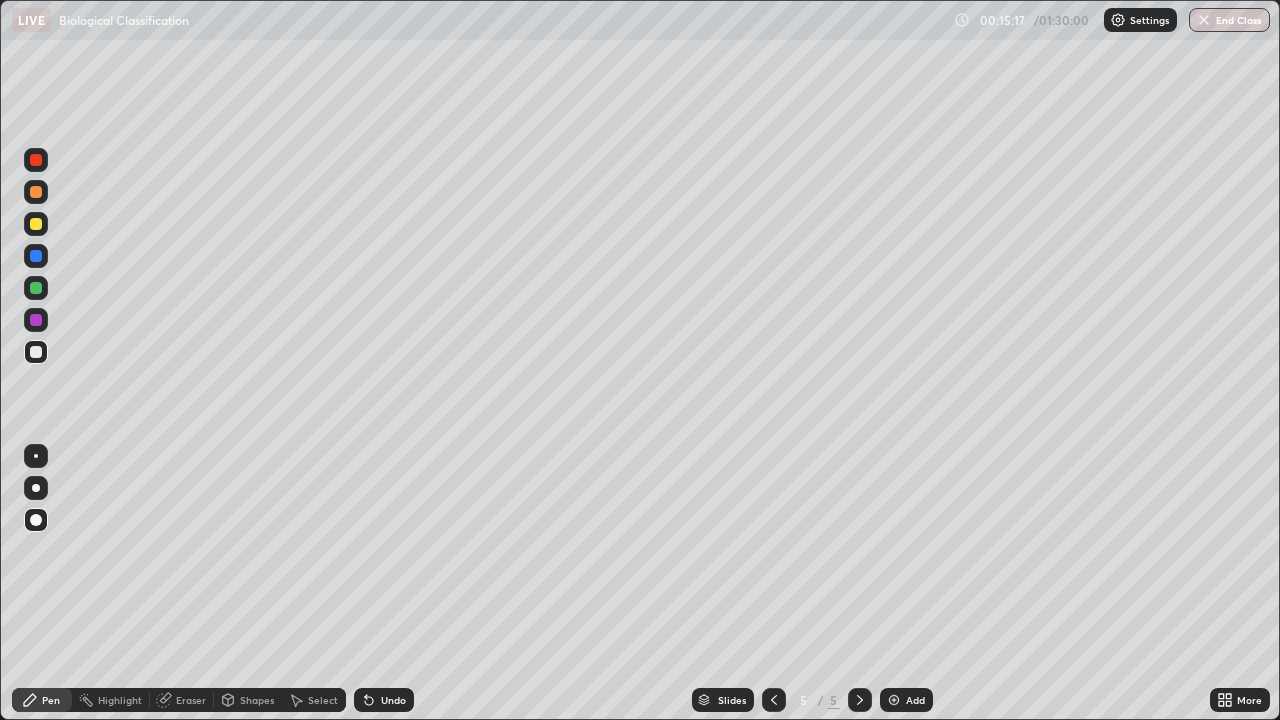 click on "Pen" at bounding box center (51, 700) 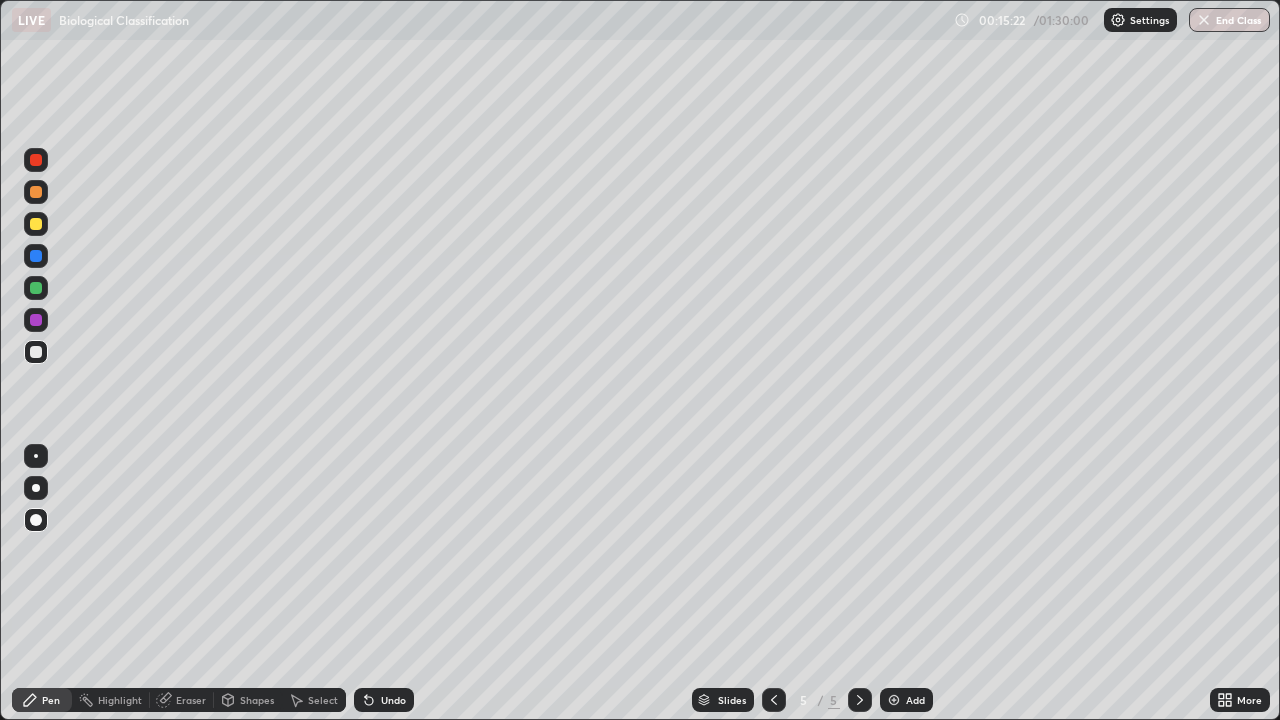 click 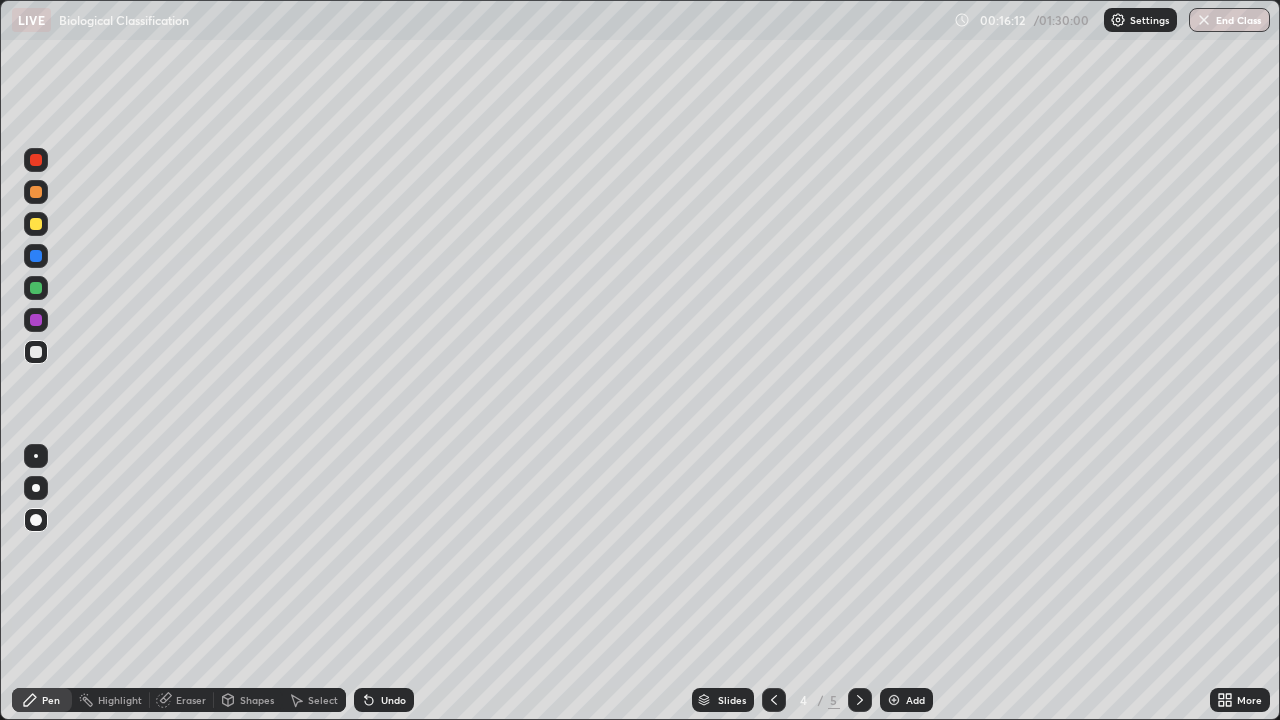 click 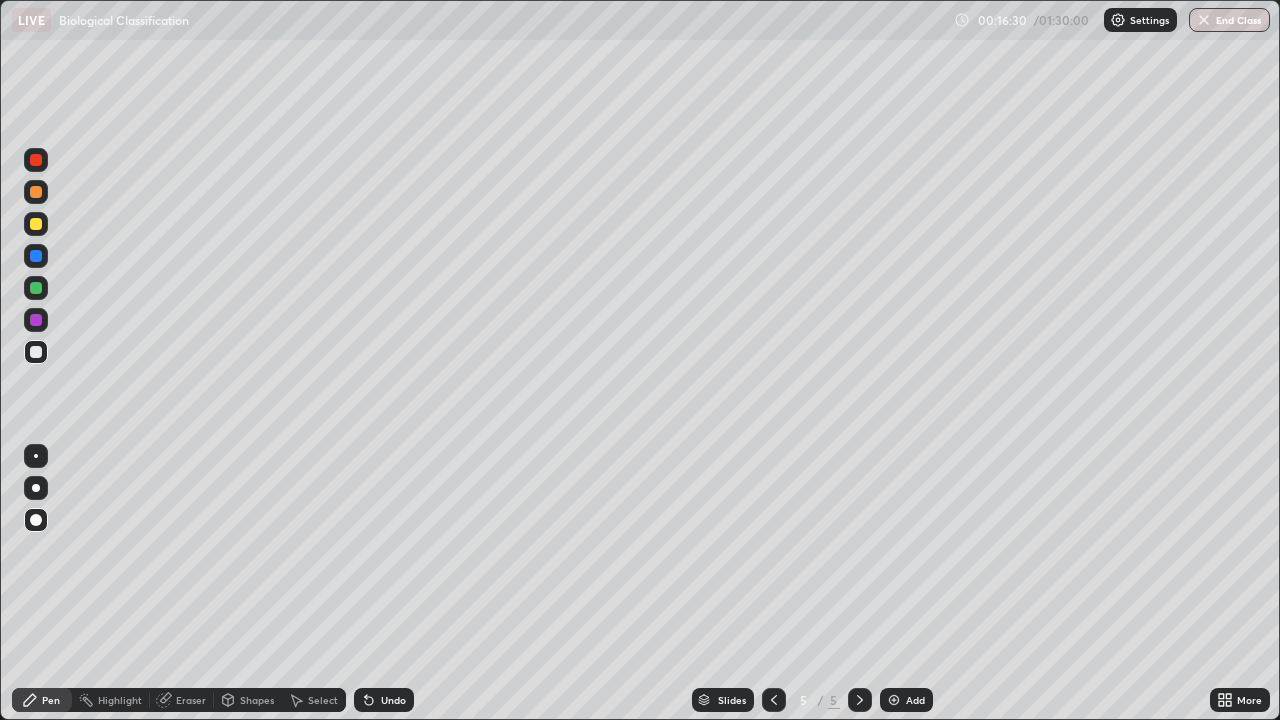 click at bounding box center [36, 192] 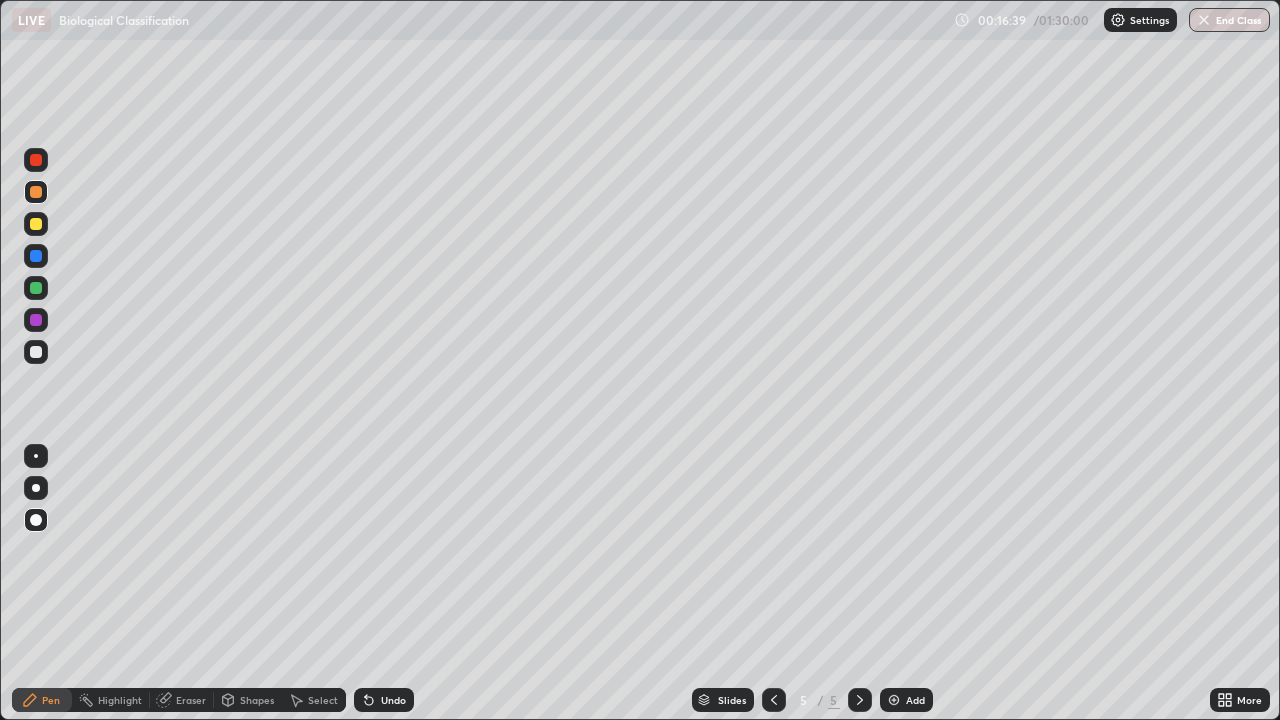 click at bounding box center (36, 352) 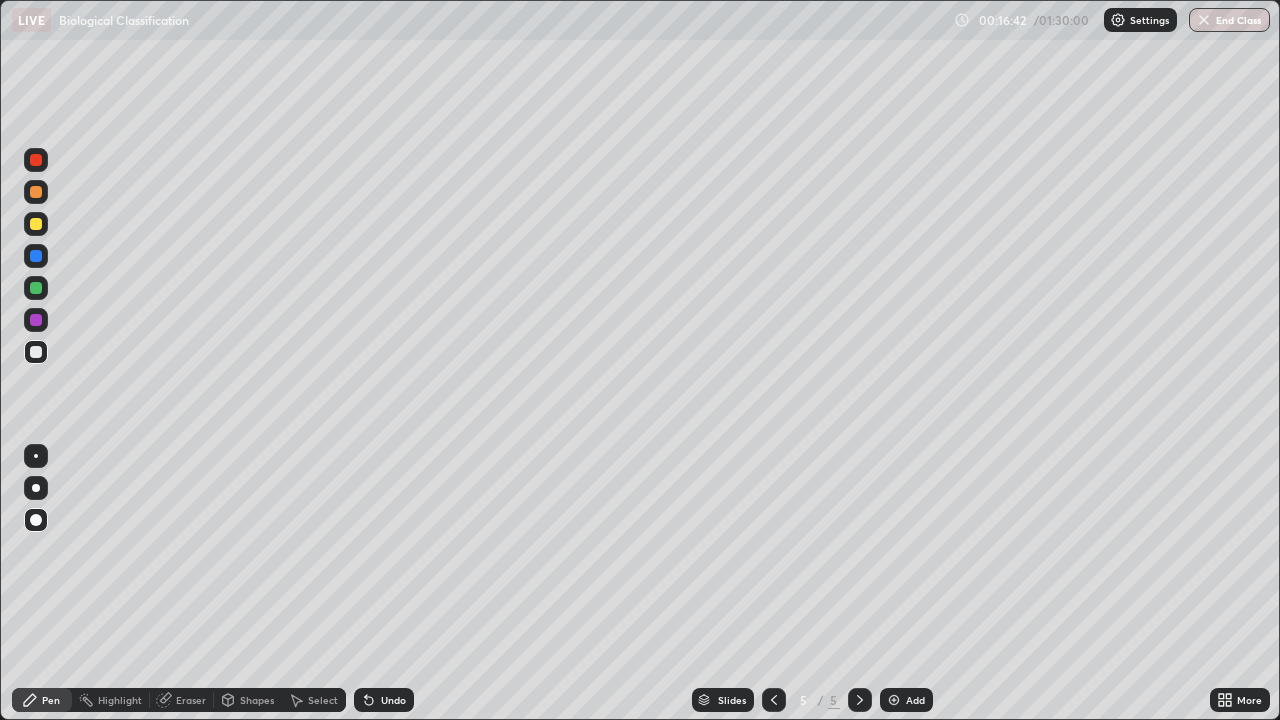 click 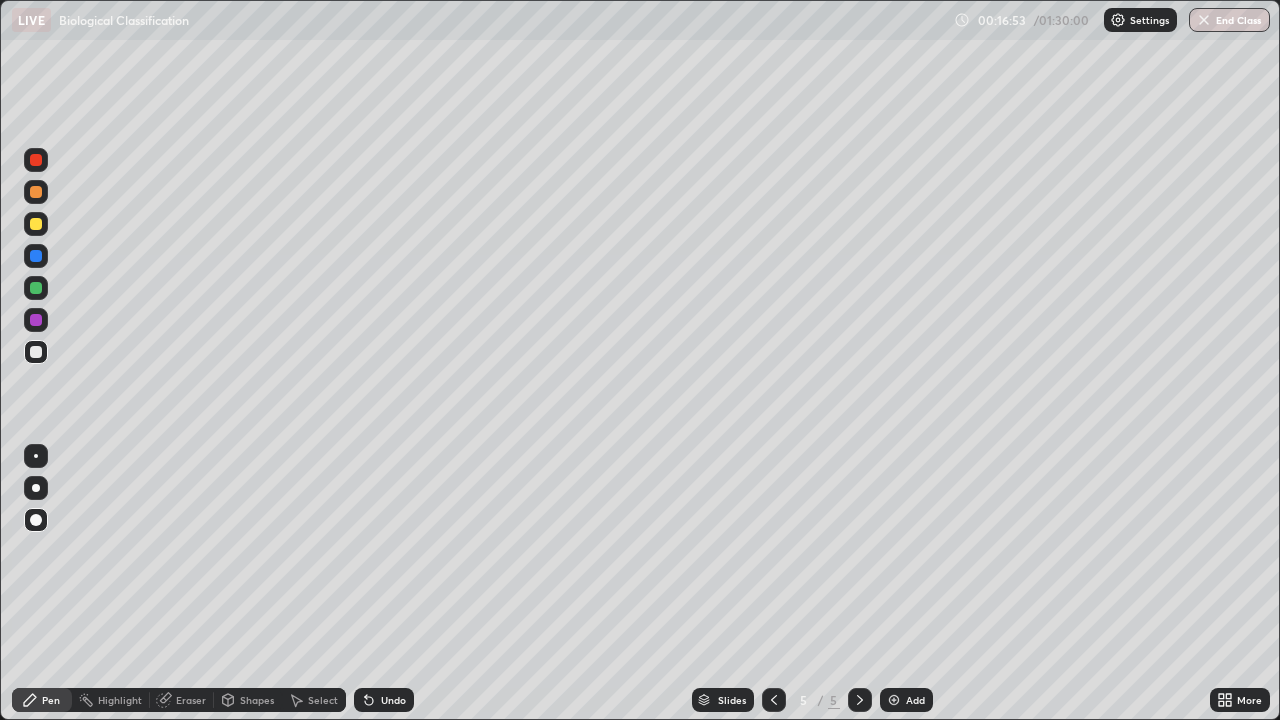 click at bounding box center [36, 224] 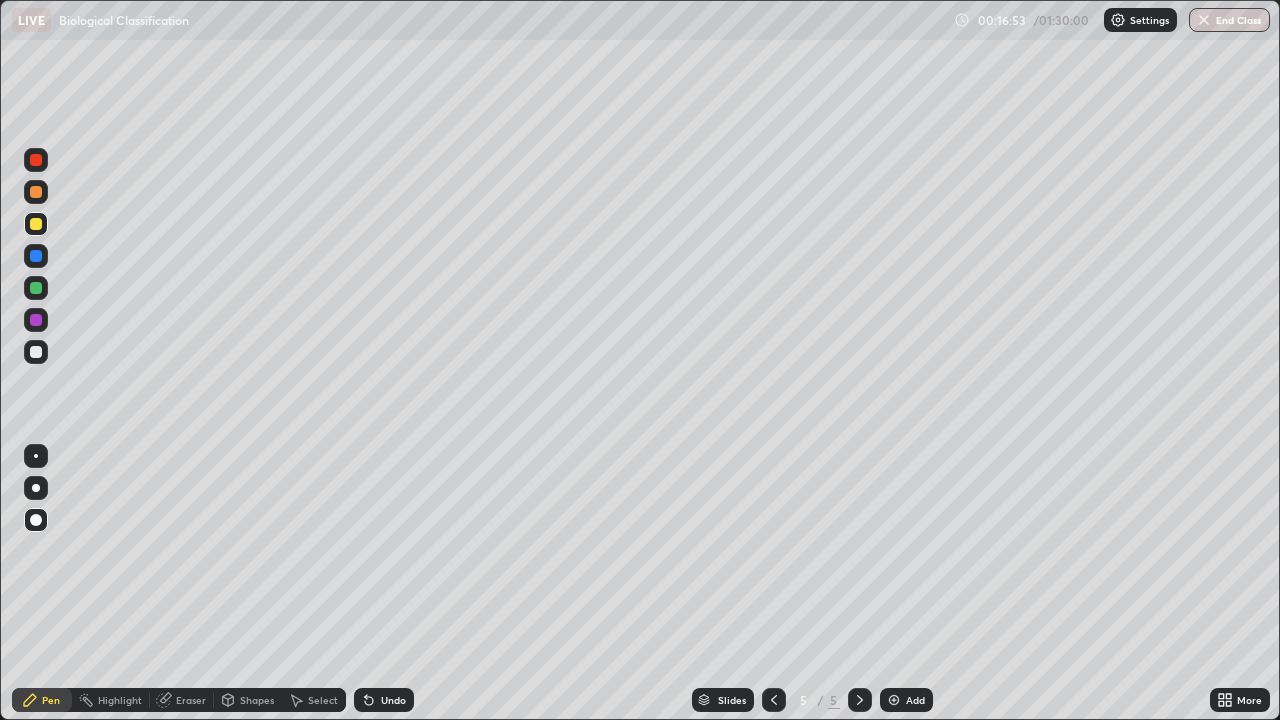 click at bounding box center (36, 192) 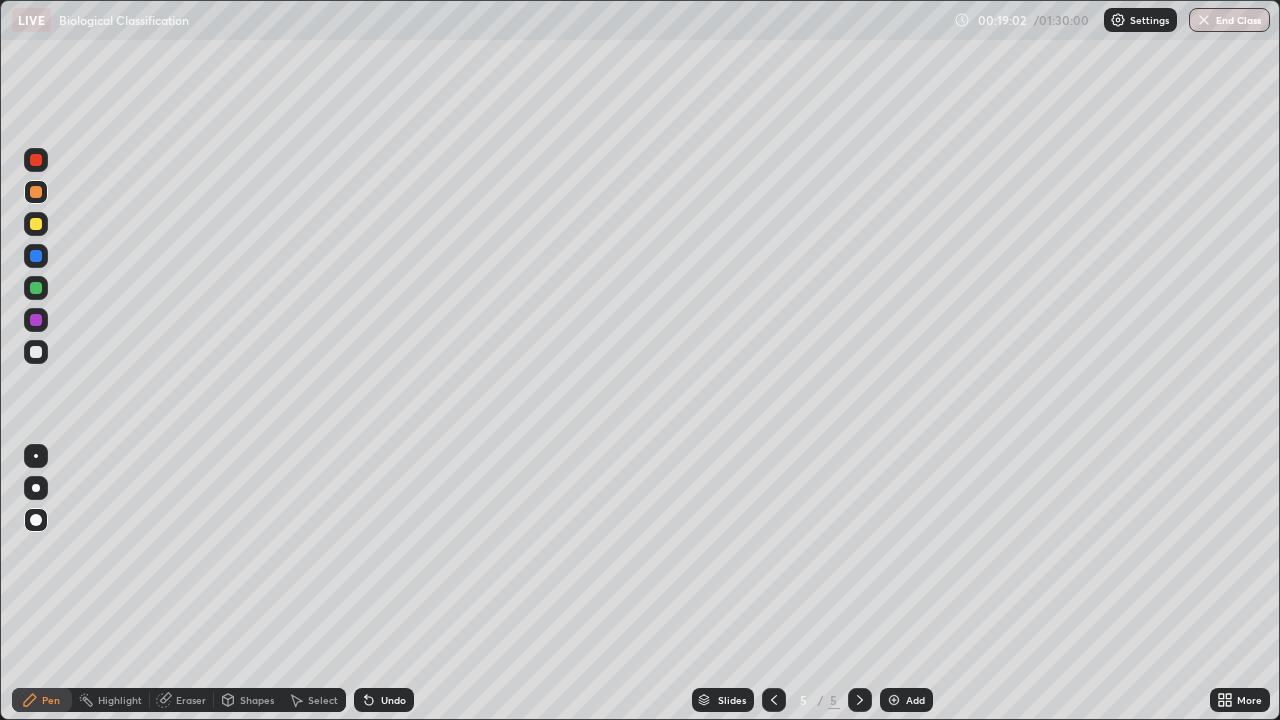 click 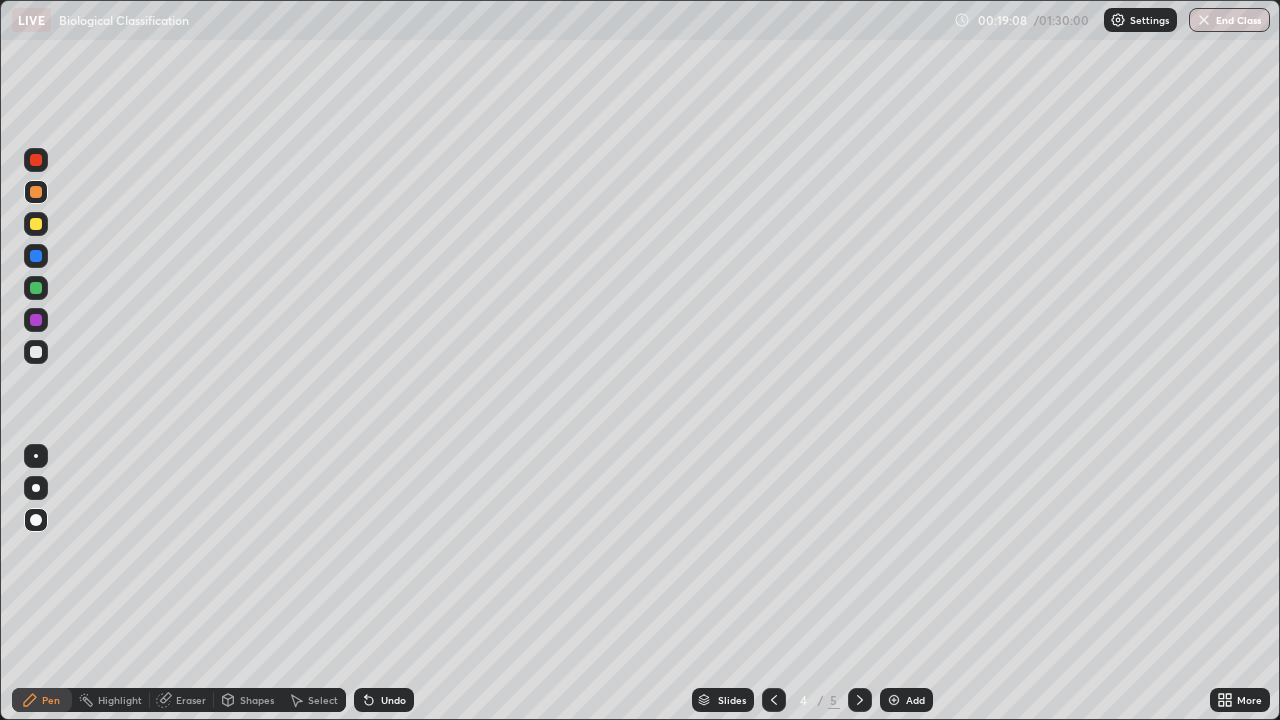 click at bounding box center (36, 224) 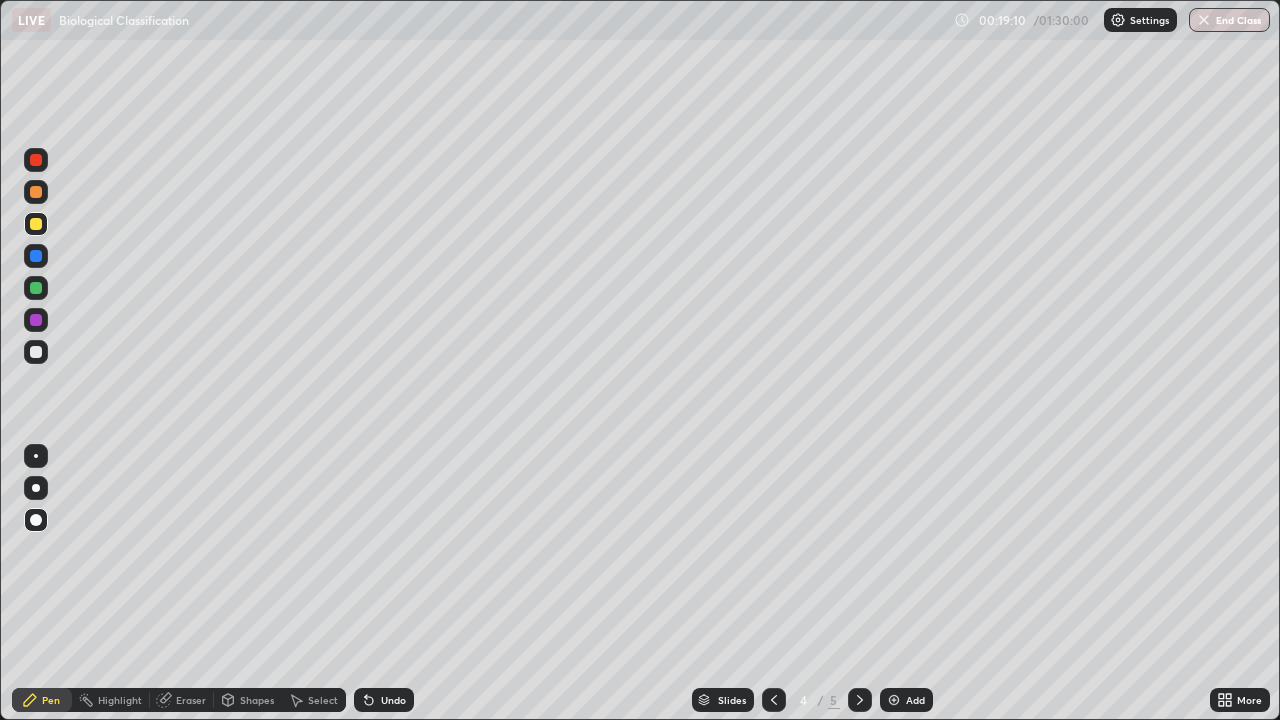 click on "Eraser" at bounding box center (191, 700) 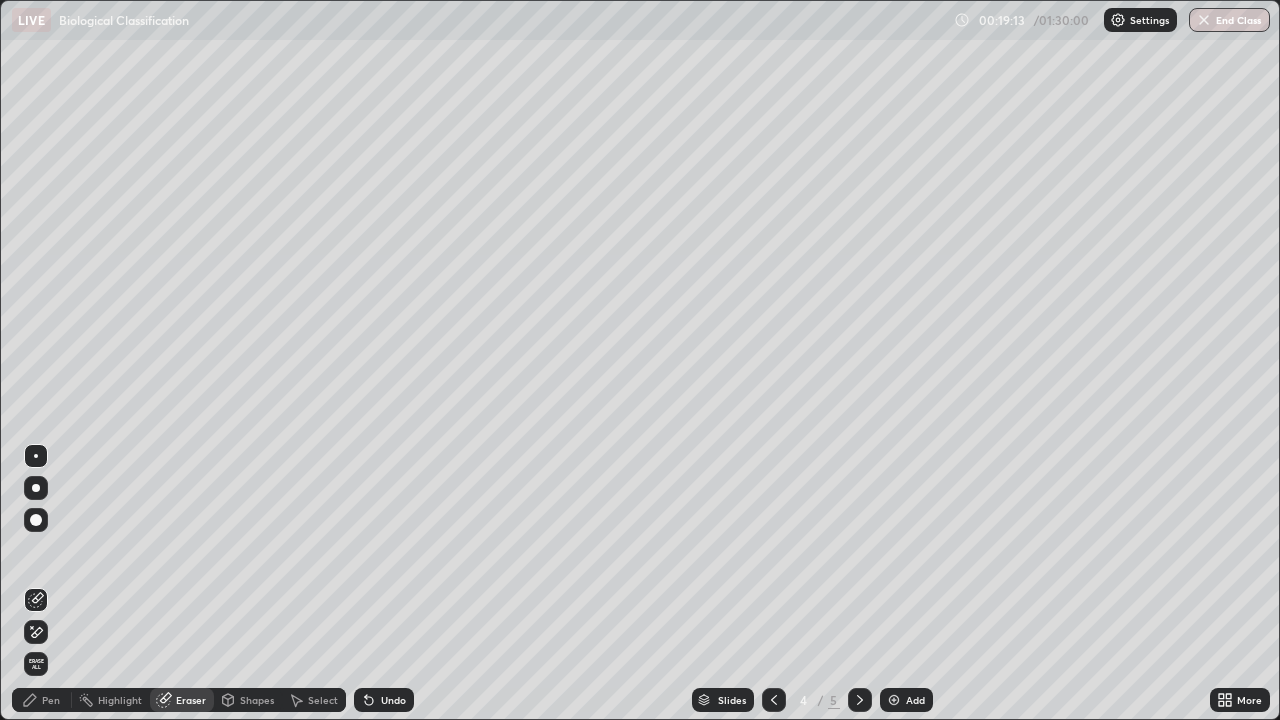 click on "Pen" at bounding box center [42, 700] 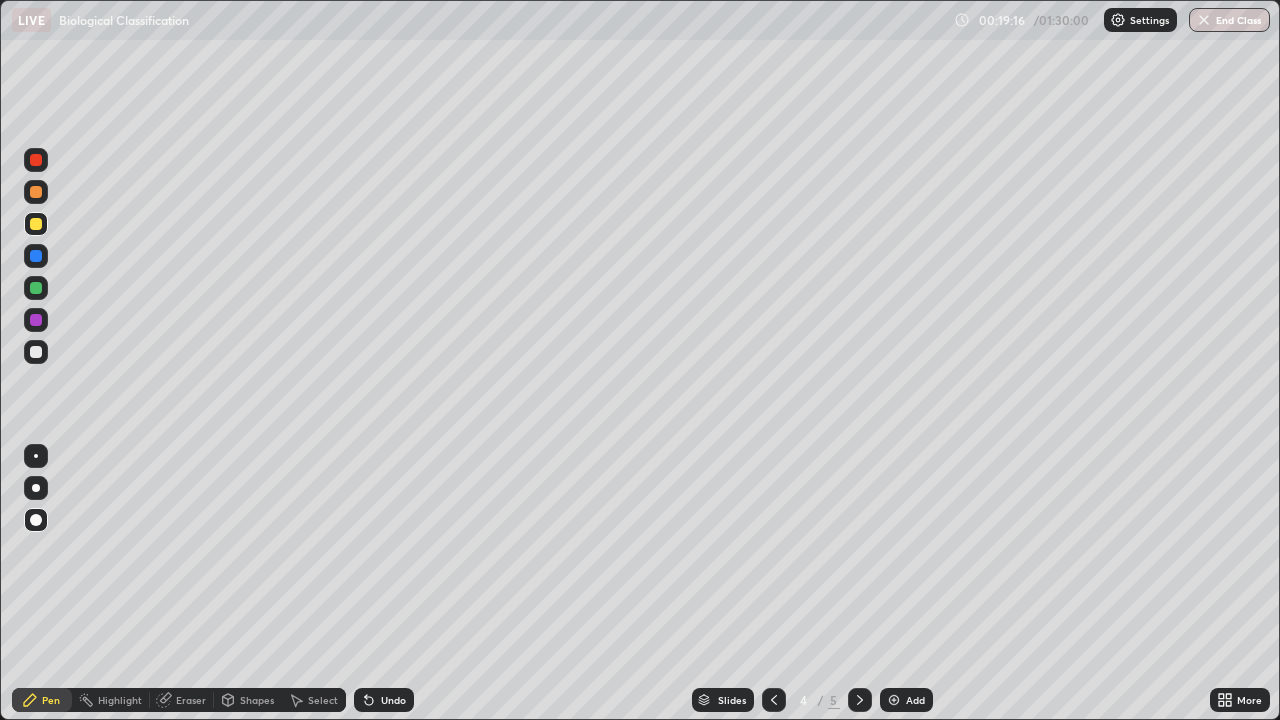 click at bounding box center [36, 192] 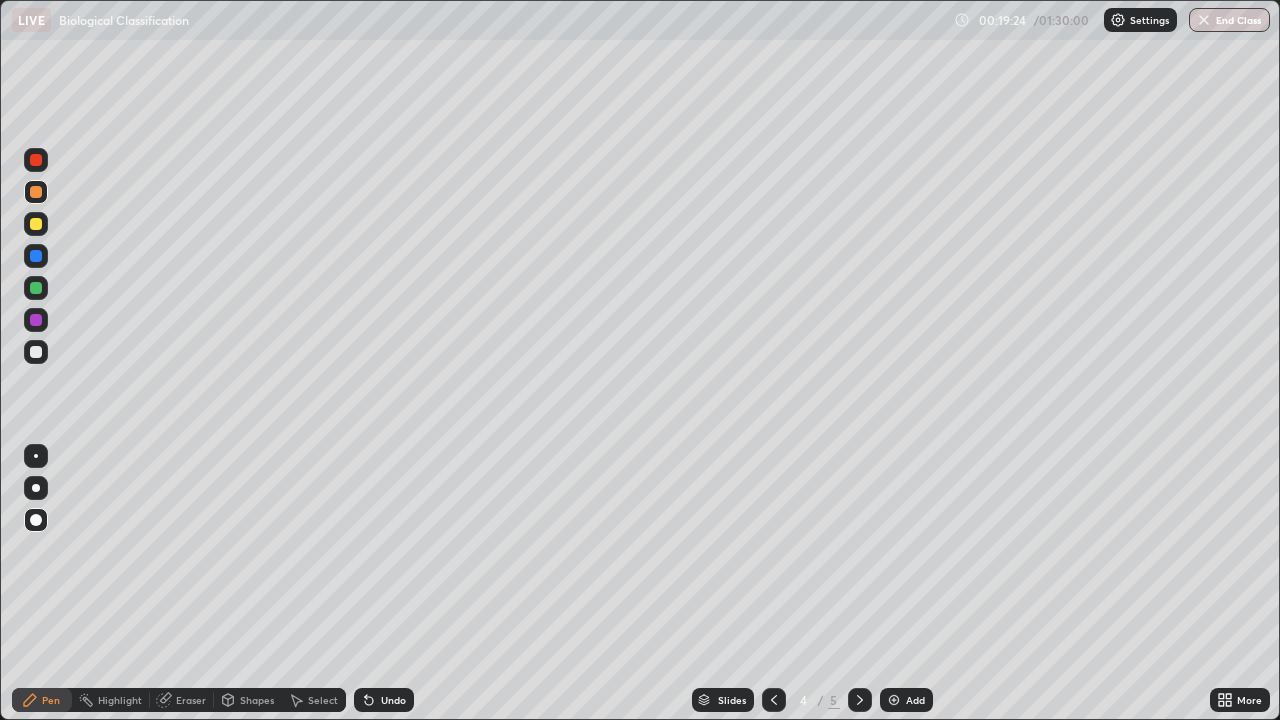 click at bounding box center [36, 192] 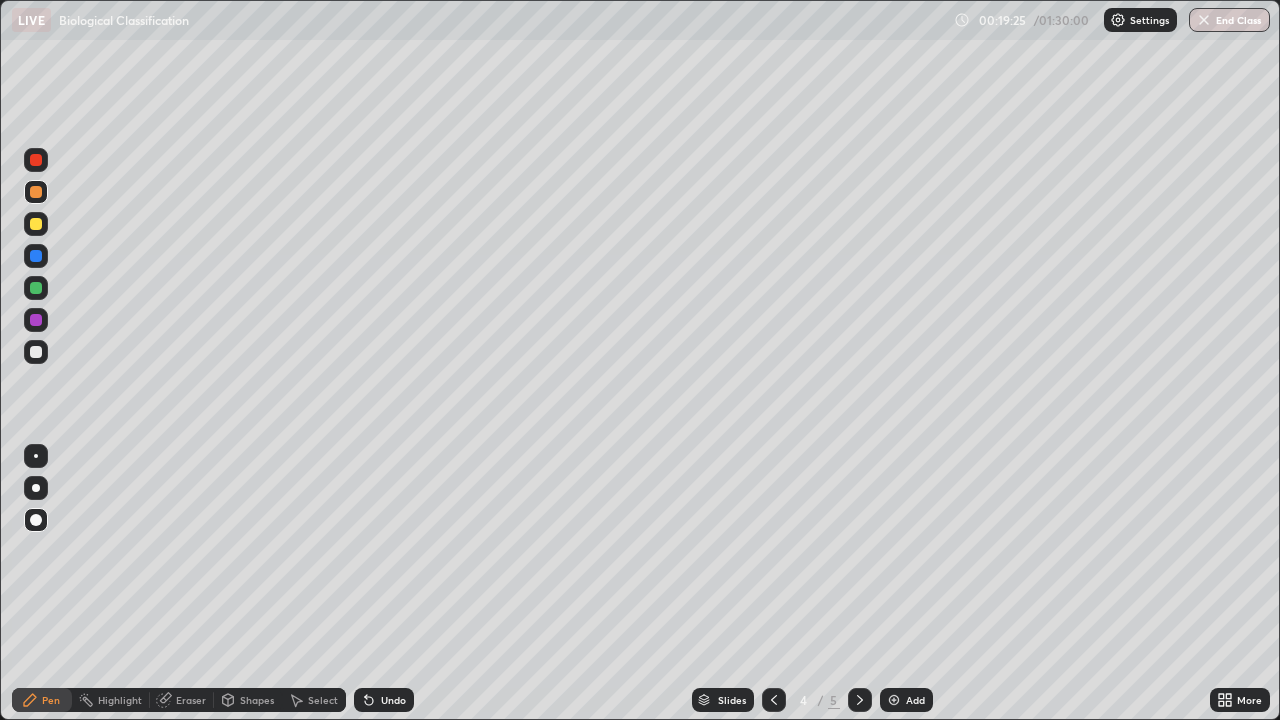 click on "Eraser" at bounding box center (191, 700) 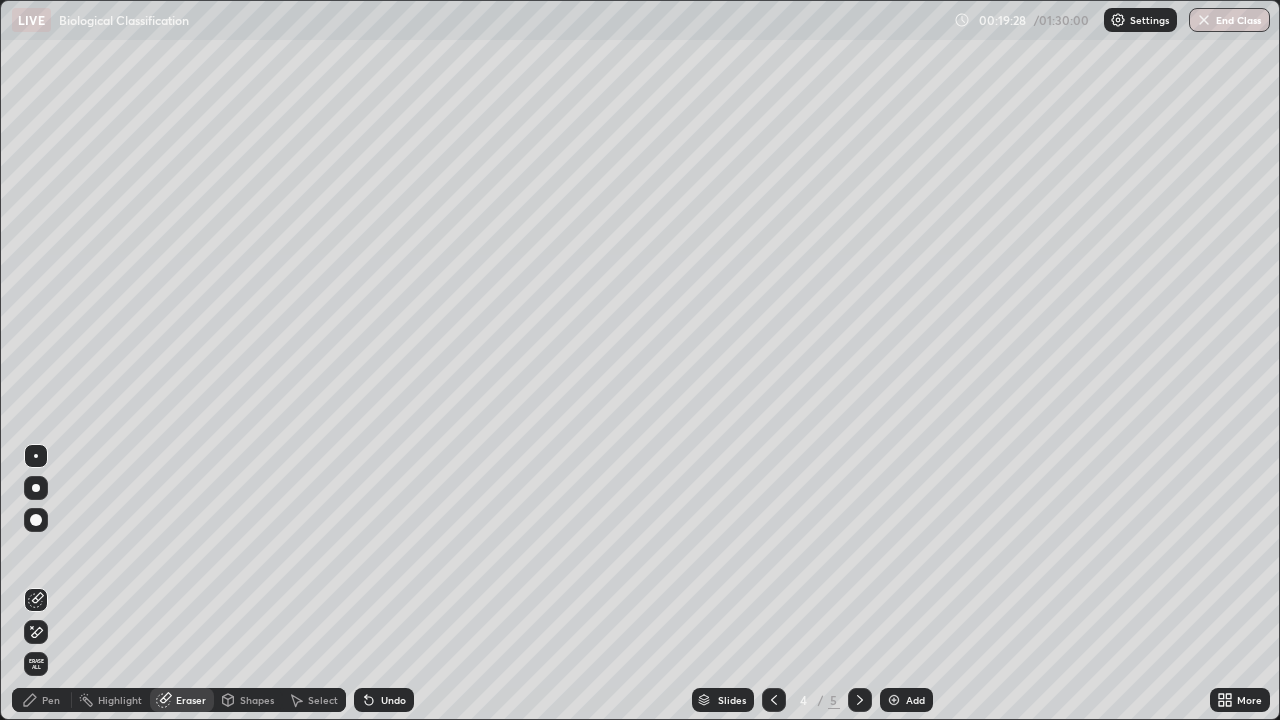 click on "Pen" at bounding box center [42, 700] 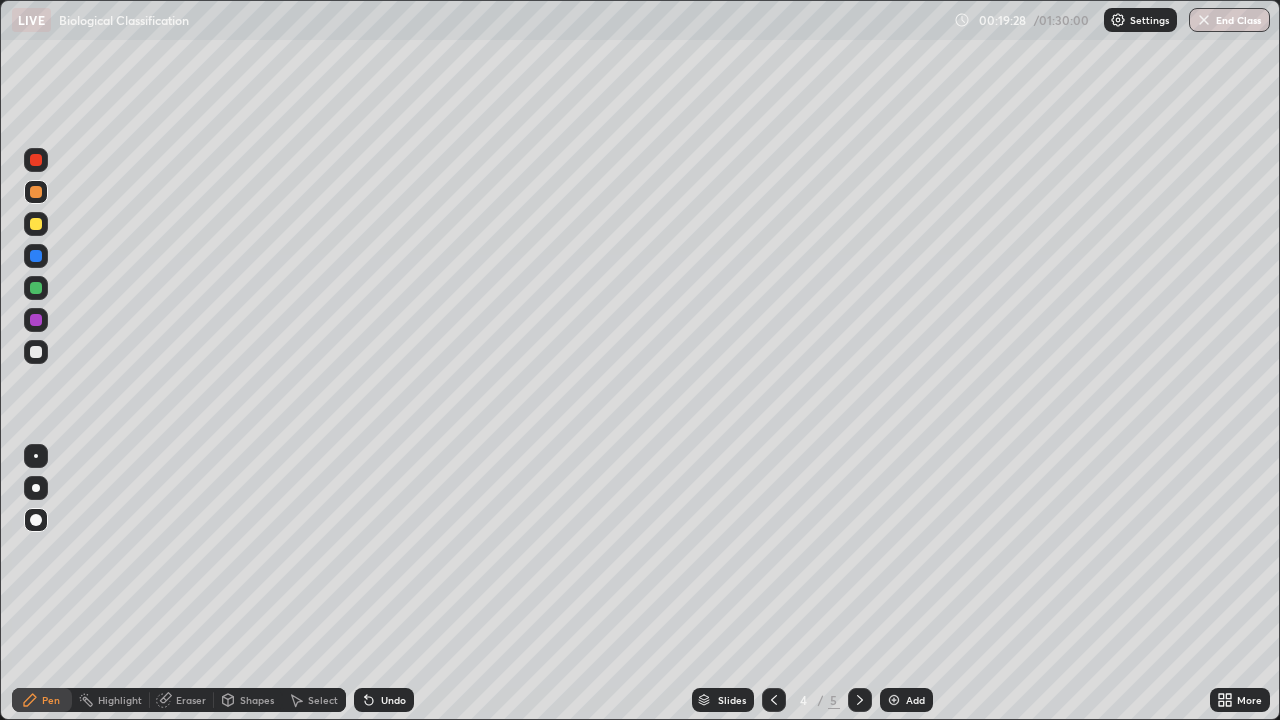 click at bounding box center (36, 352) 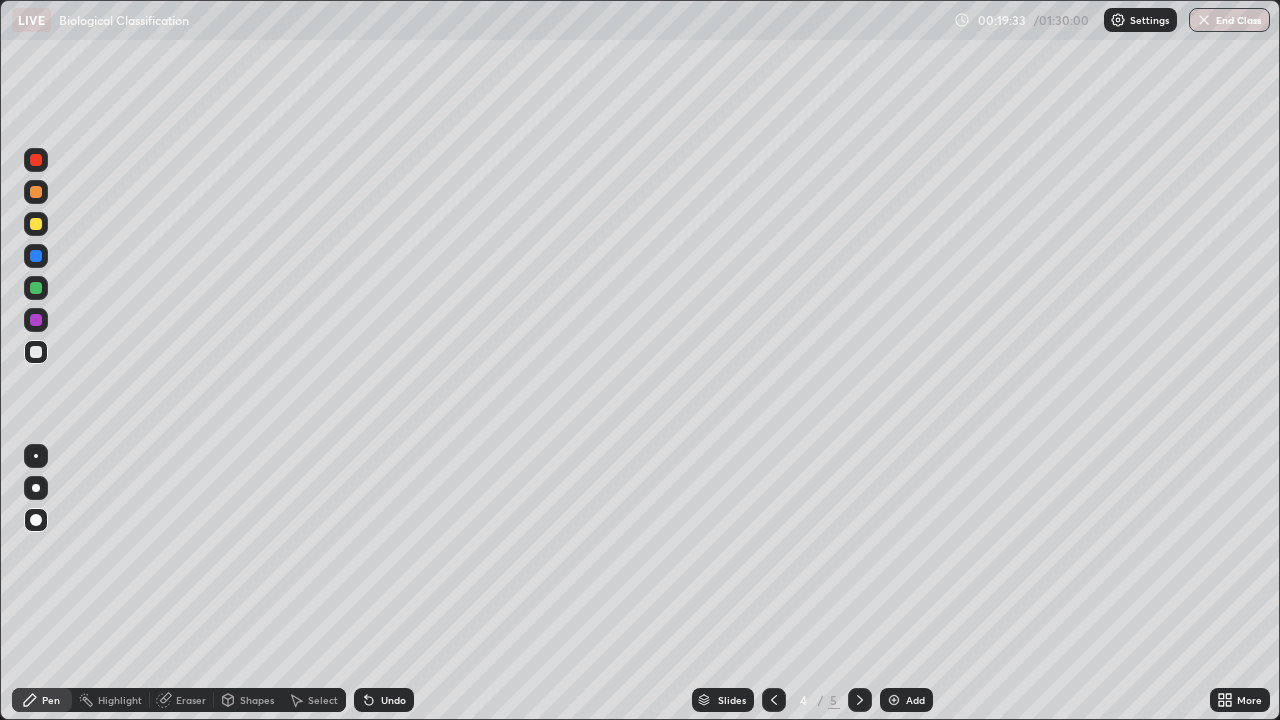 click on "Undo" at bounding box center [393, 700] 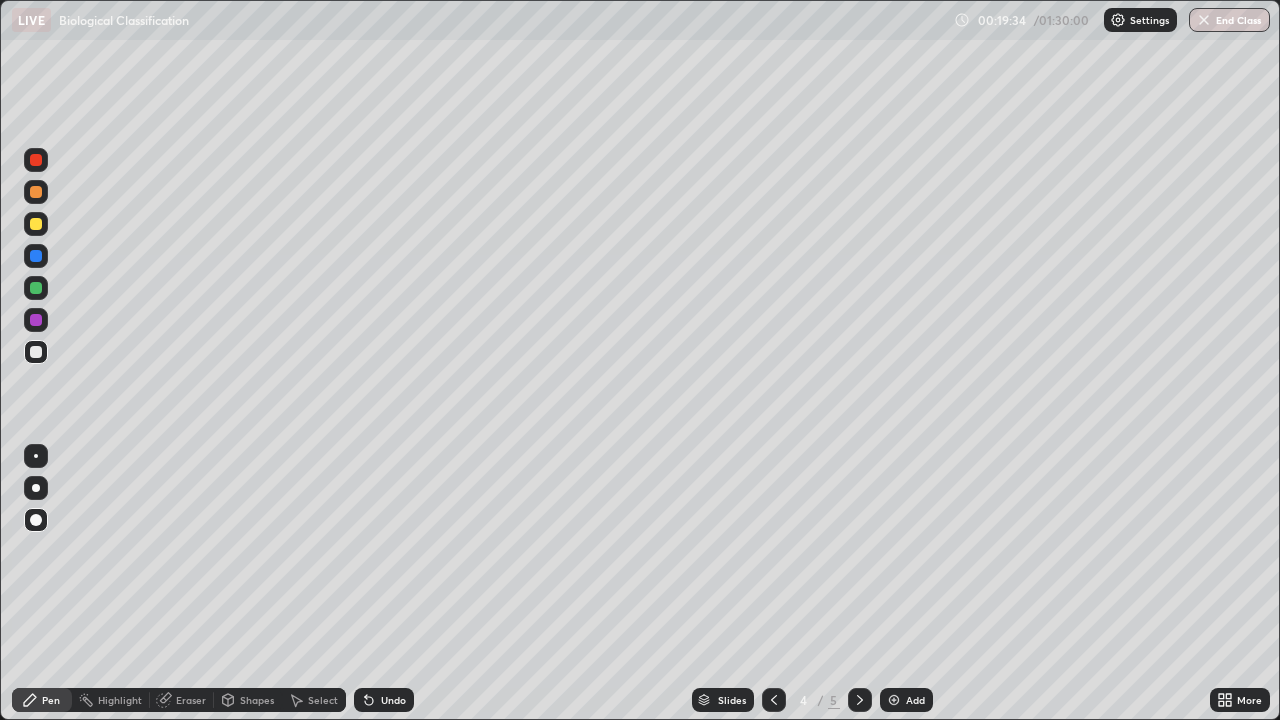 click on "Undo" at bounding box center [393, 700] 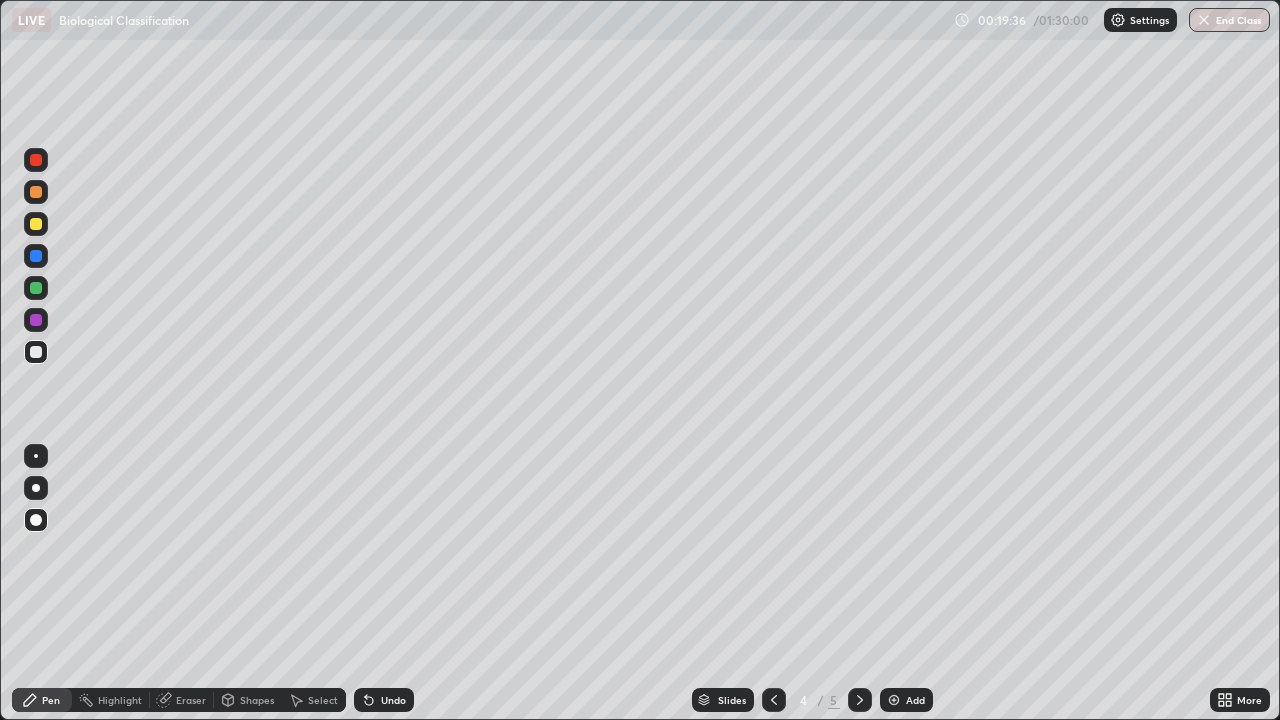 click on "Eraser" at bounding box center (191, 700) 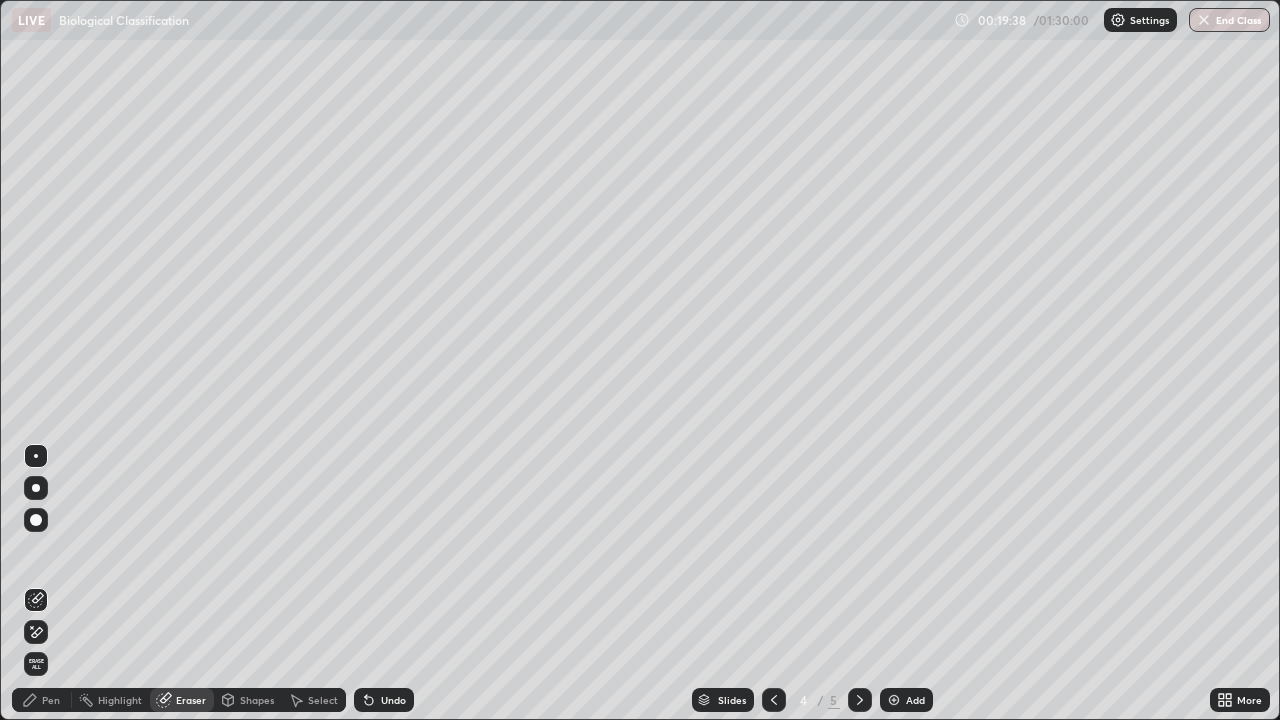 click on "Pen" at bounding box center (51, 700) 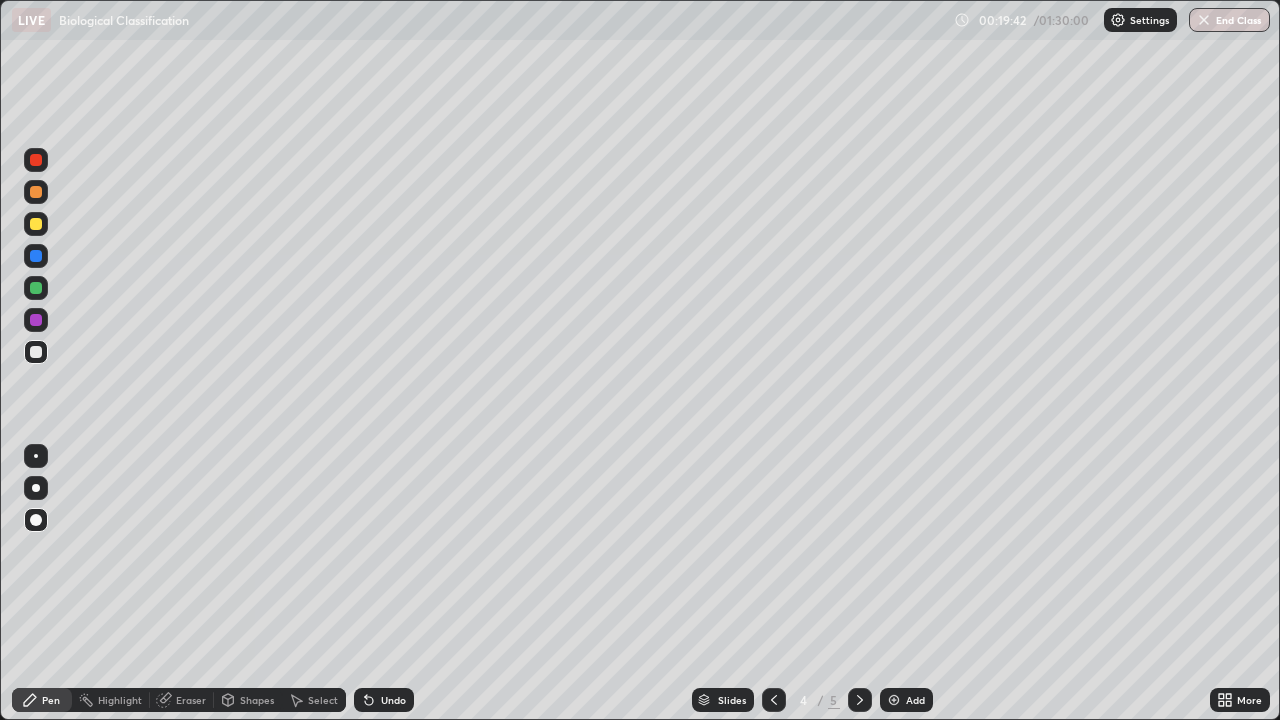 click at bounding box center (36, 224) 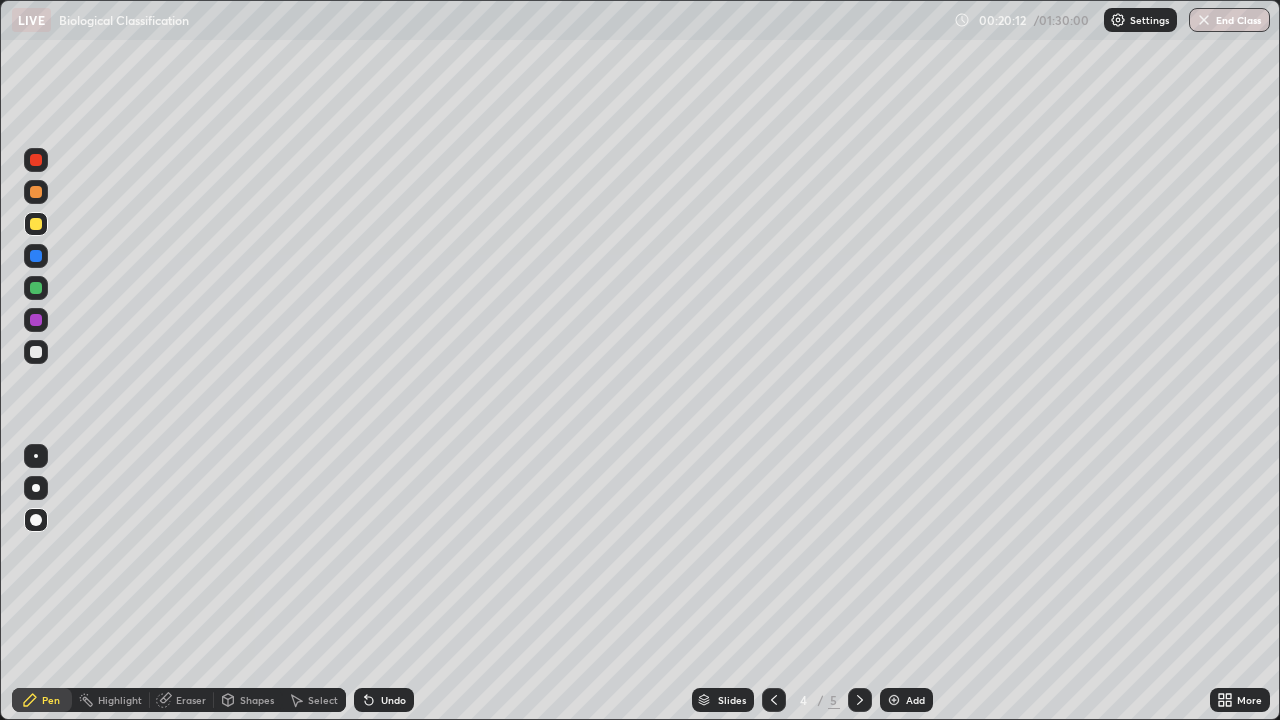 click on "Eraser" at bounding box center (191, 700) 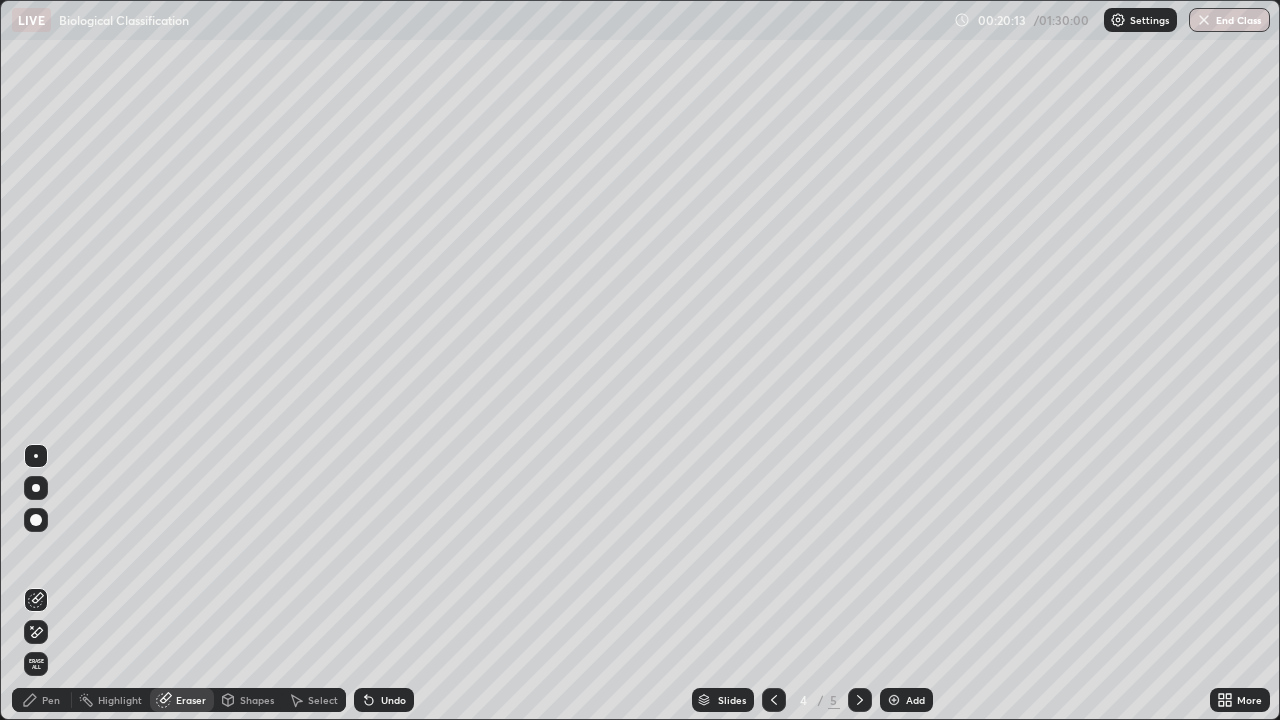 click on "Pen" at bounding box center [51, 700] 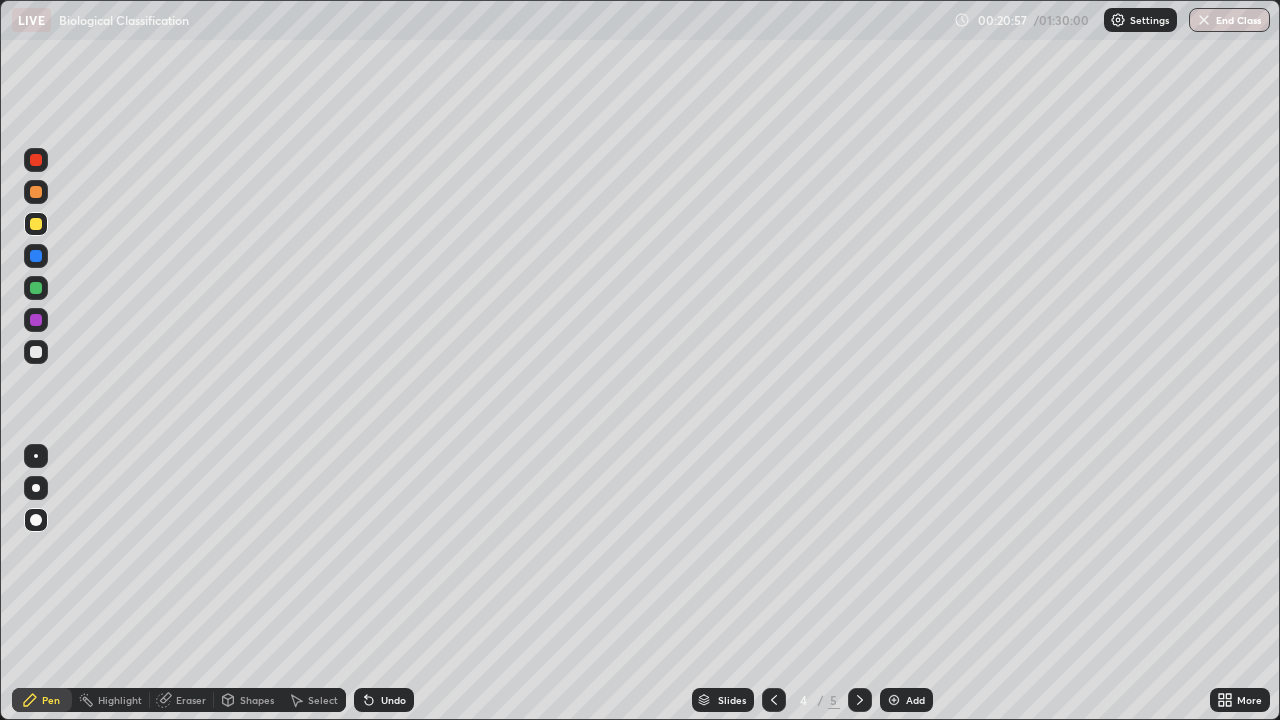 click 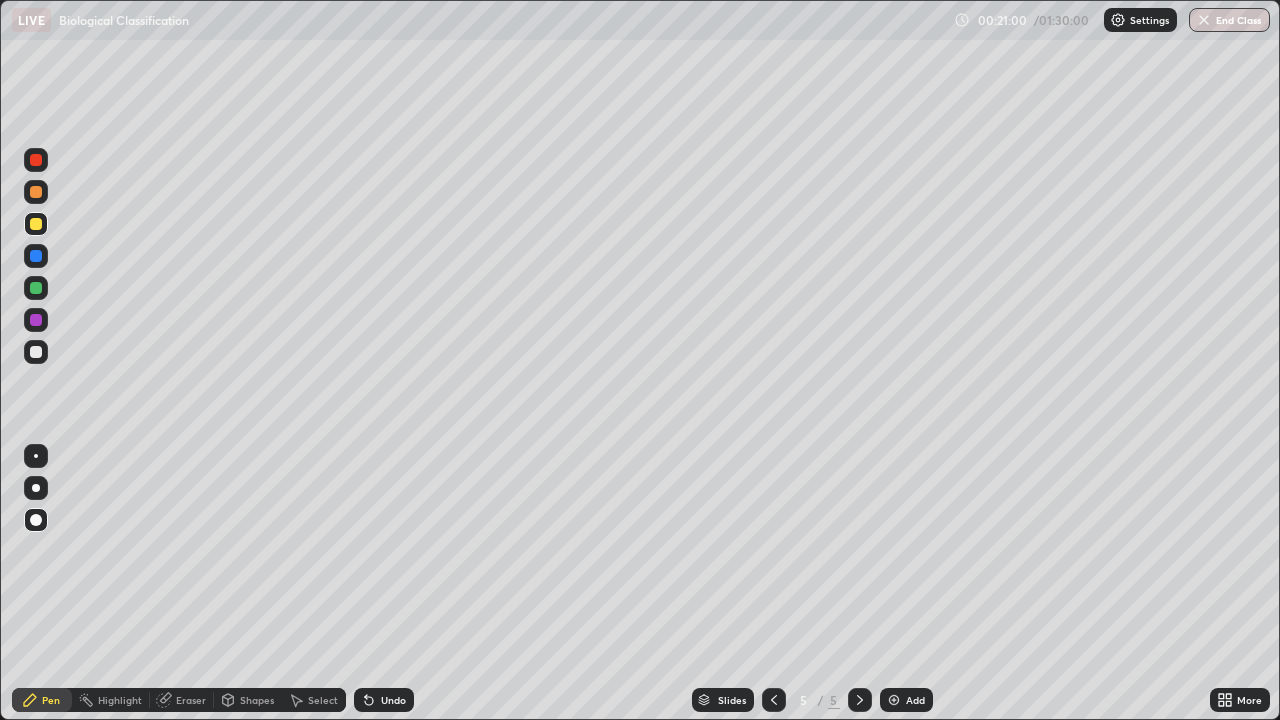 click on "Eraser" at bounding box center [191, 700] 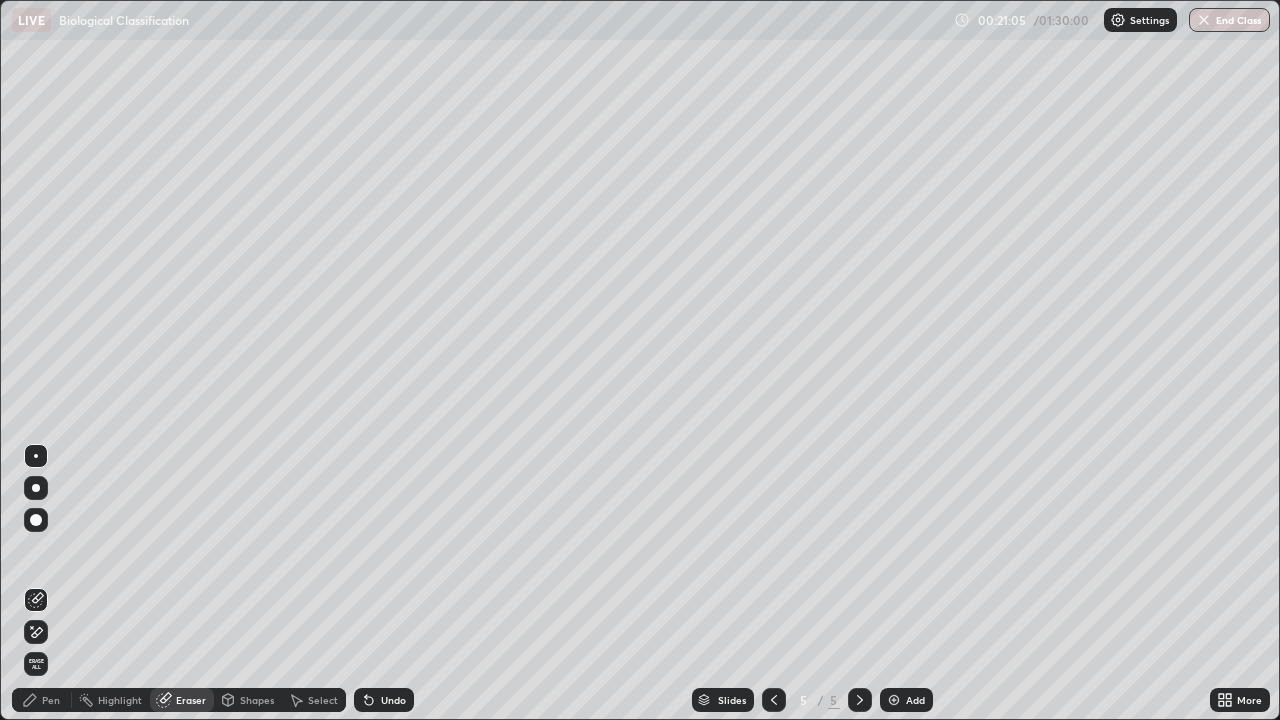 click on "Pen" at bounding box center [42, 700] 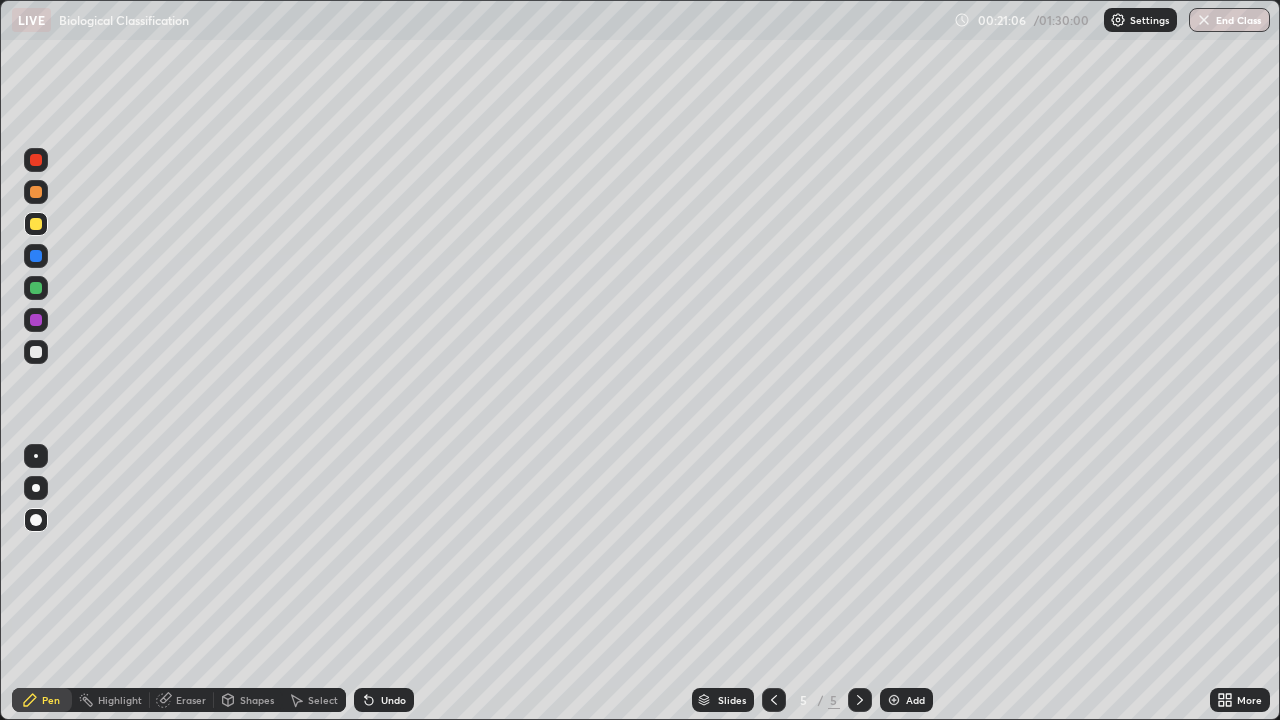 click at bounding box center (36, 192) 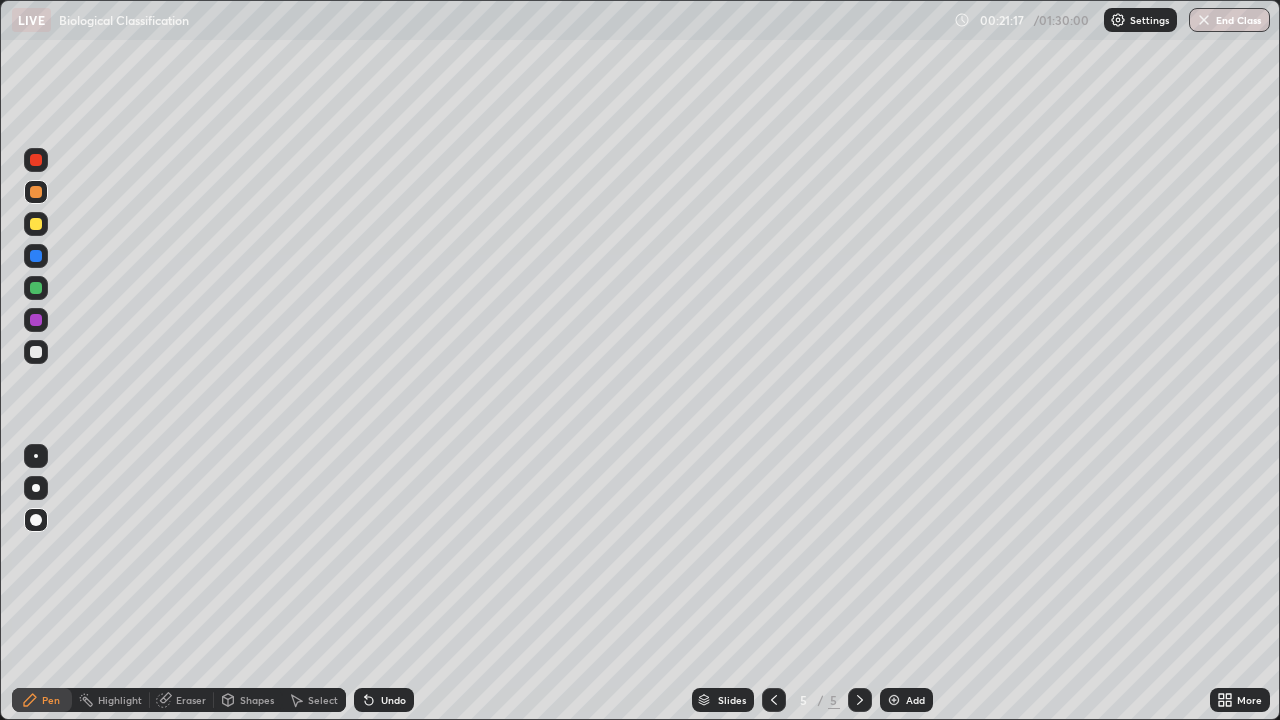 click 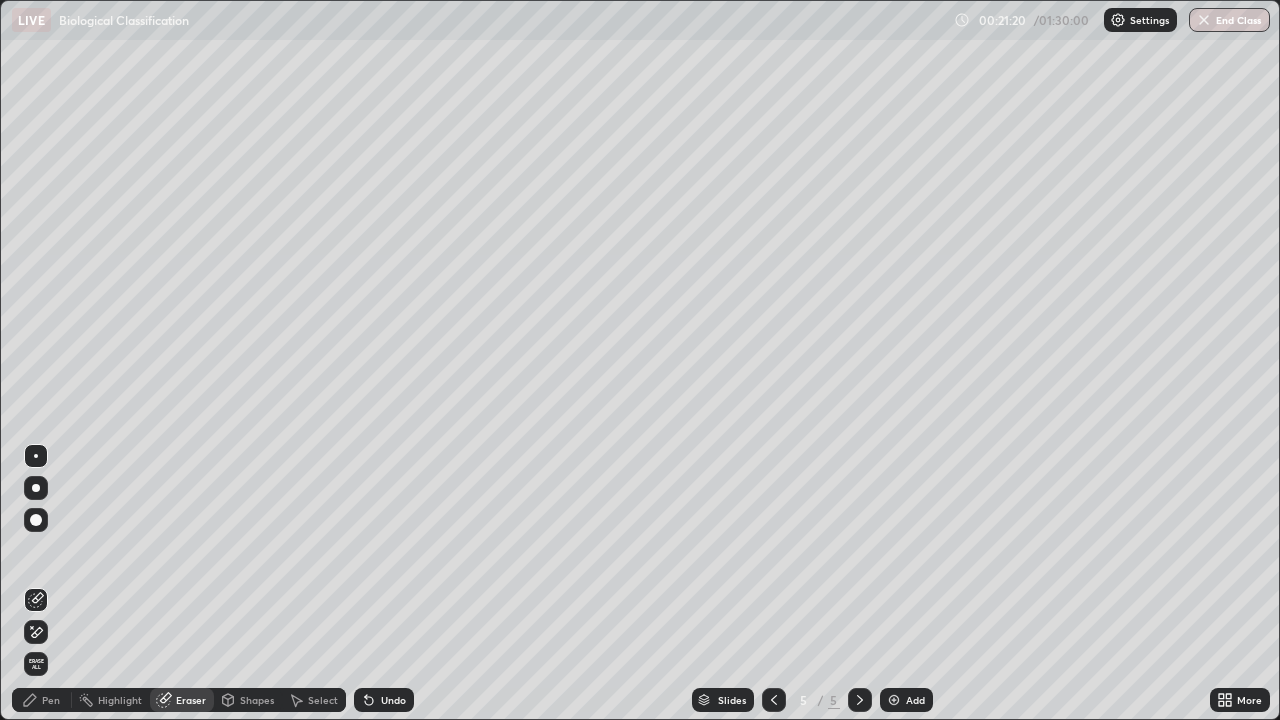 click on "Pen" at bounding box center [51, 700] 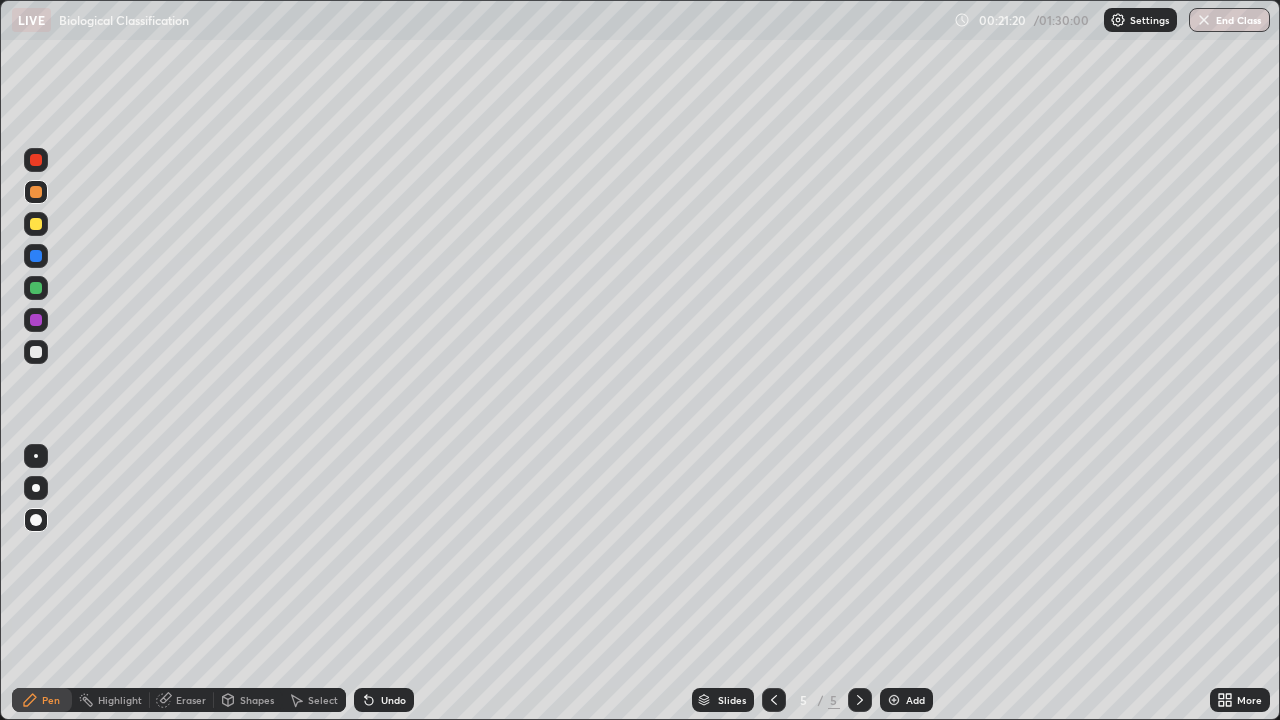 click at bounding box center (36, 352) 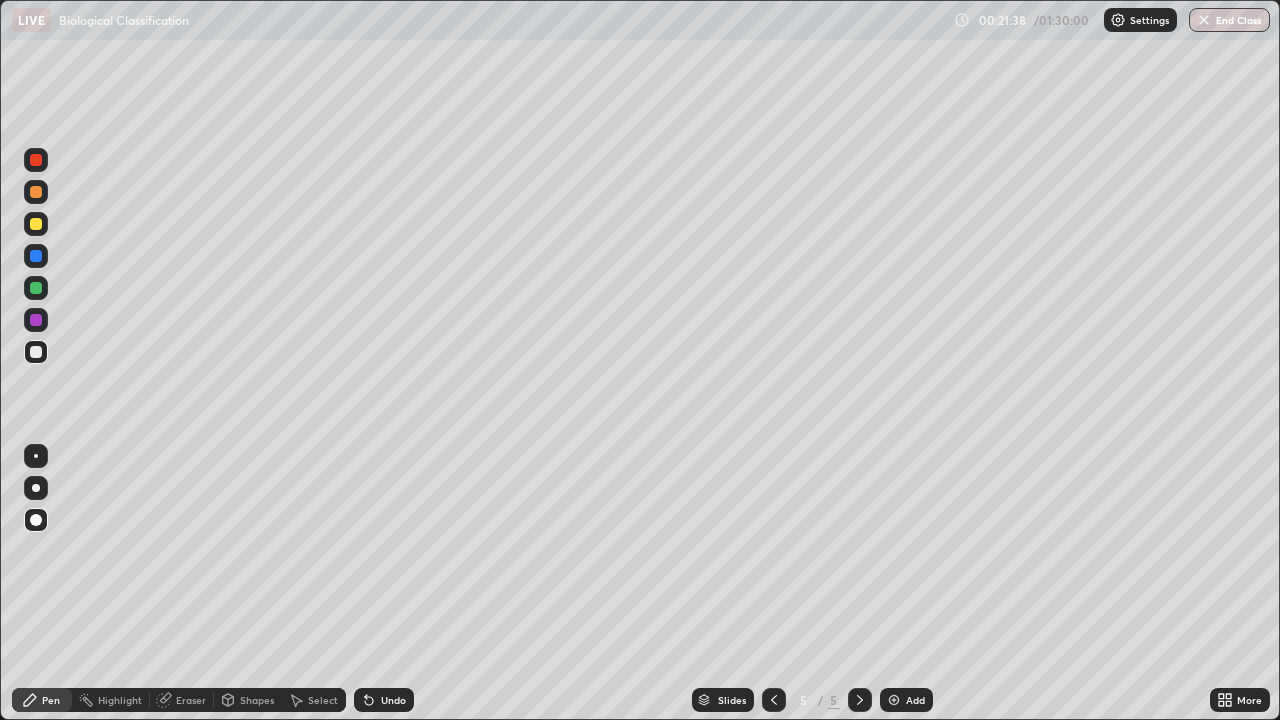 click at bounding box center (36, 192) 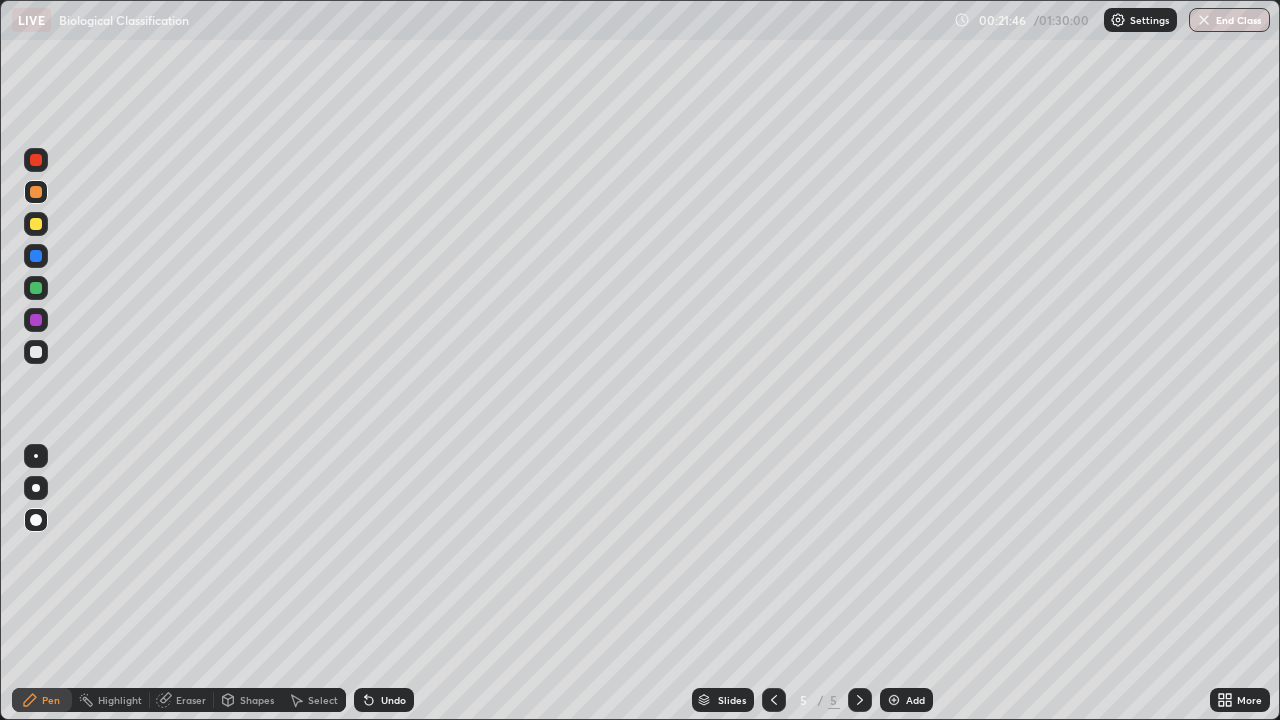 click at bounding box center [36, 320] 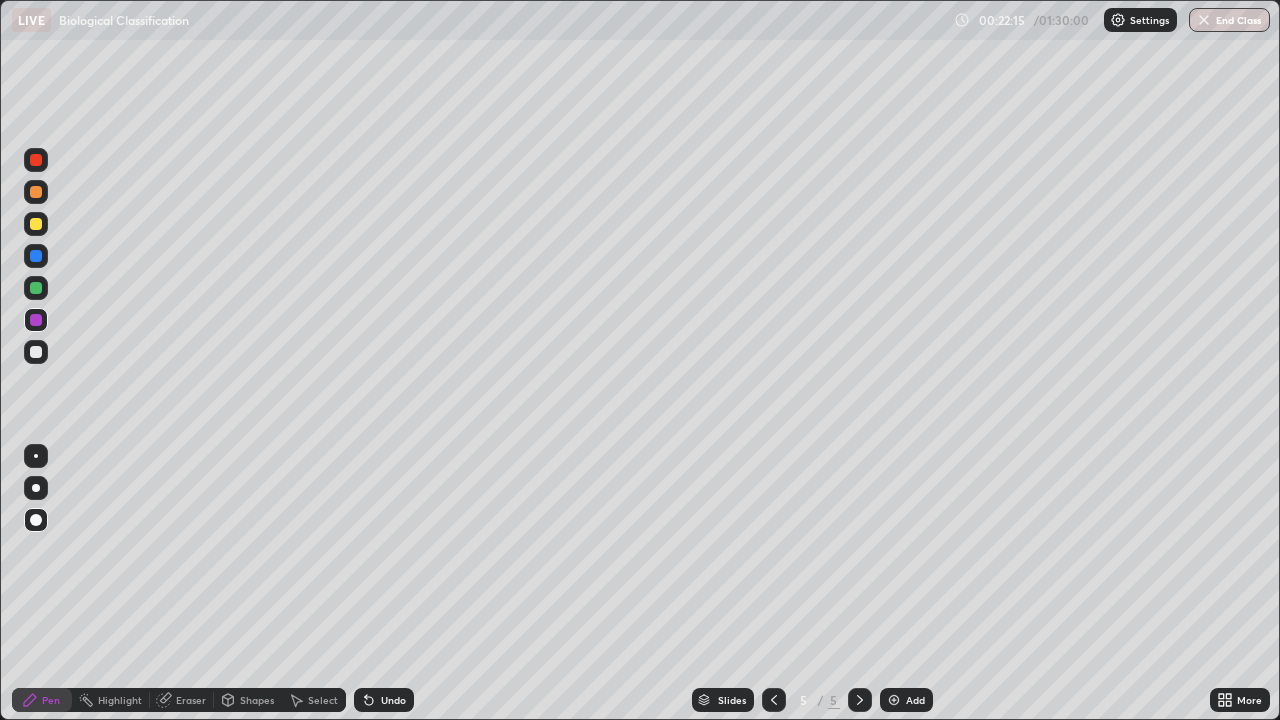 click at bounding box center [774, 700] 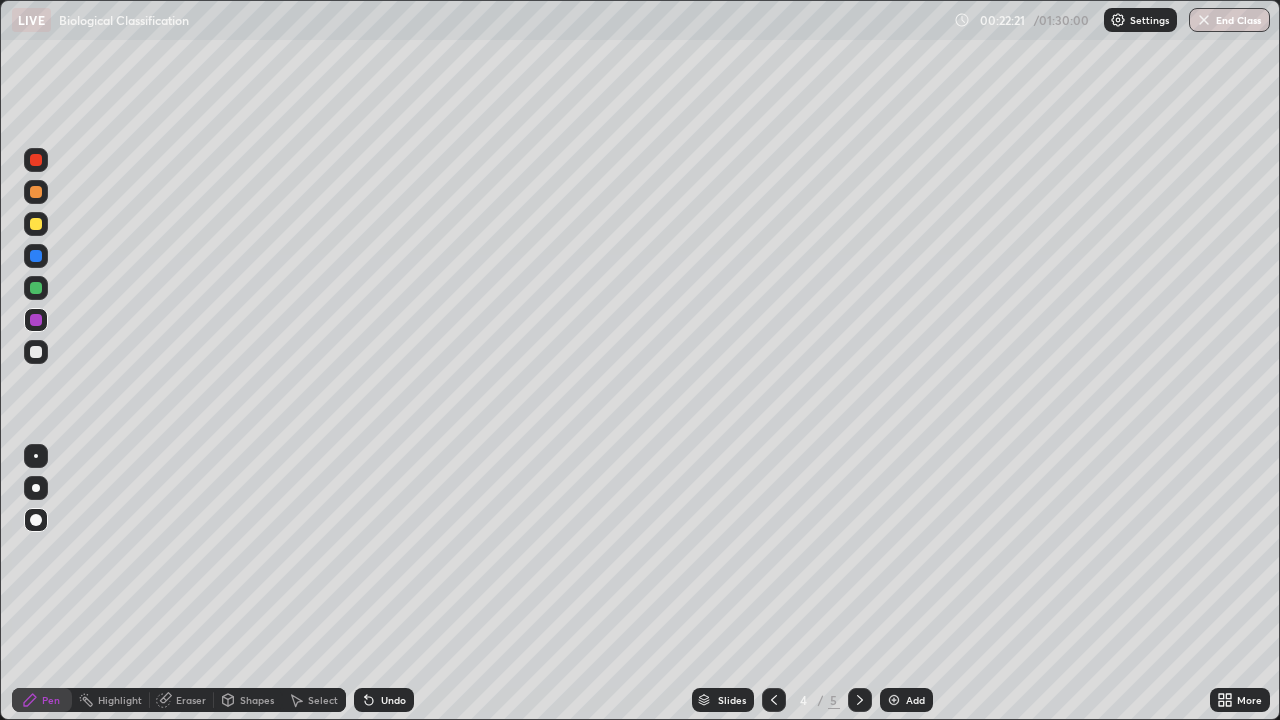 click 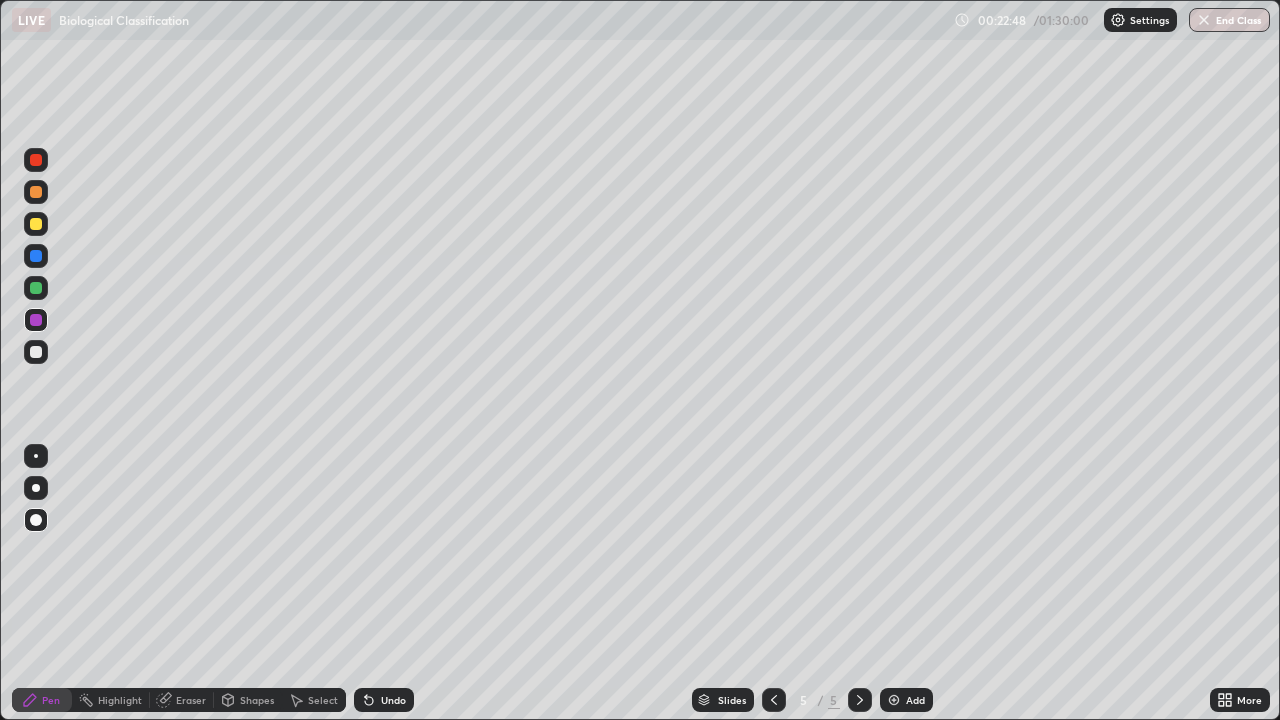 click at bounding box center (36, 256) 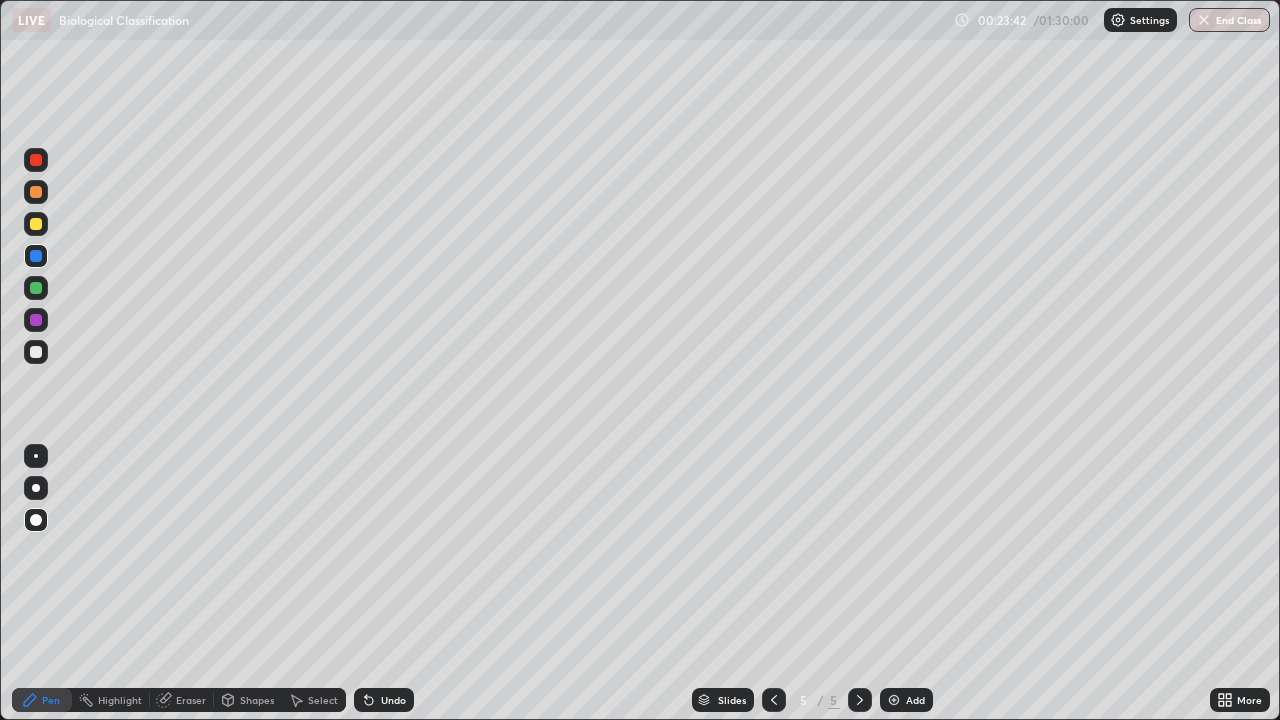 click on "Add" at bounding box center (915, 700) 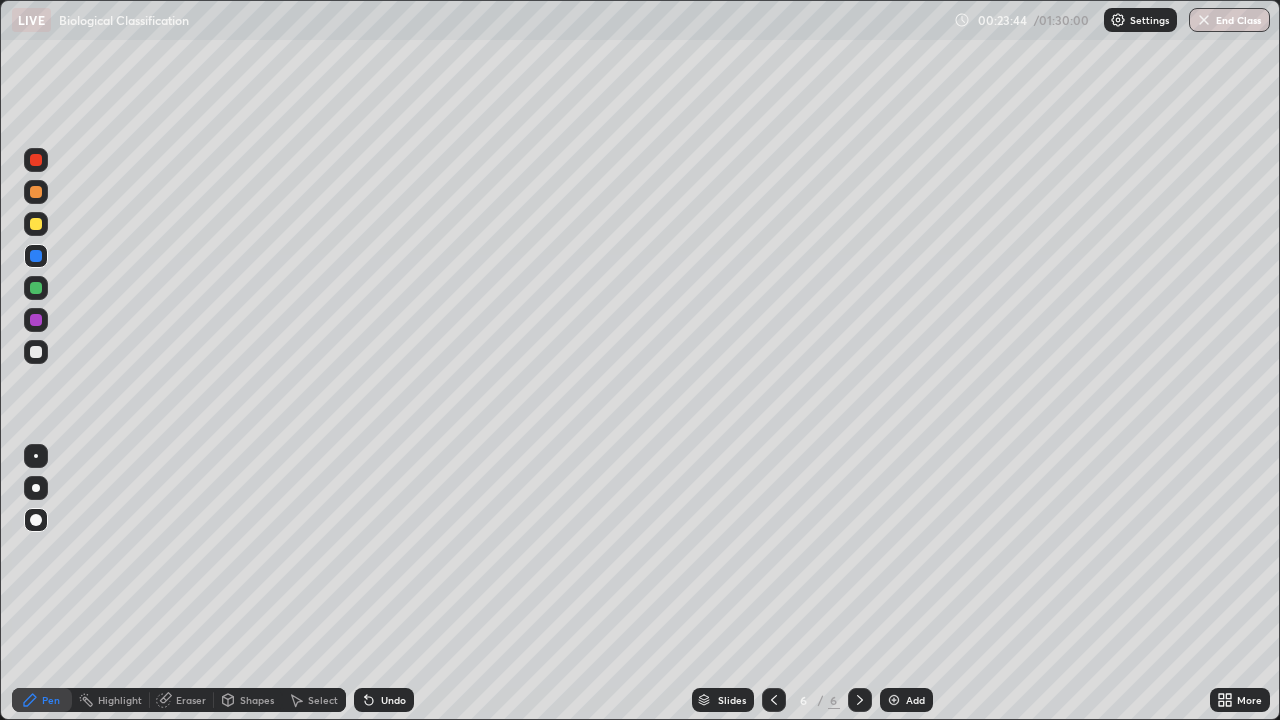 click at bounding box center (36, 352) 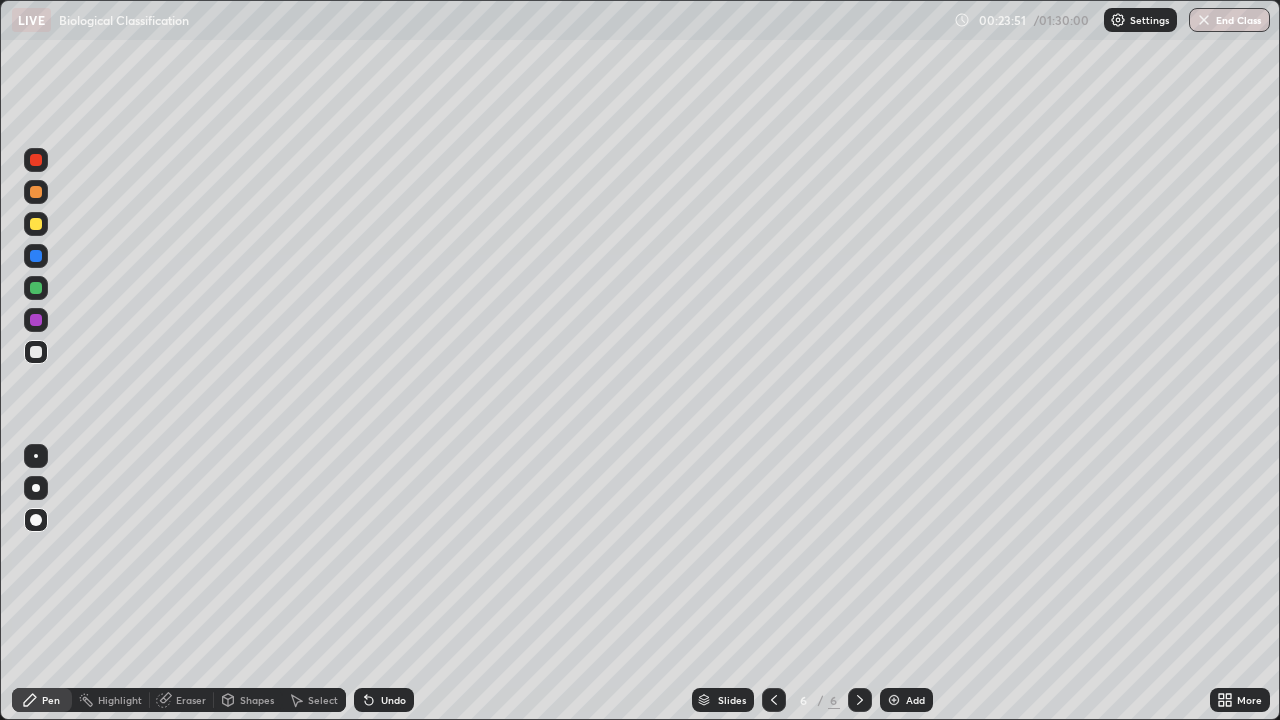 click at bounding box center (36, 224) 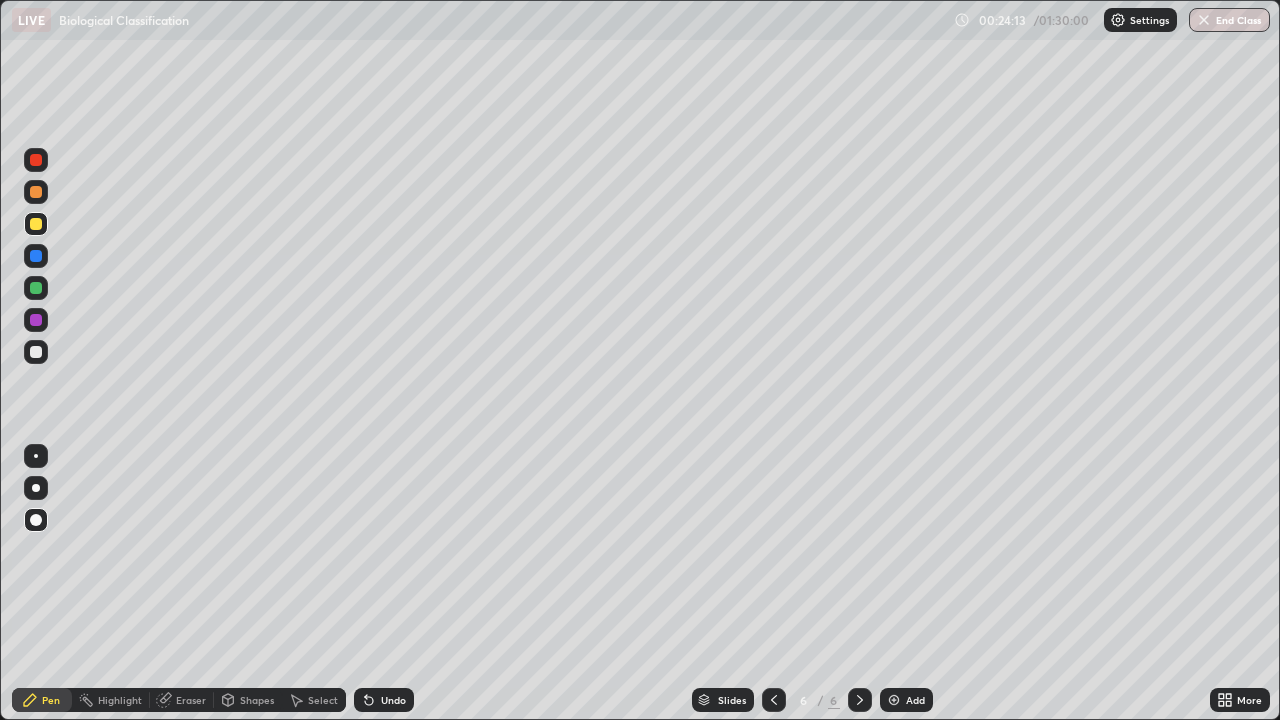 click at bounding box center [36, 320] 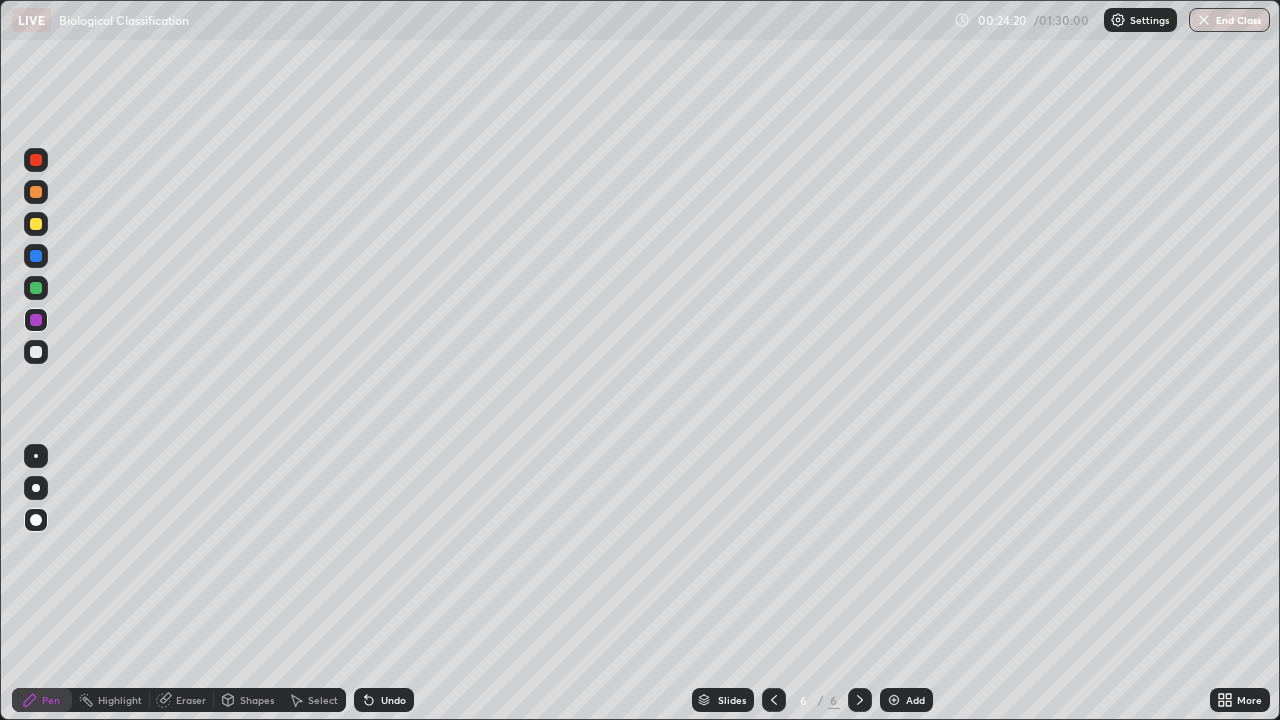 click 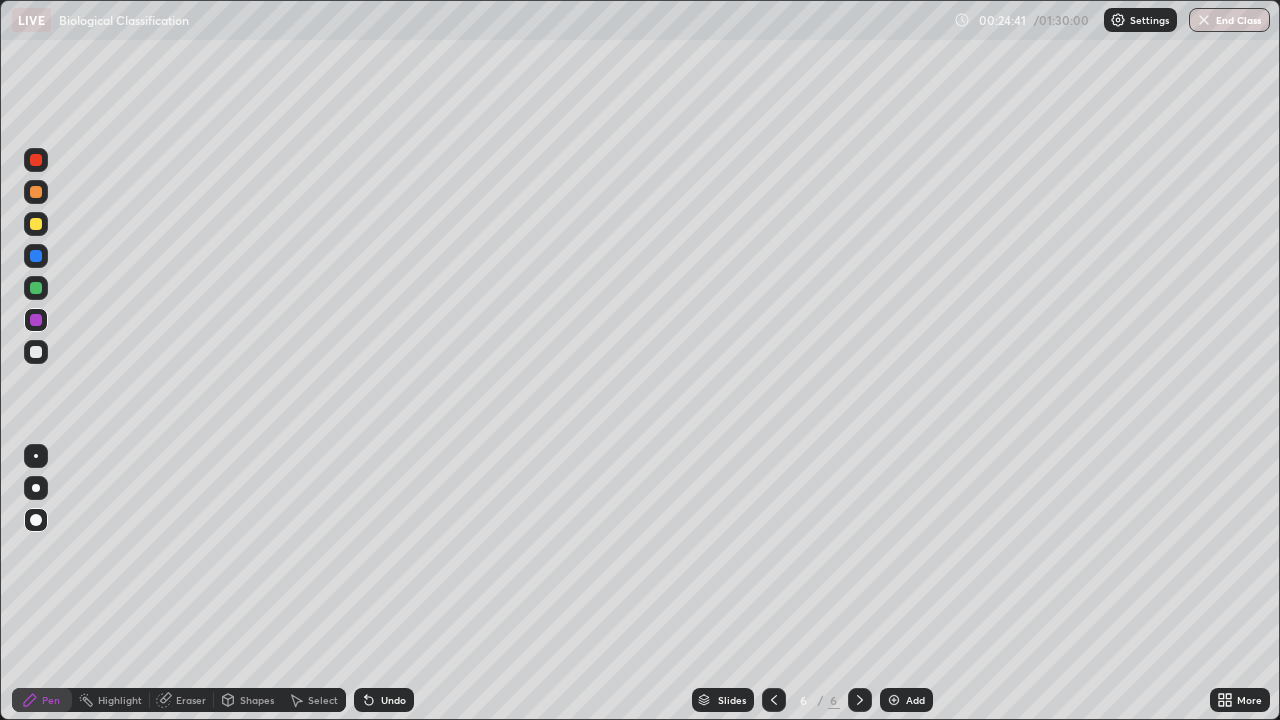 click at bounding box center [36, 288] 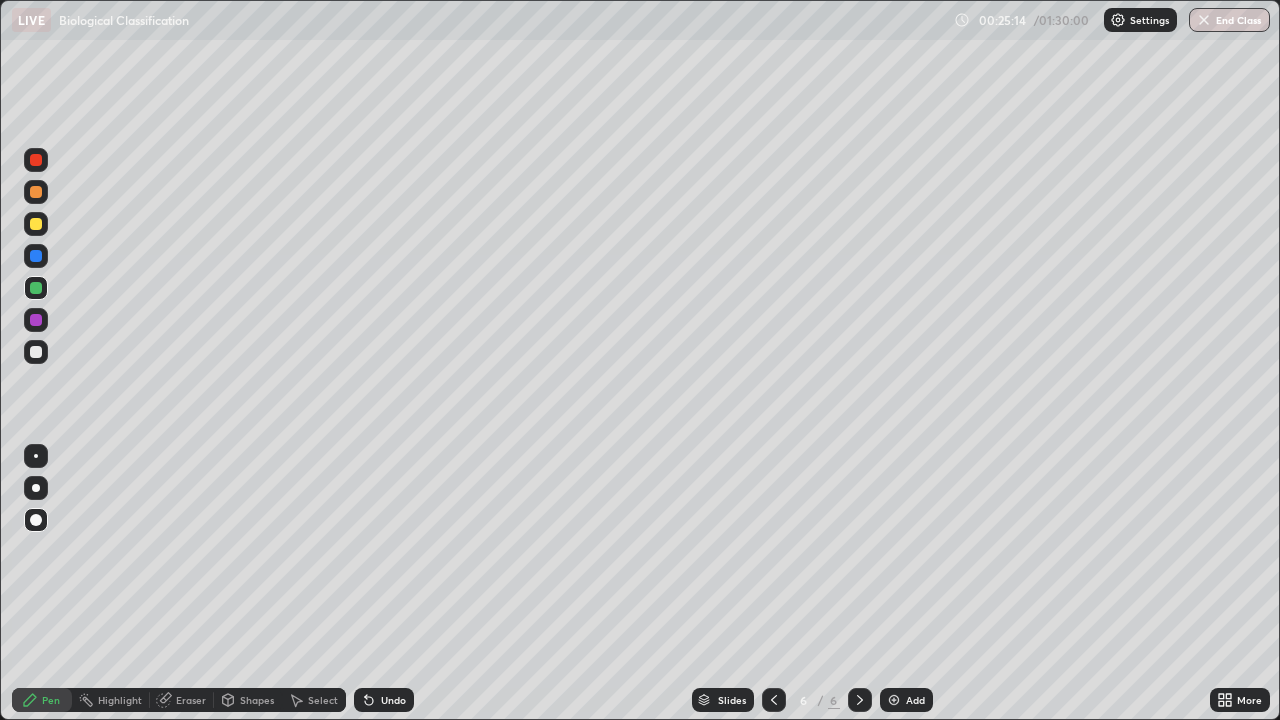 click at bounding box center [36, 352] 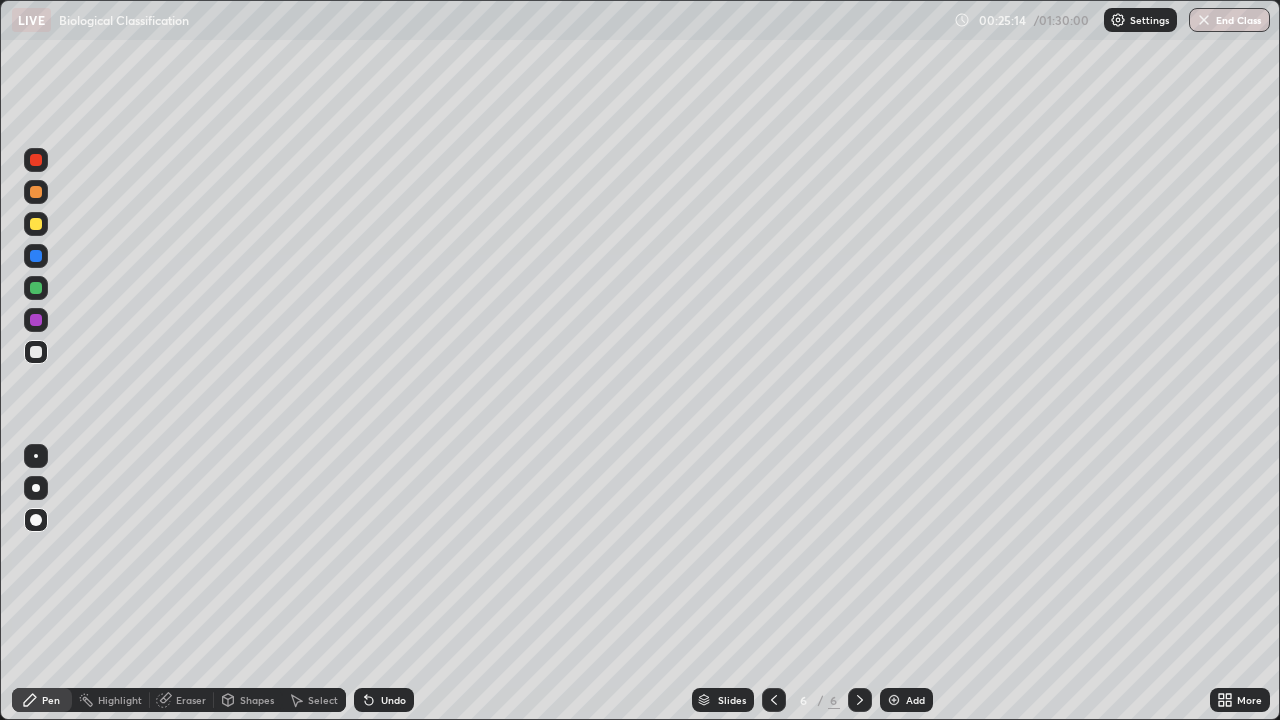 click on "Pen" at bounding box center [51, 700] 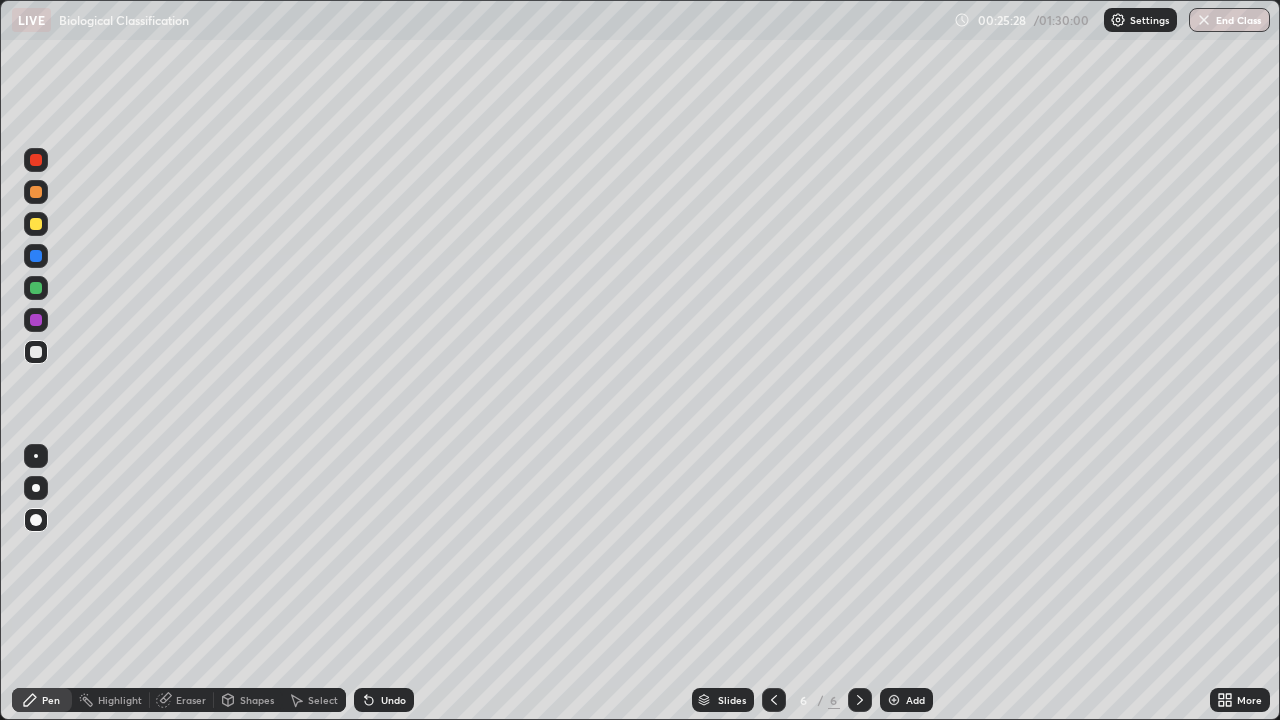 click at bounding box center (36, 224) 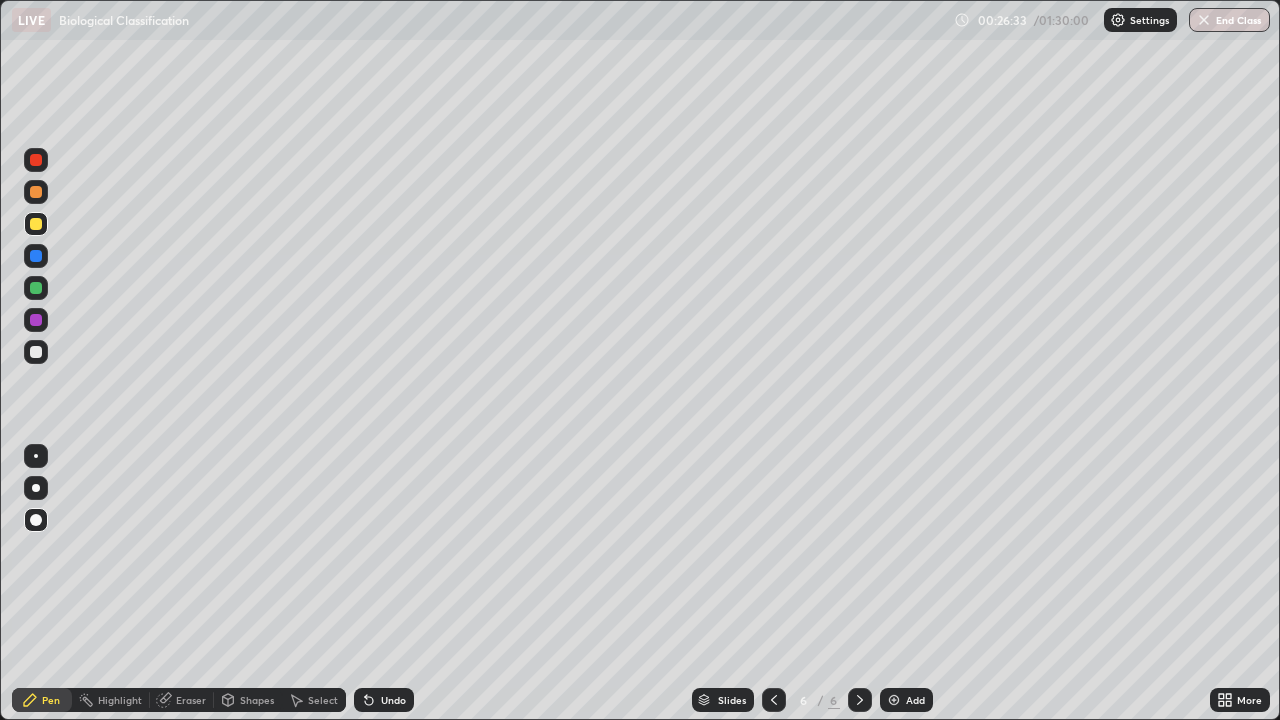click at bounding box center (36, 352) 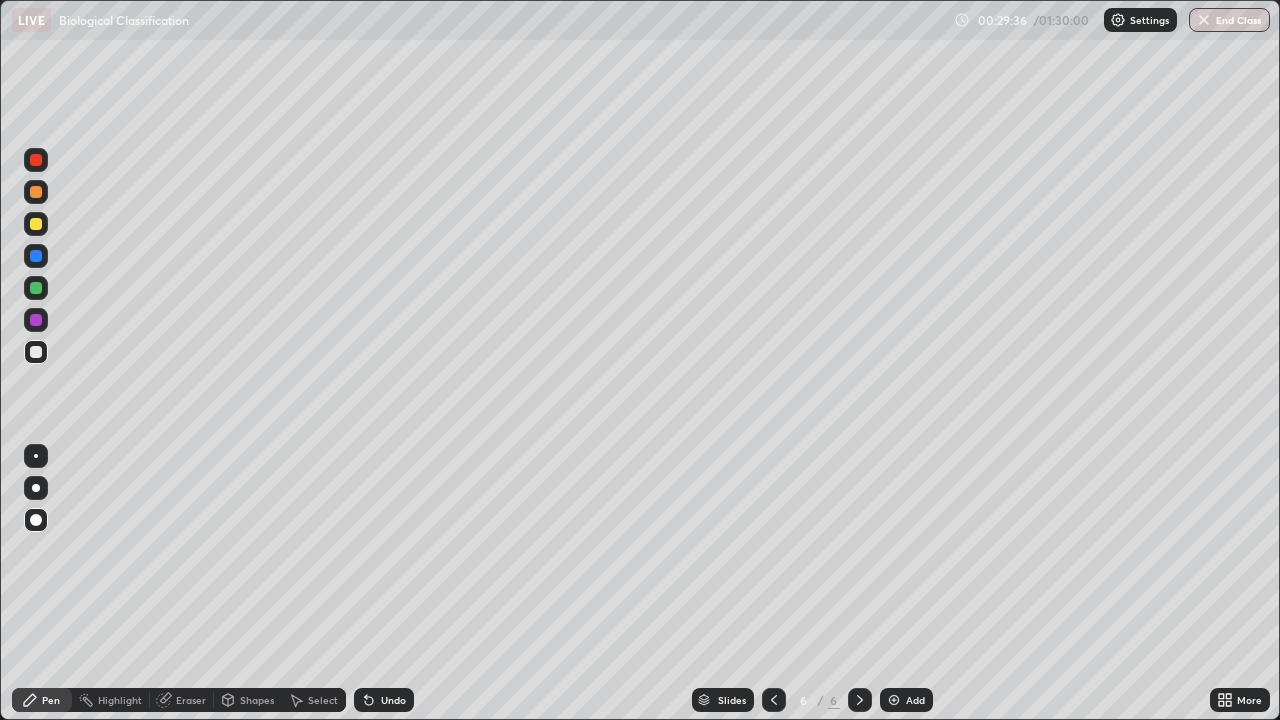 click on "Shapes" at bounding box center (248, 700) 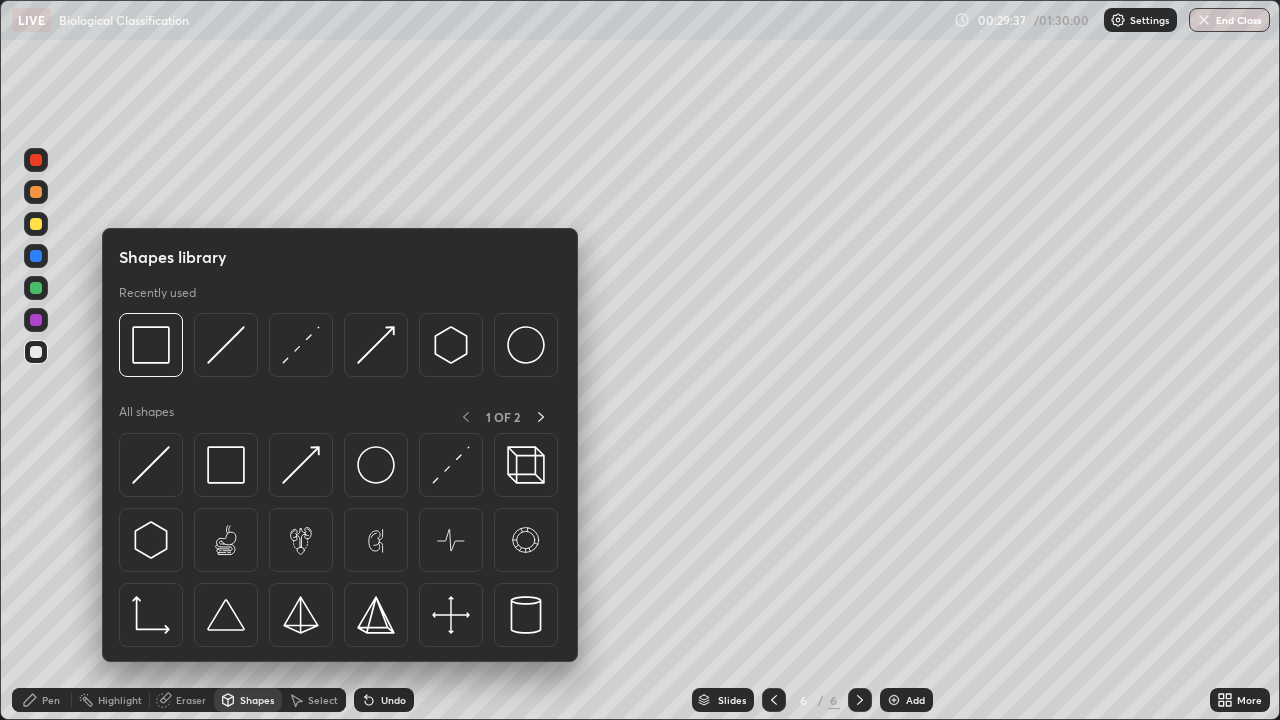 click on "Erase all" at bounding box center [36, 360] 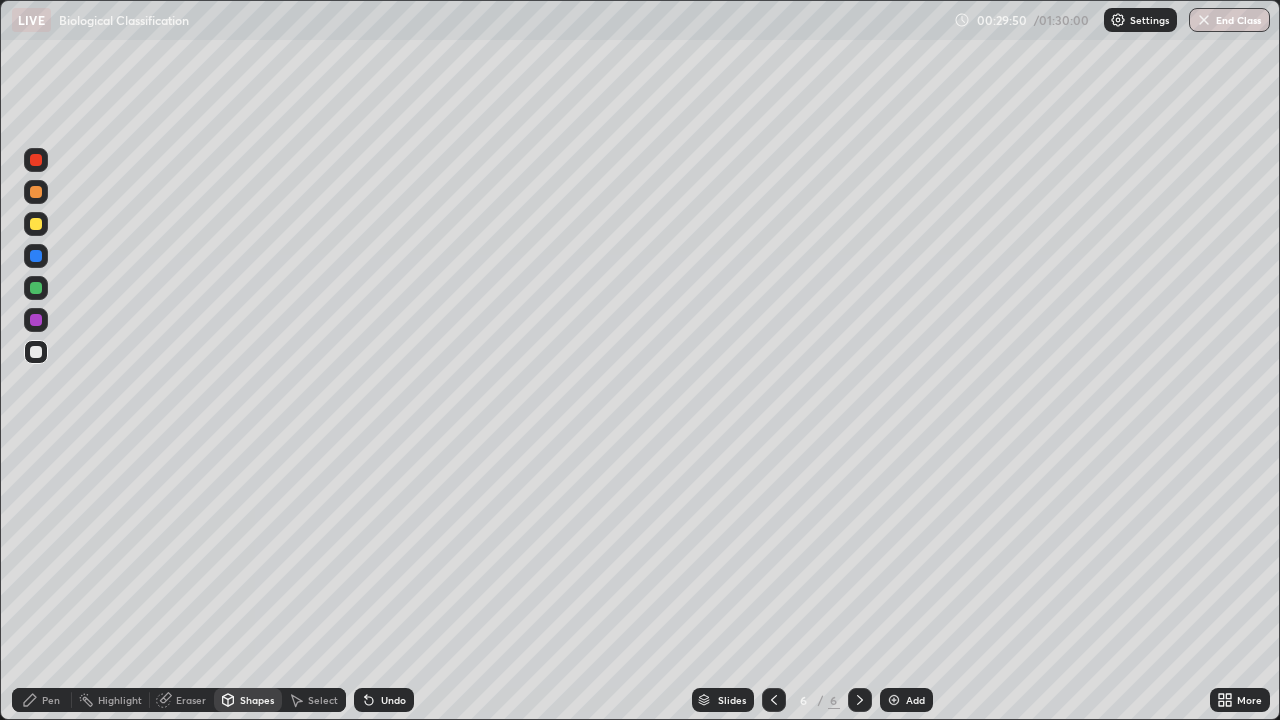 click at bounding box center [36, 256] 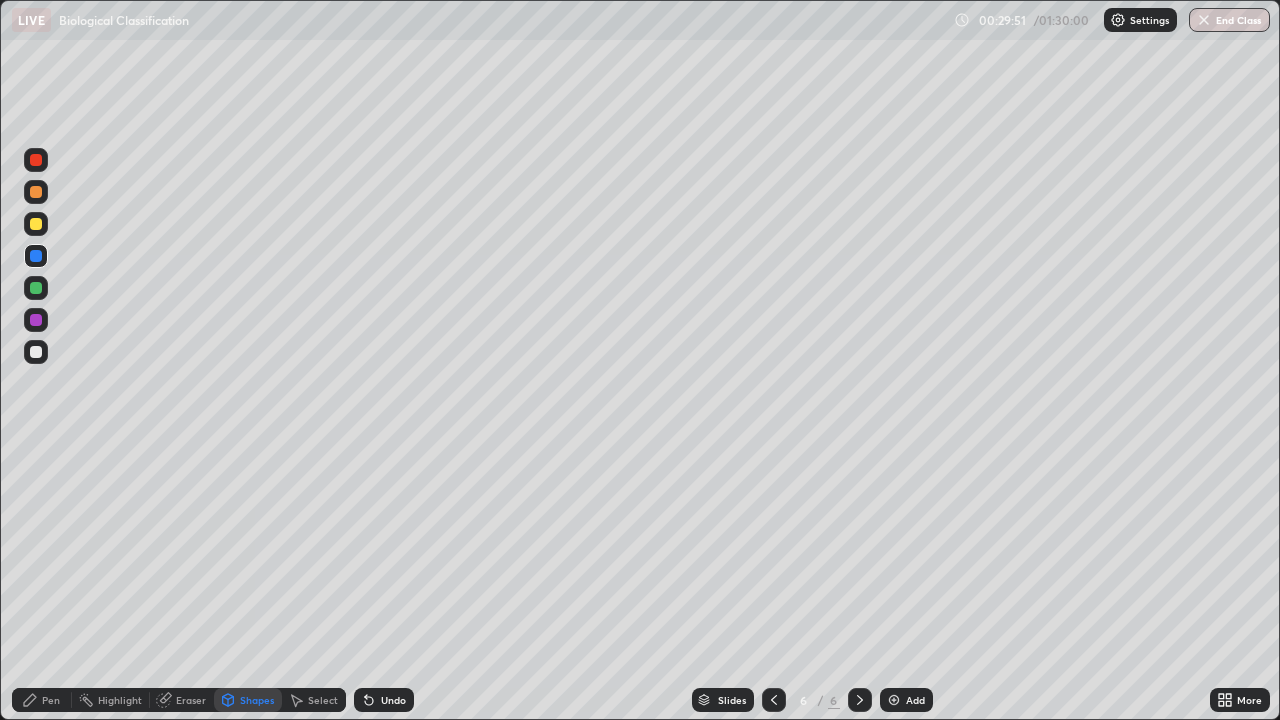 click on "Shapes" at bounding box center (257, 700) 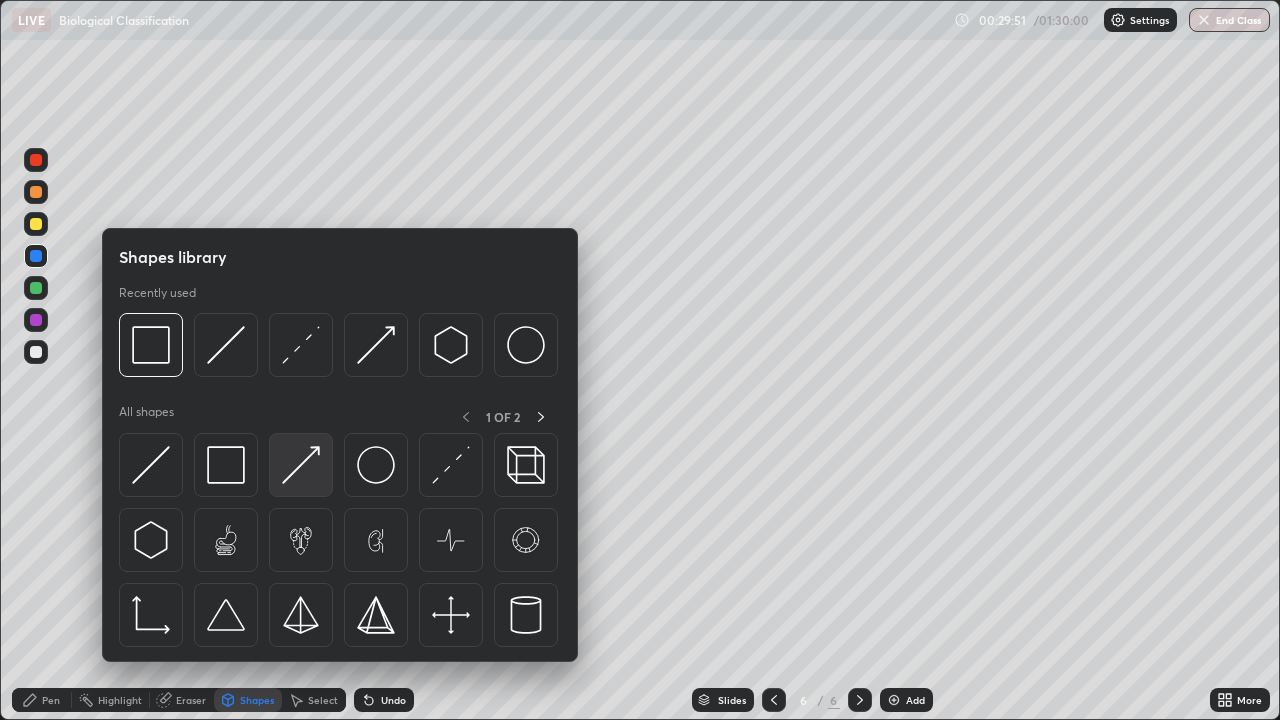 click at bounding box center [301, 465] 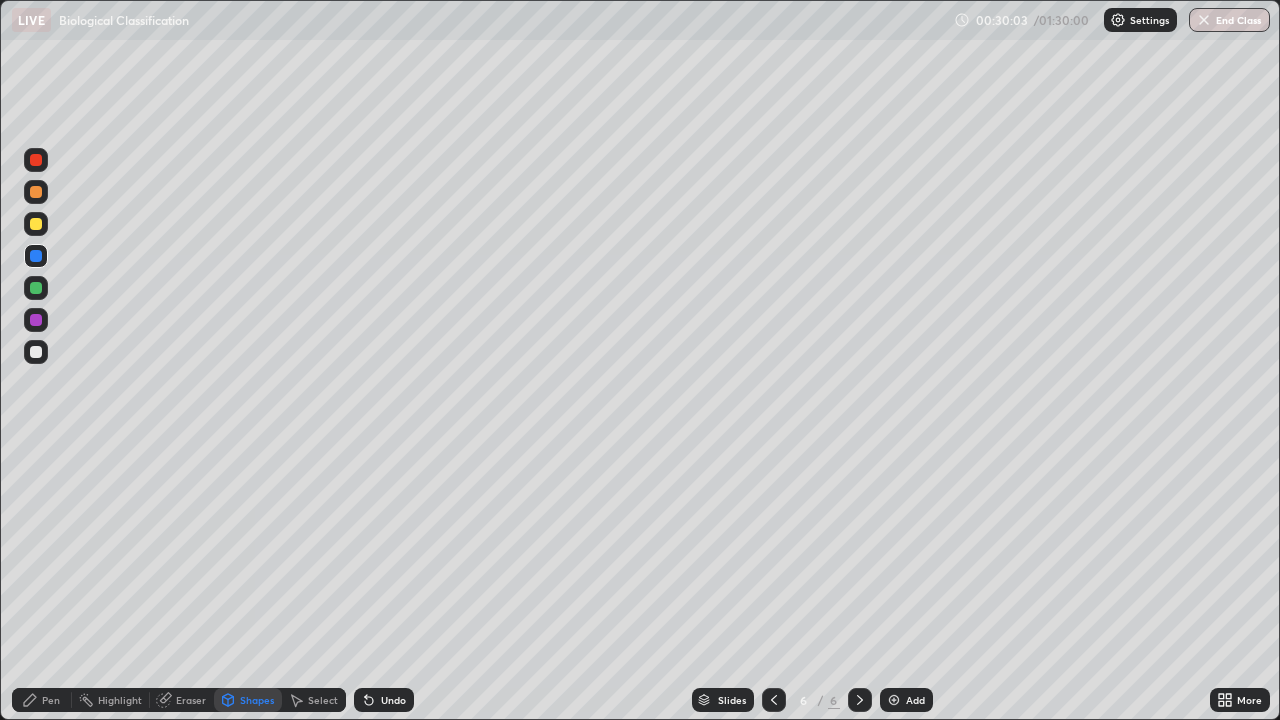 click on "Undo" at bounding box center [384, 700] 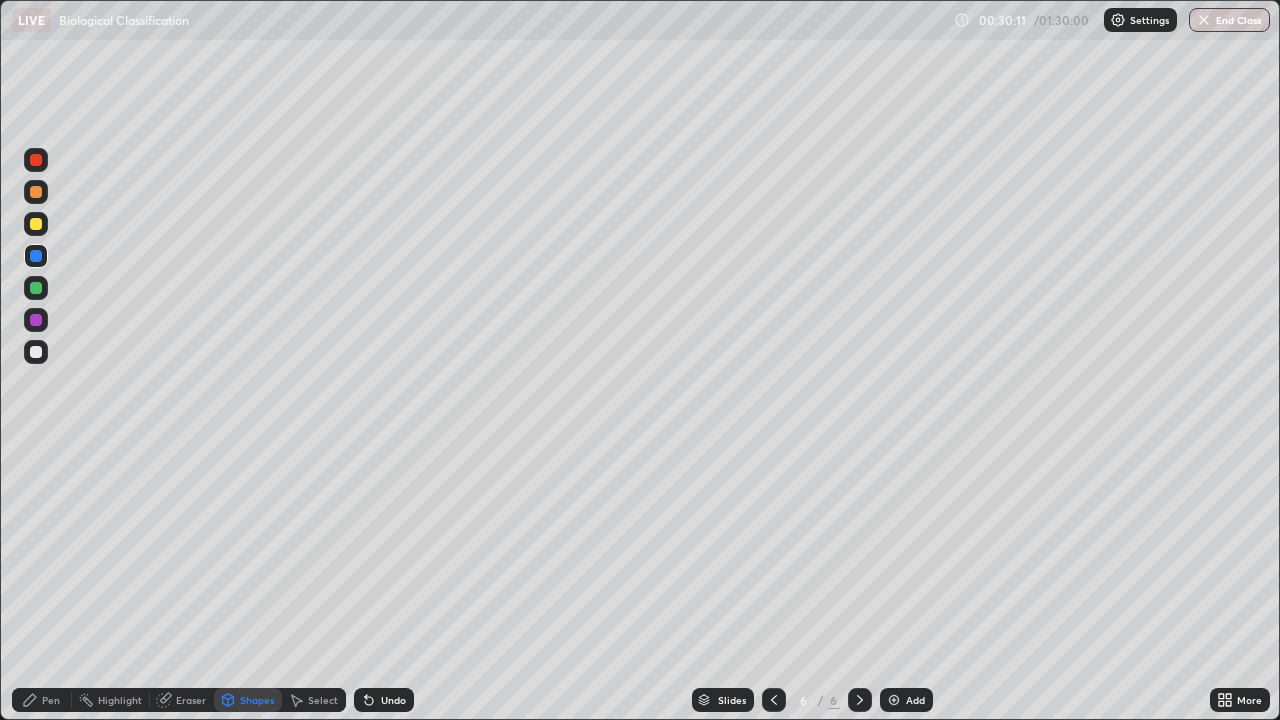 click on "Pen" at bounding box center [51, 700] 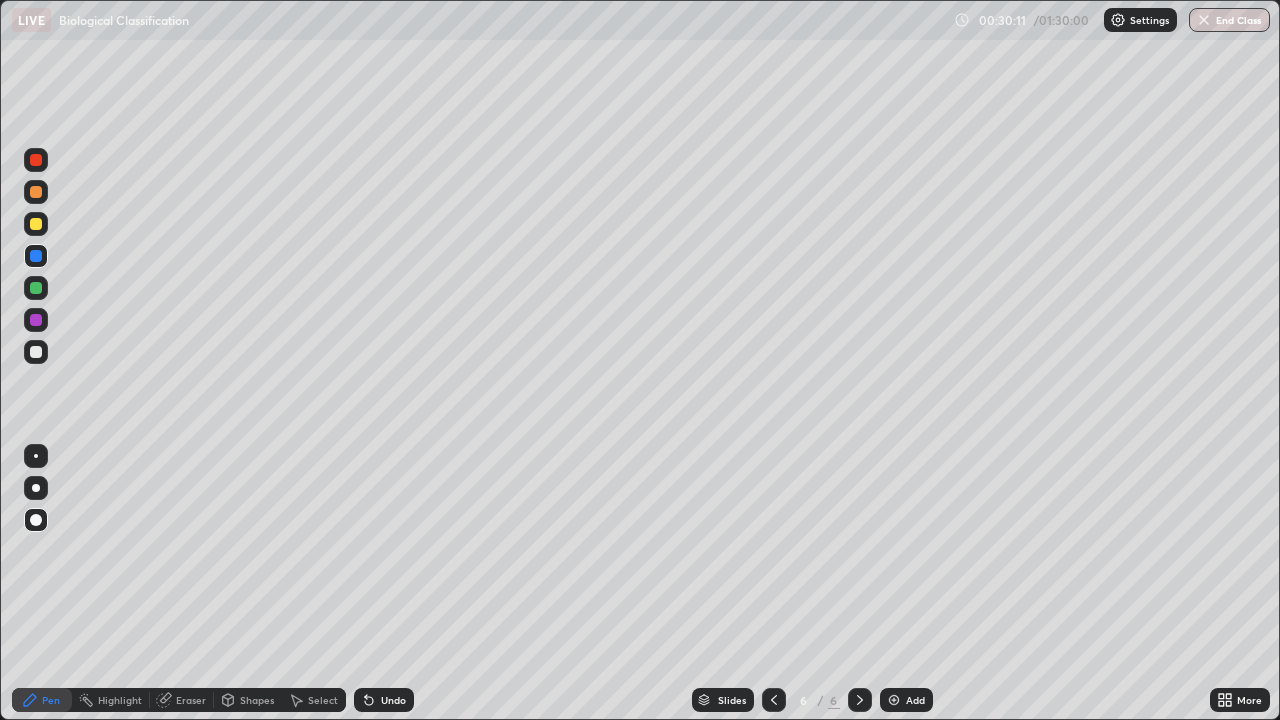 click at bounding box center [36, 352] 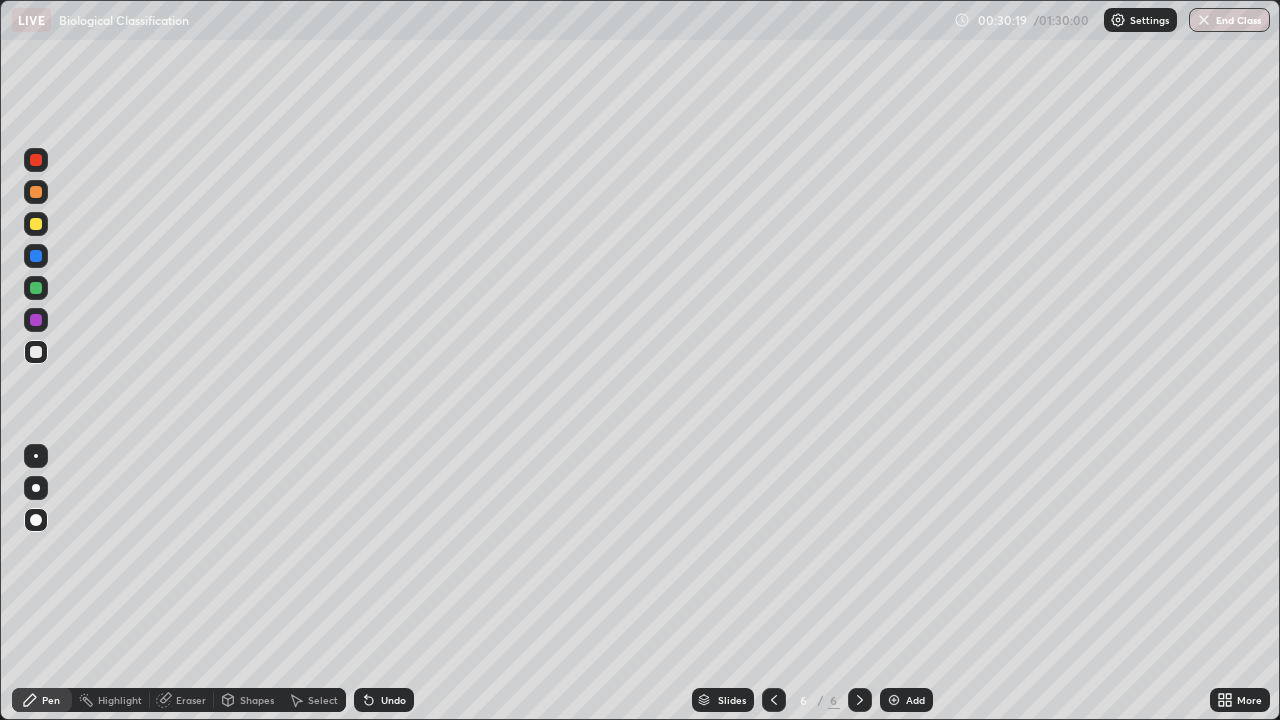 click at bounding box center [36, 256] 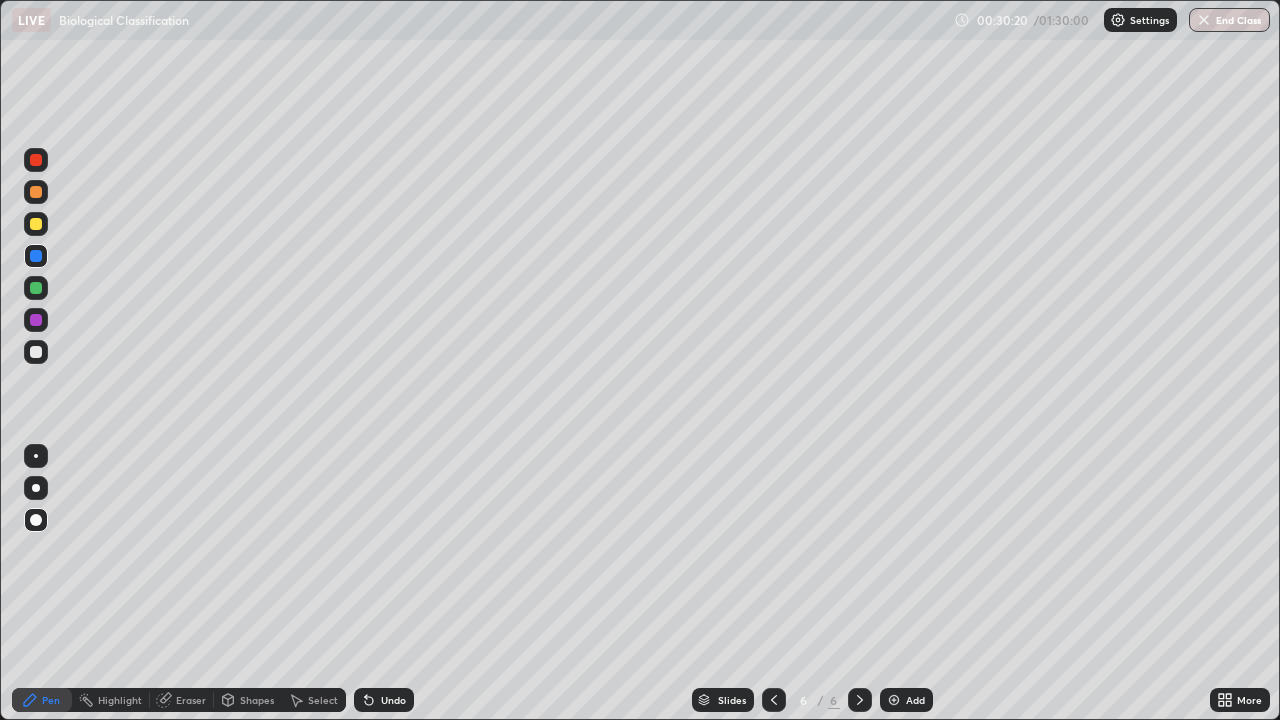 click on "Shapes" at bounding box center [257, 700] 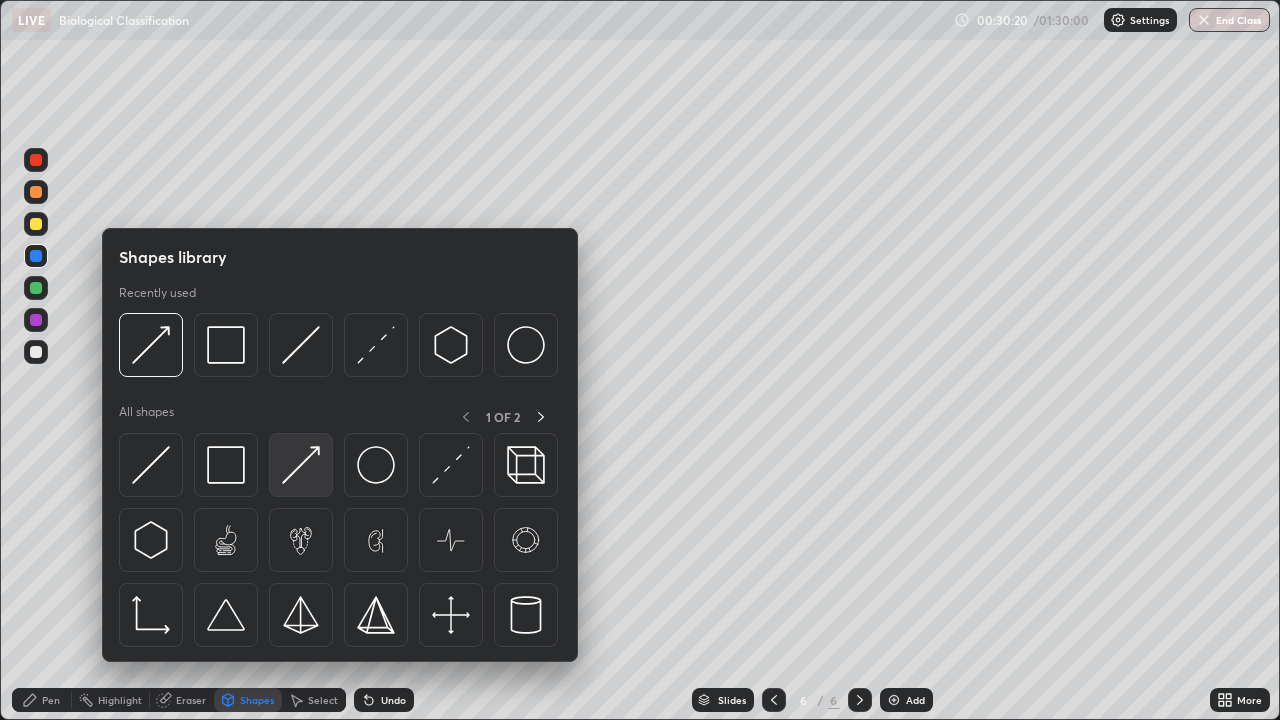 click at bounding box center (301, 465) 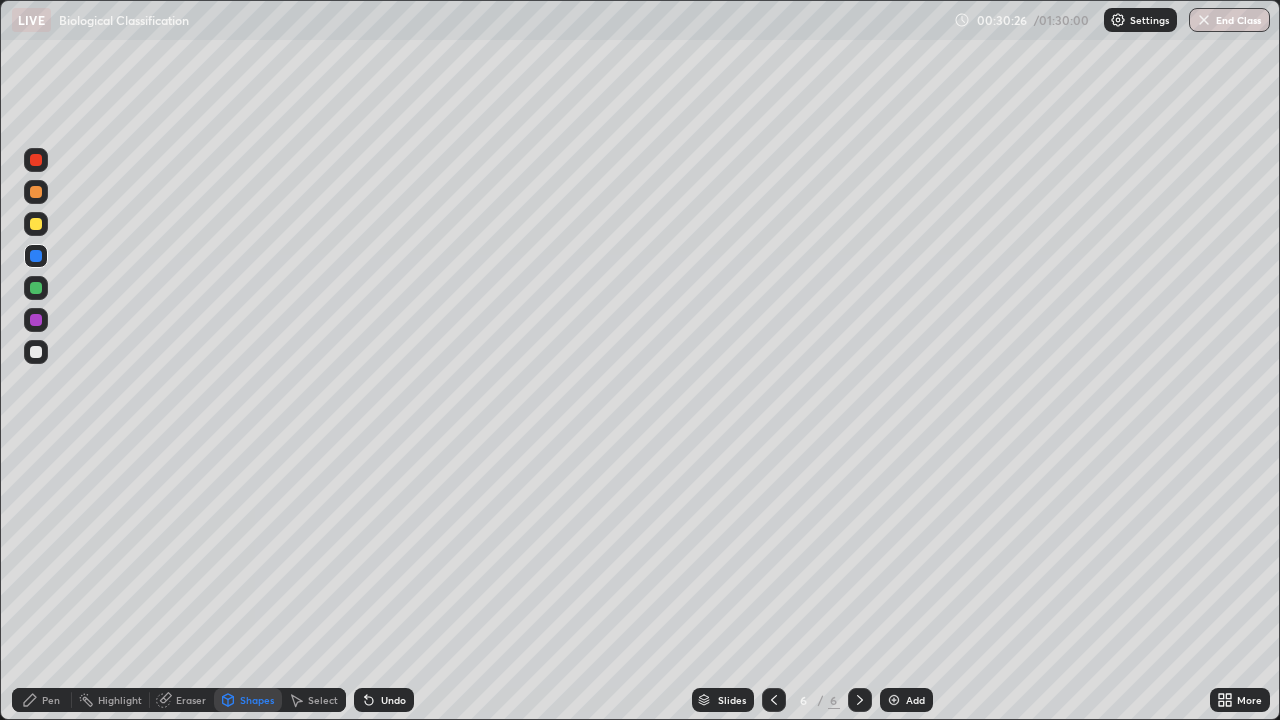 click on "Pen" at bounding box center (51, 700) 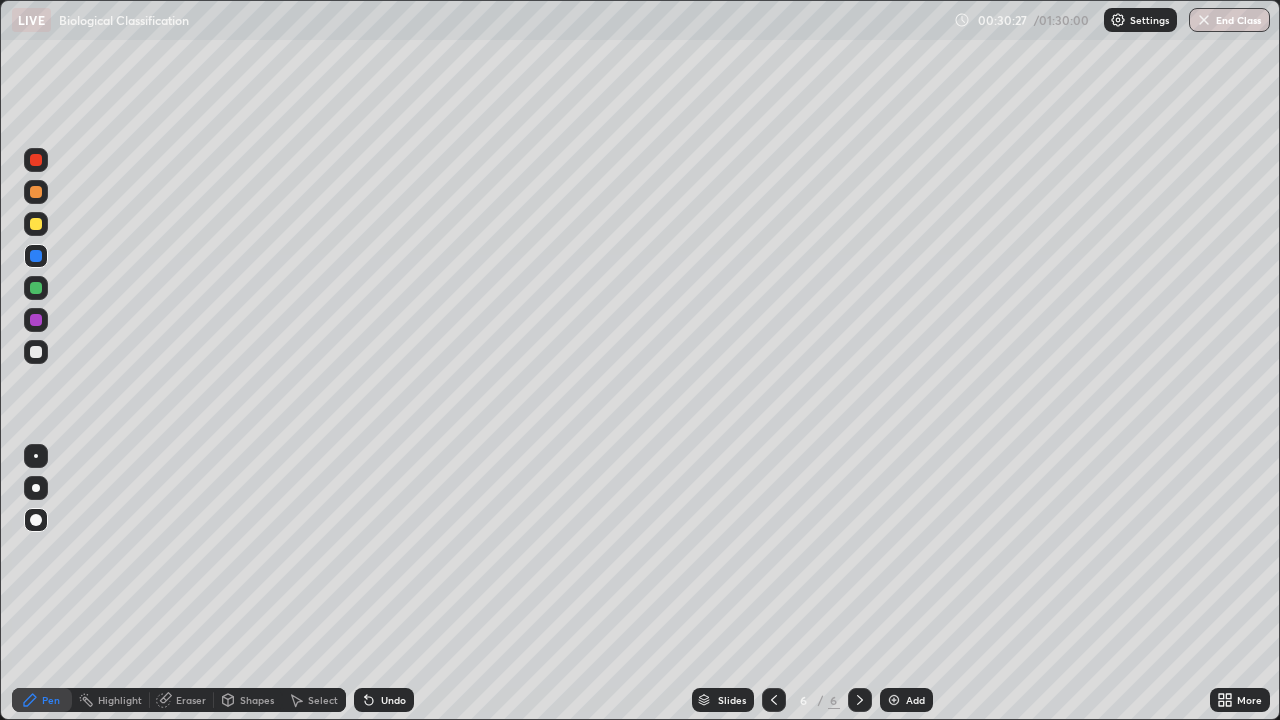click at bounding box center [36, 288] 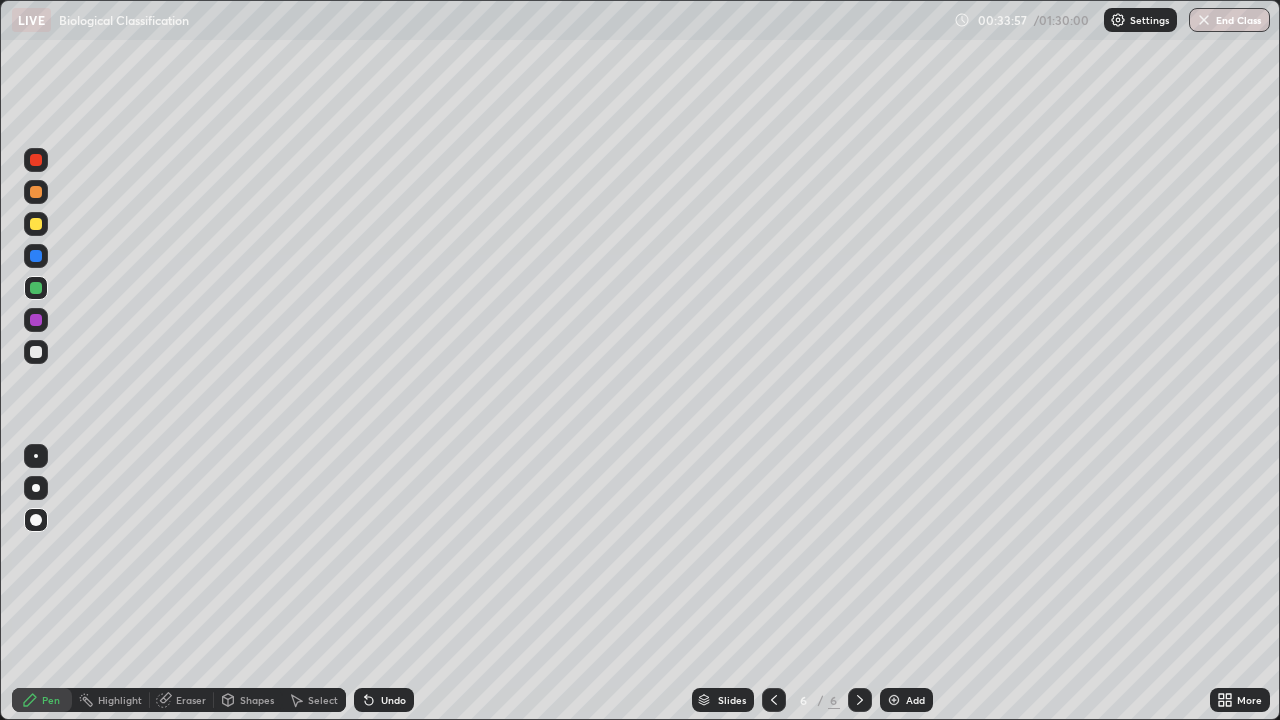 click on "Add" at bounding box center [915, 700] 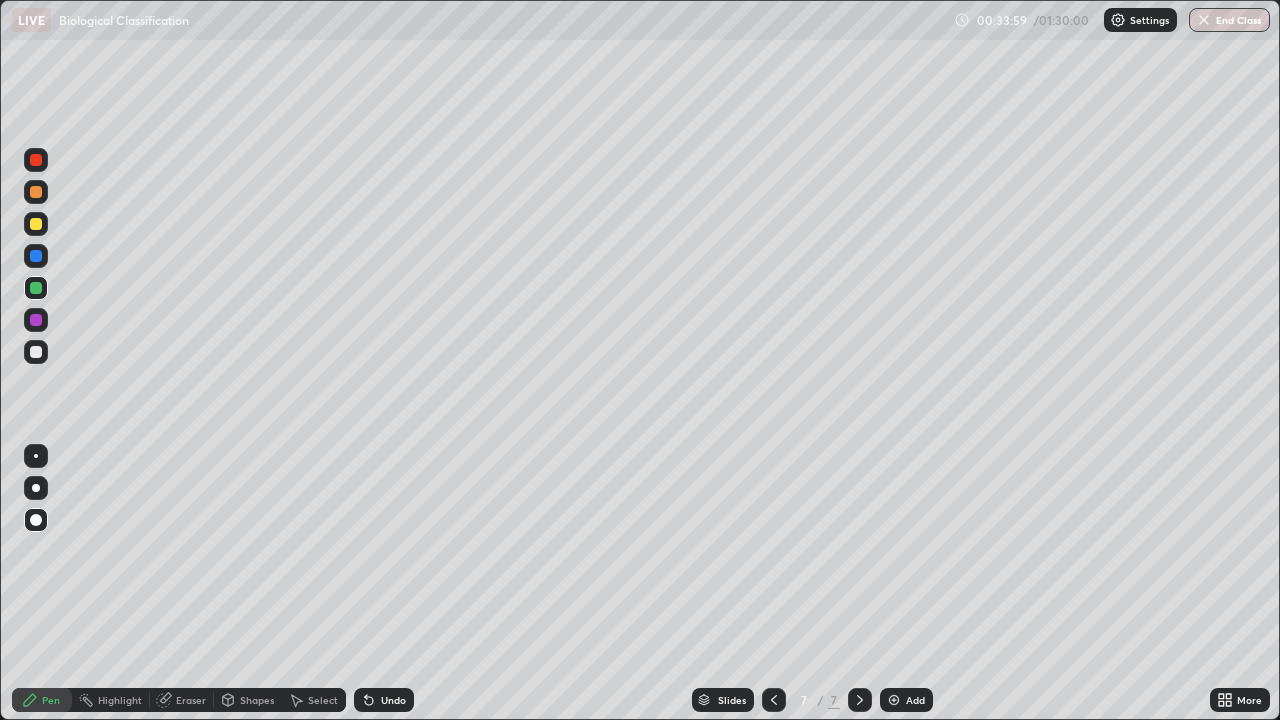 click at bounding box center [36, 352] 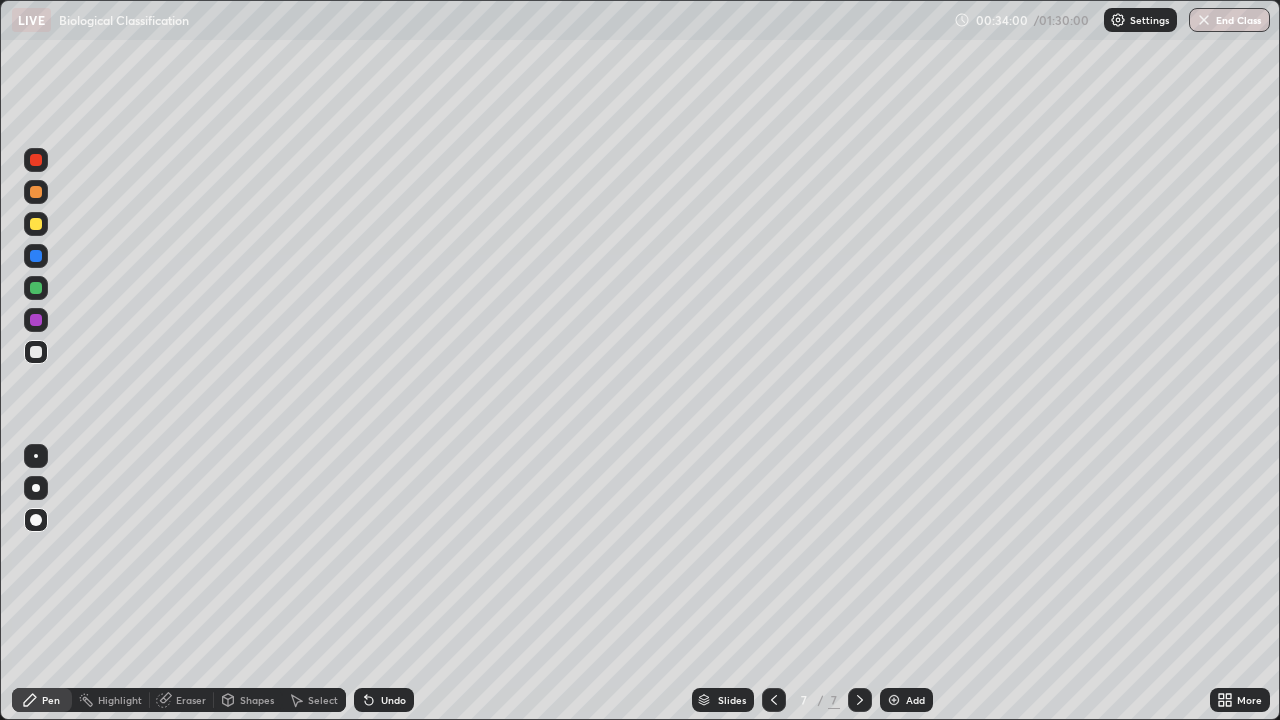 click on "Pen" at bounding box center (42, 700) 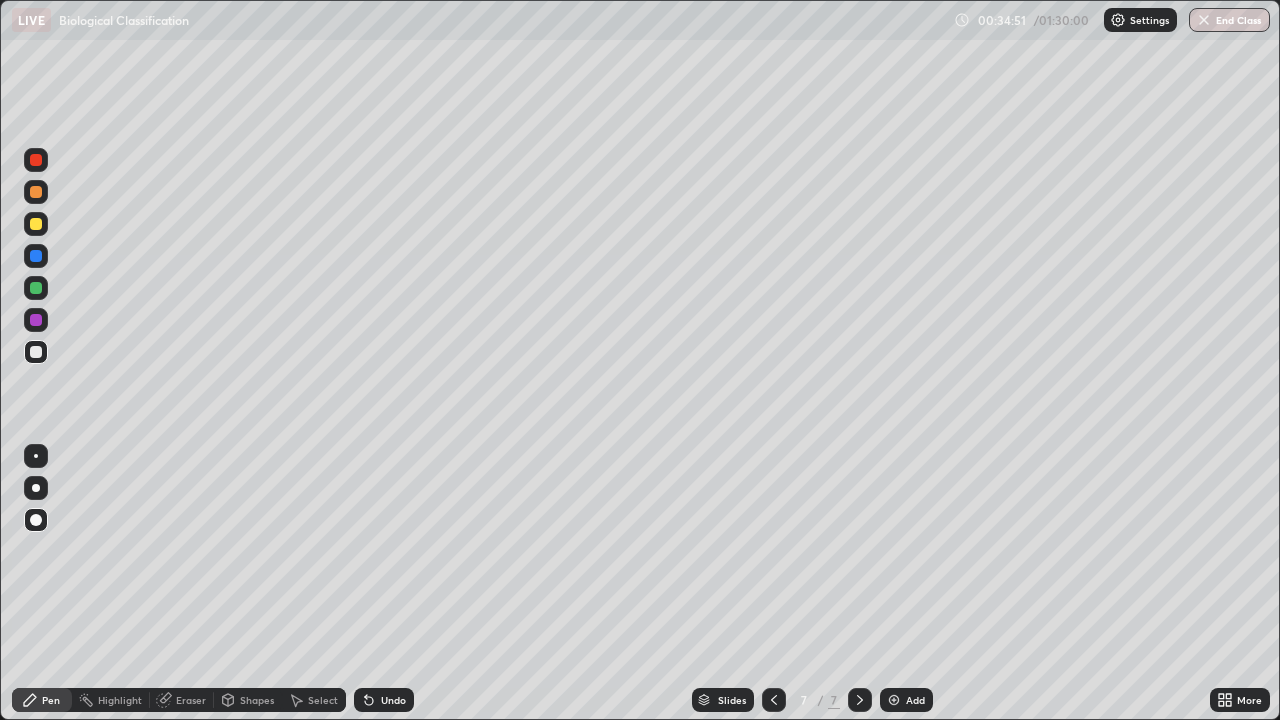 click at bounding box center [36, 288] 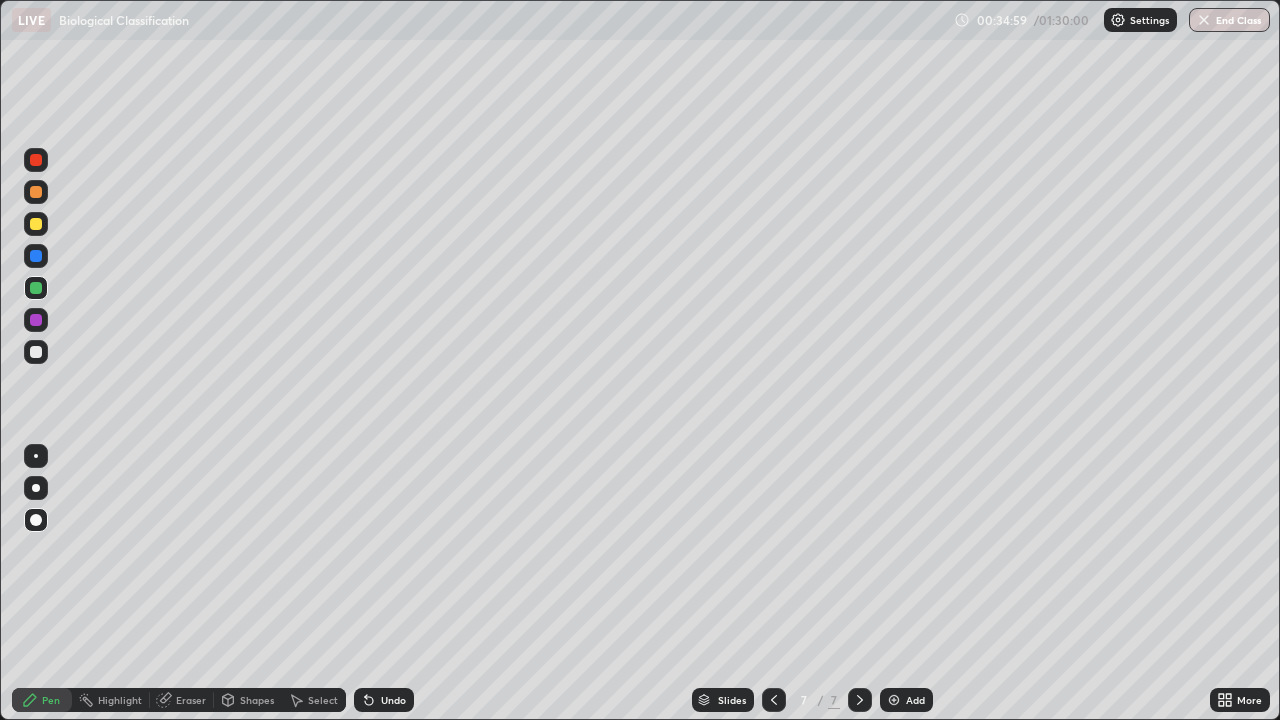 click at bounding box center (36, 320) 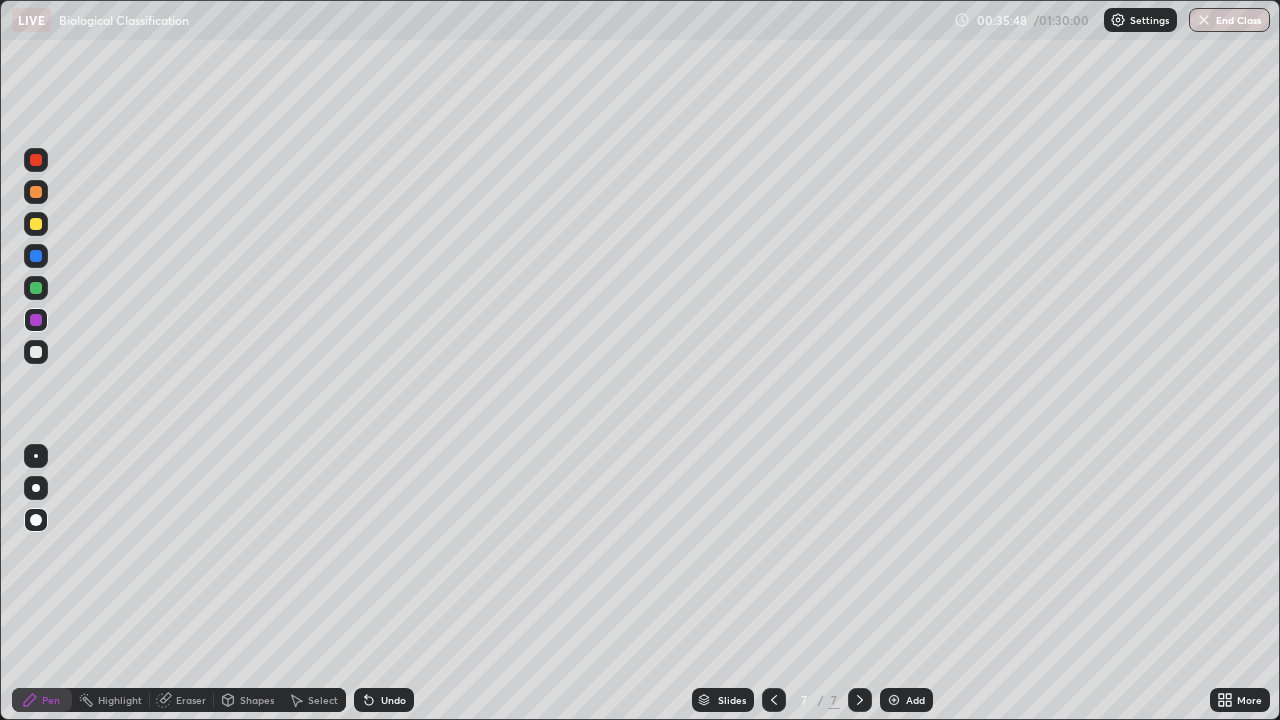 click at bounding box center (36, 352) 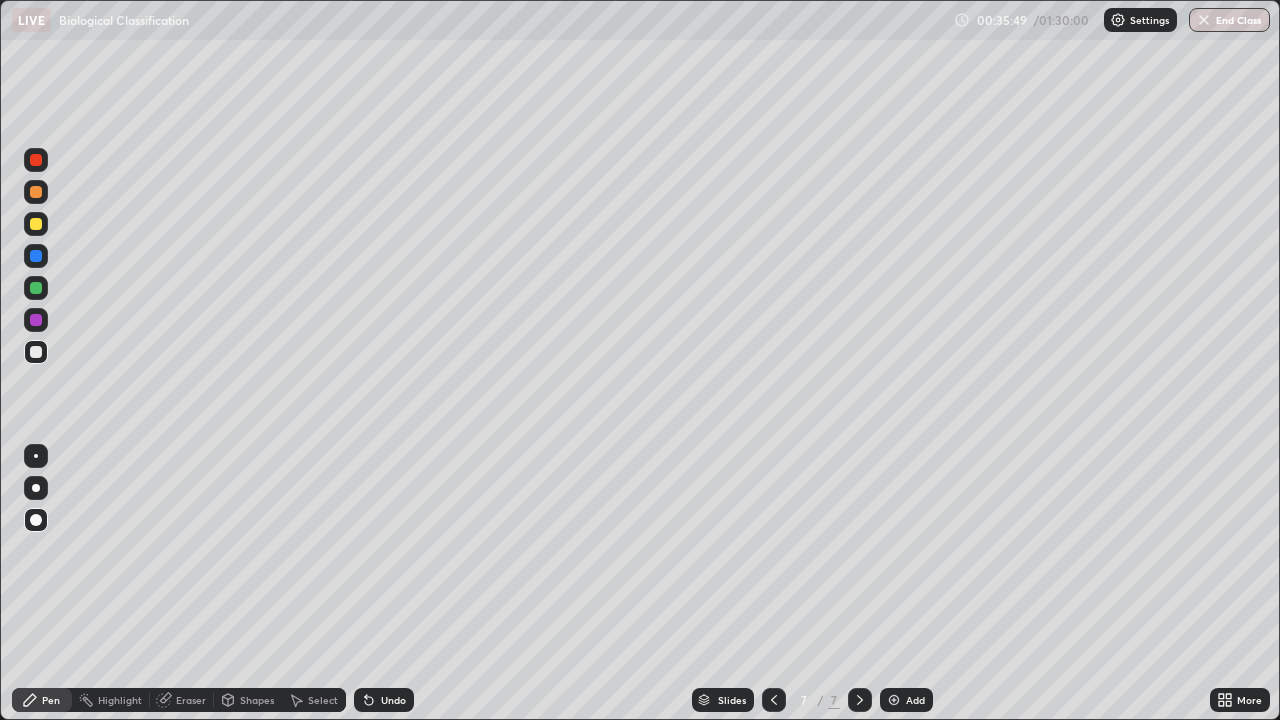 click on "Pen" at bounding box center (51, 700) 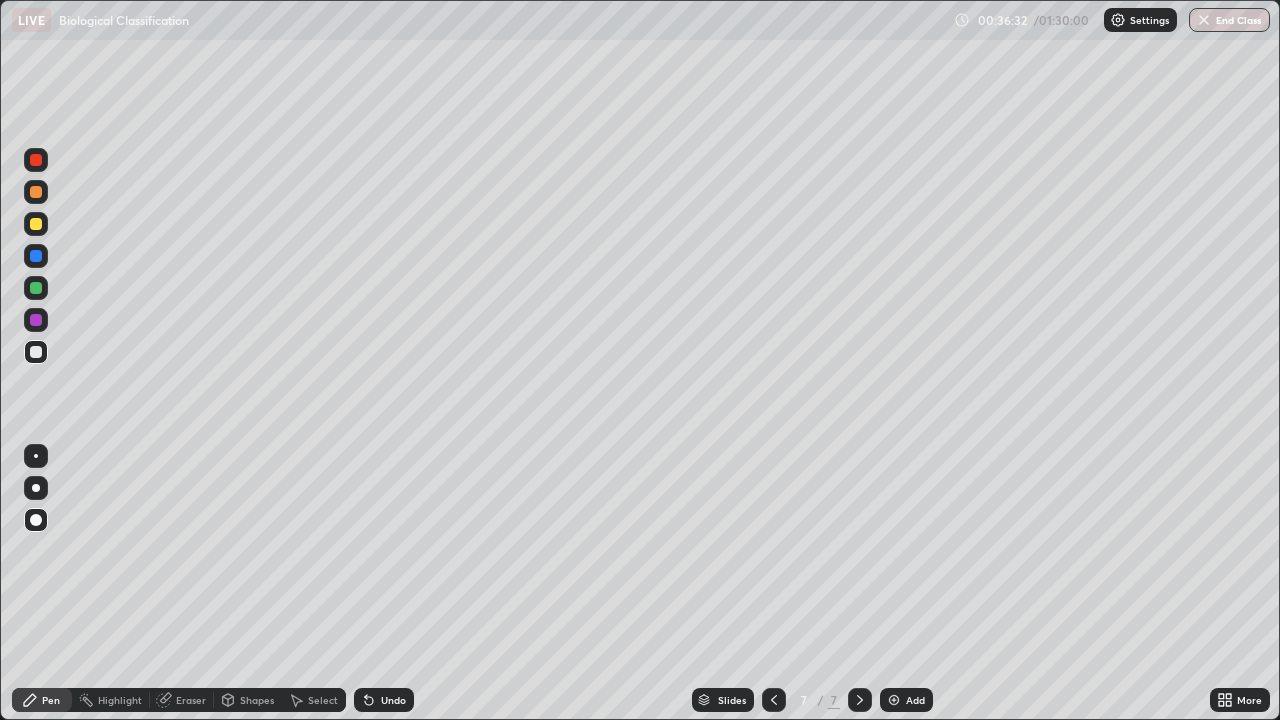 click on "Shapes" at bounding box center (257, 700) 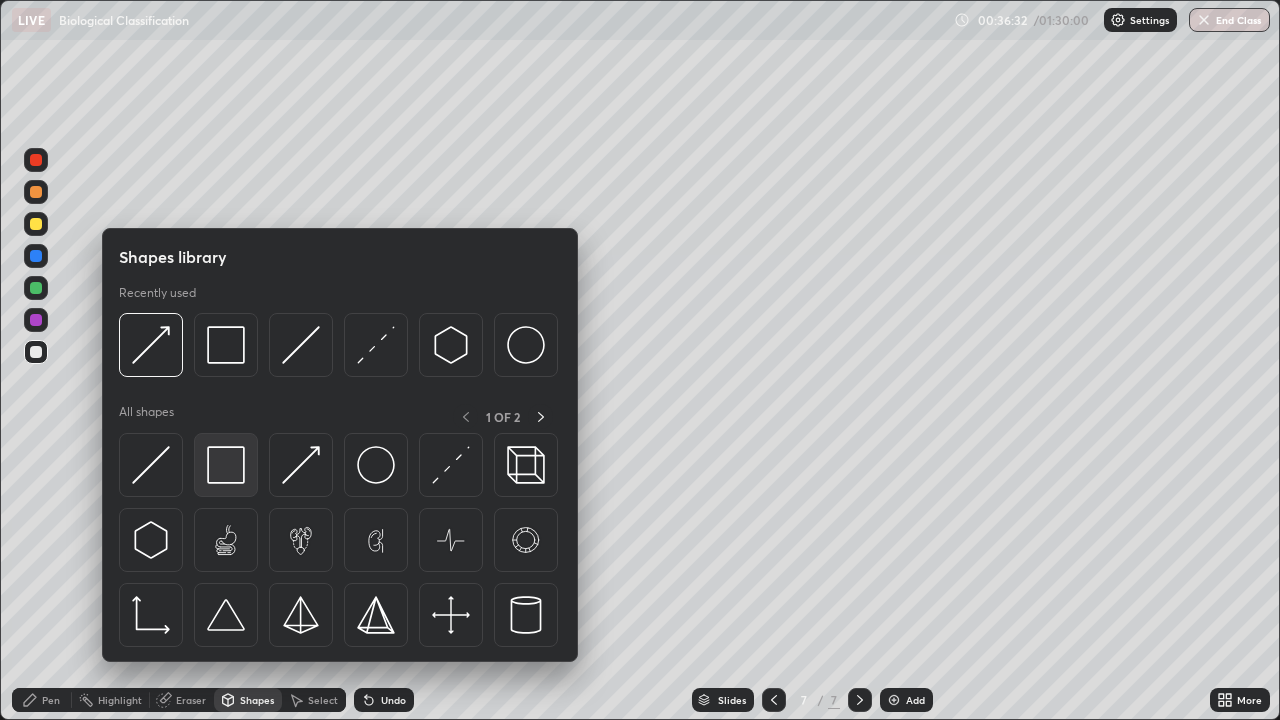 click at bounding box center (226, 465) 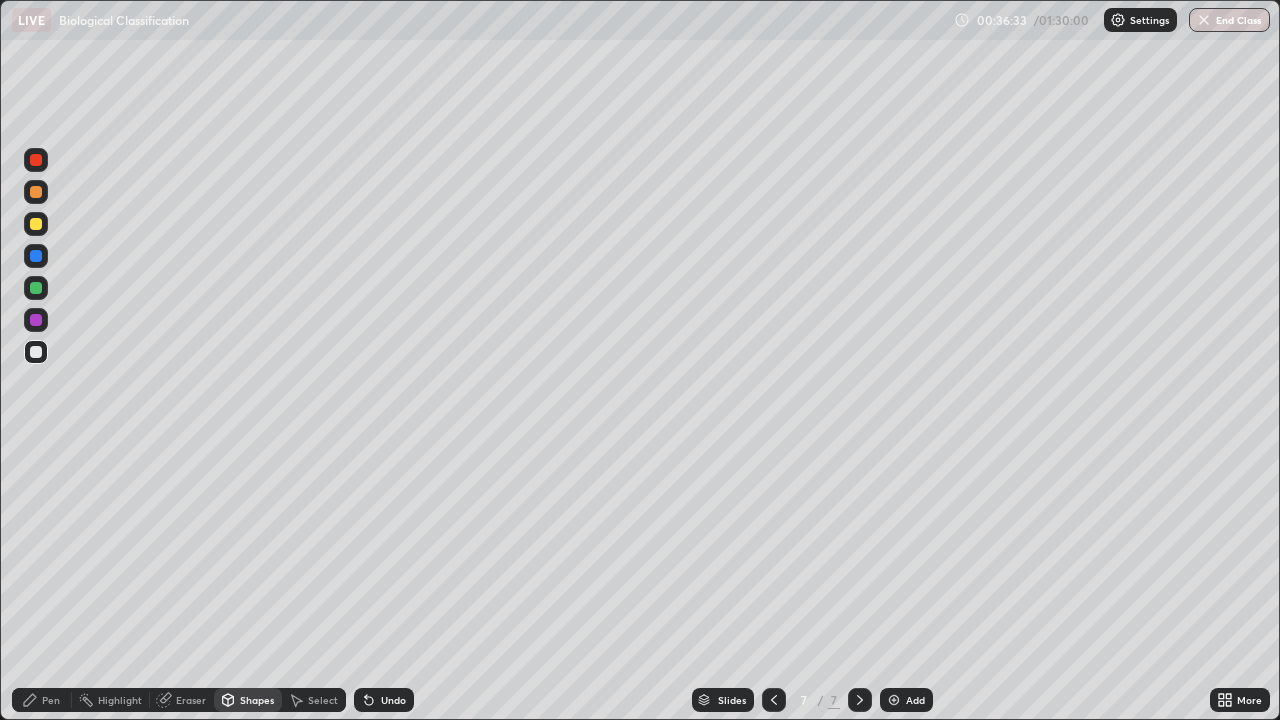click at bounding box center (36, 288) 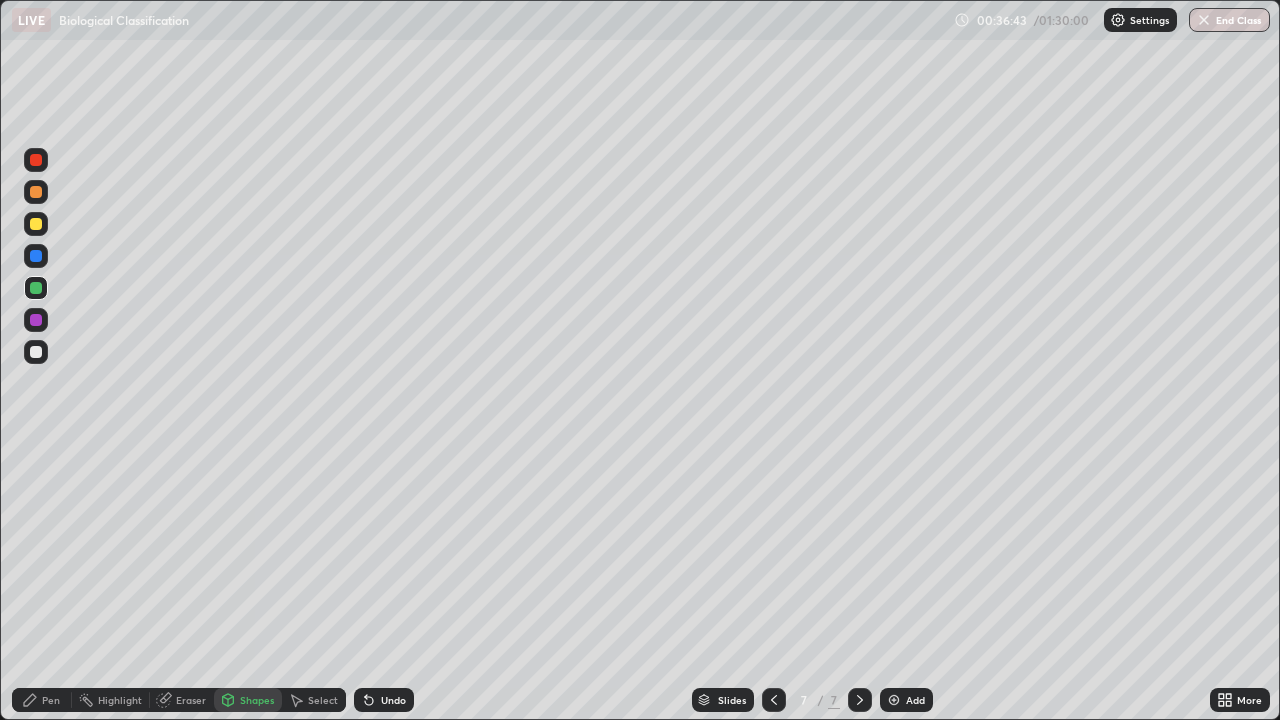 click at bounding box center (36, 320) 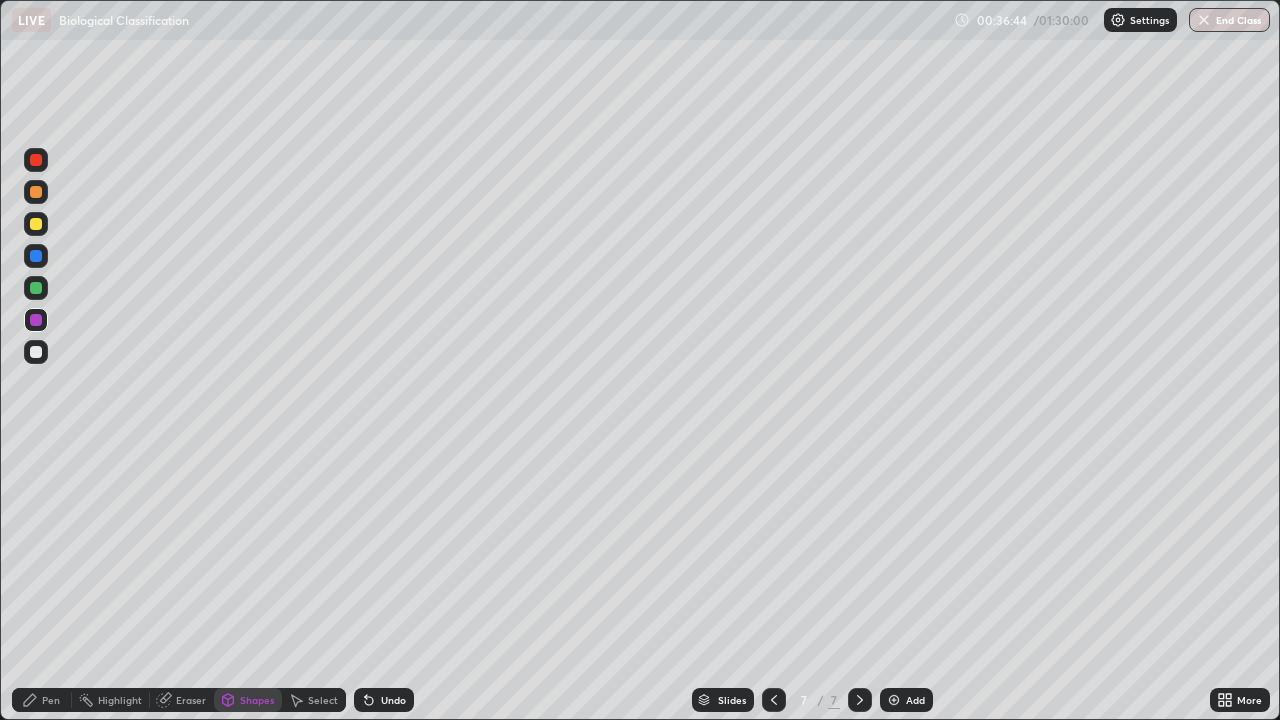 click on "Pen" at bounding box center (51, 700) 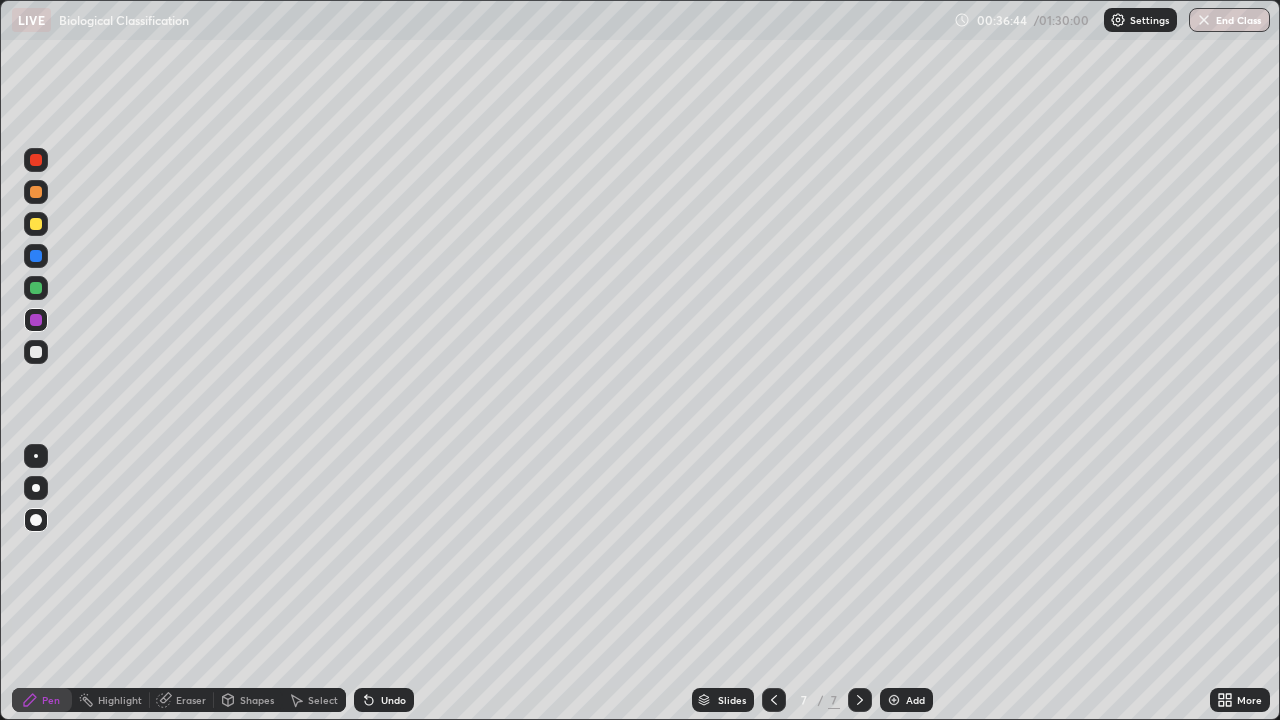 click at bounding box center (36, 352) 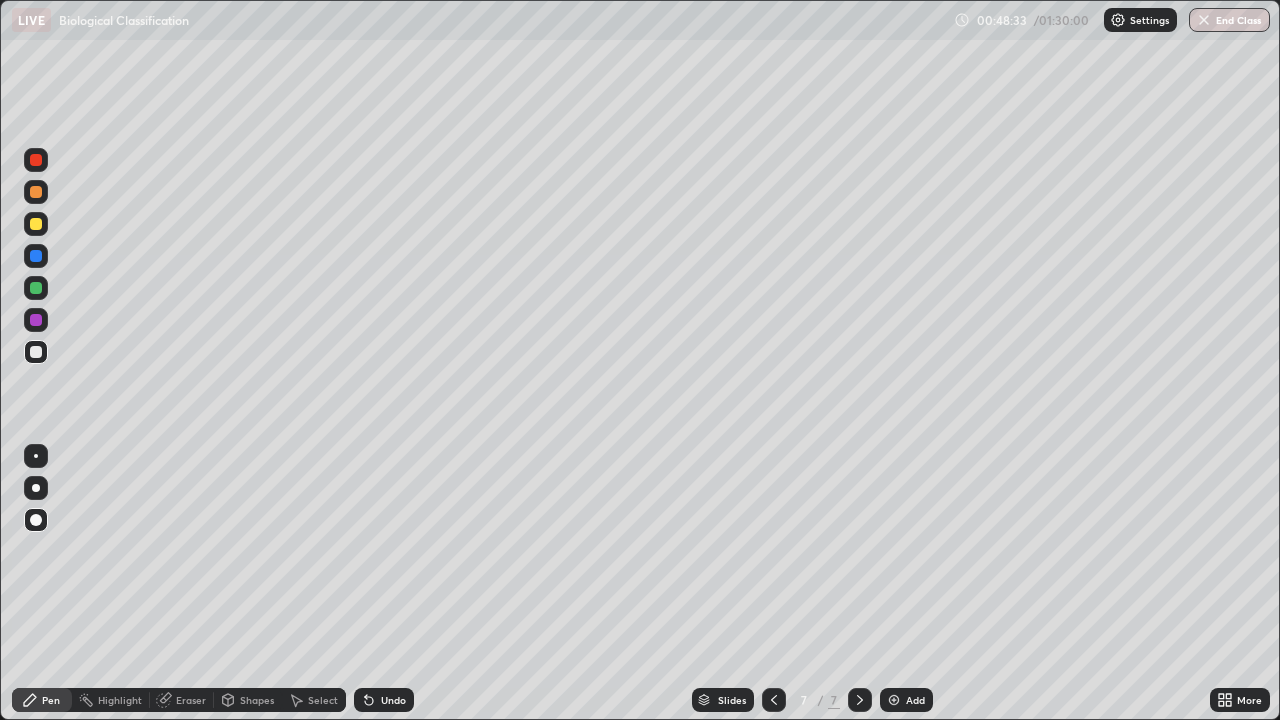 click on "End Class" at bounding box center [1229, 20] 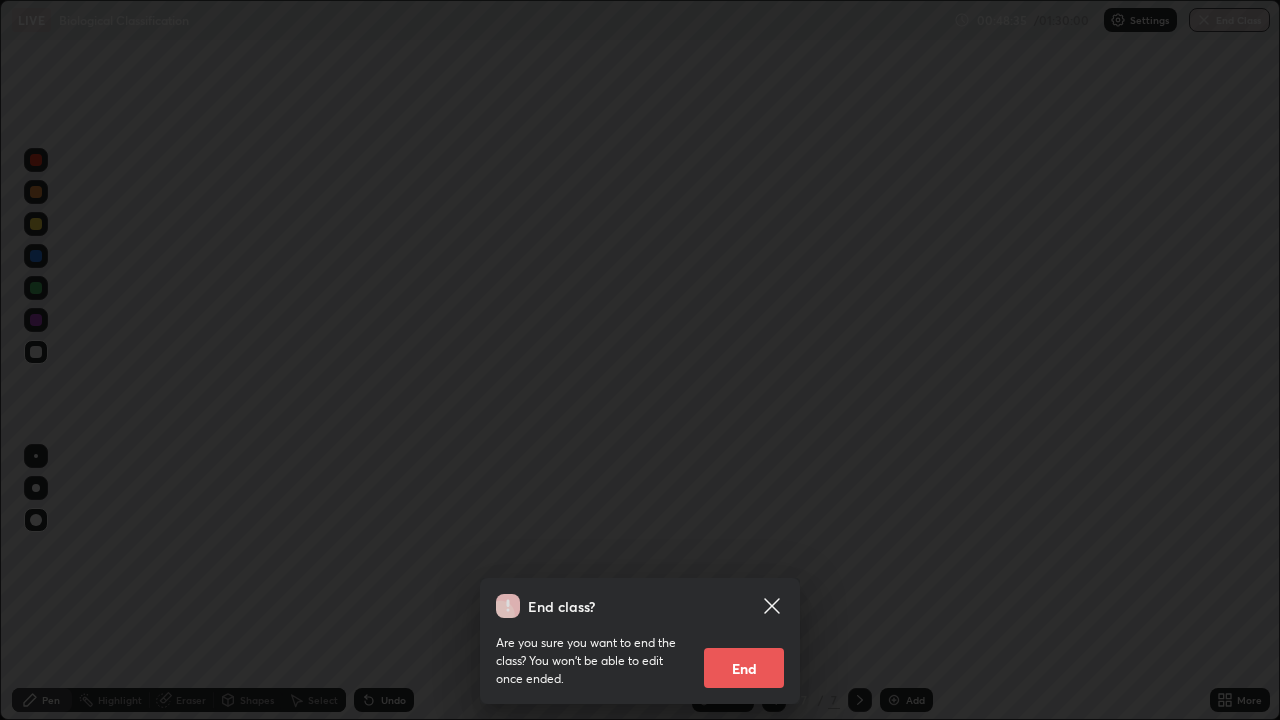 click on "End" at bounding box center (744, 668) 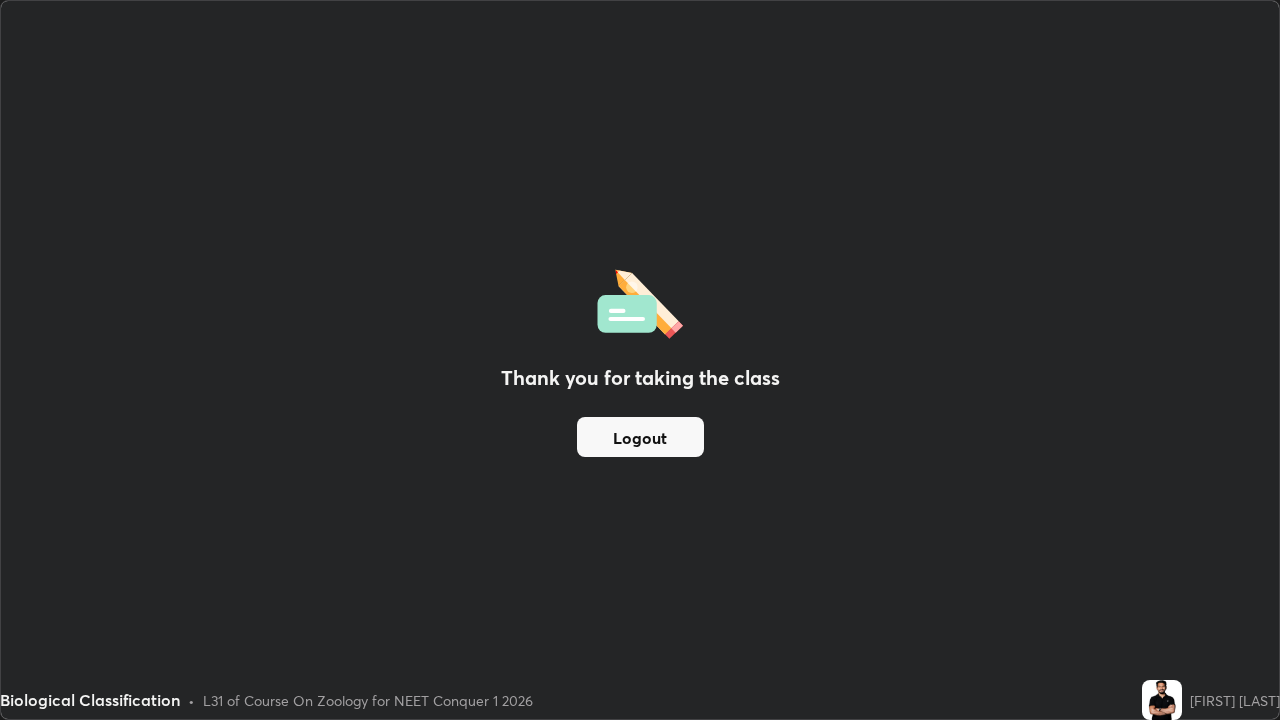 click on "Logout" at bounding box center (640, 437) 